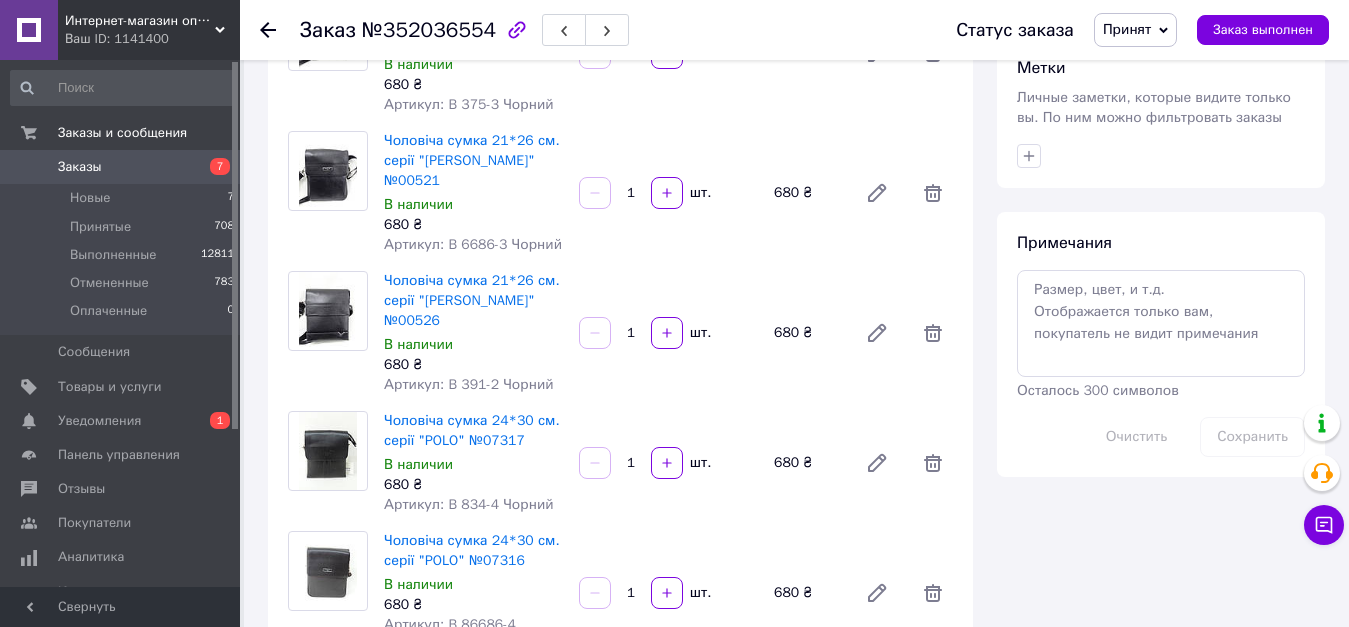 scroll, scrollTop: 800, scrollLeft: 0, axis: vertical 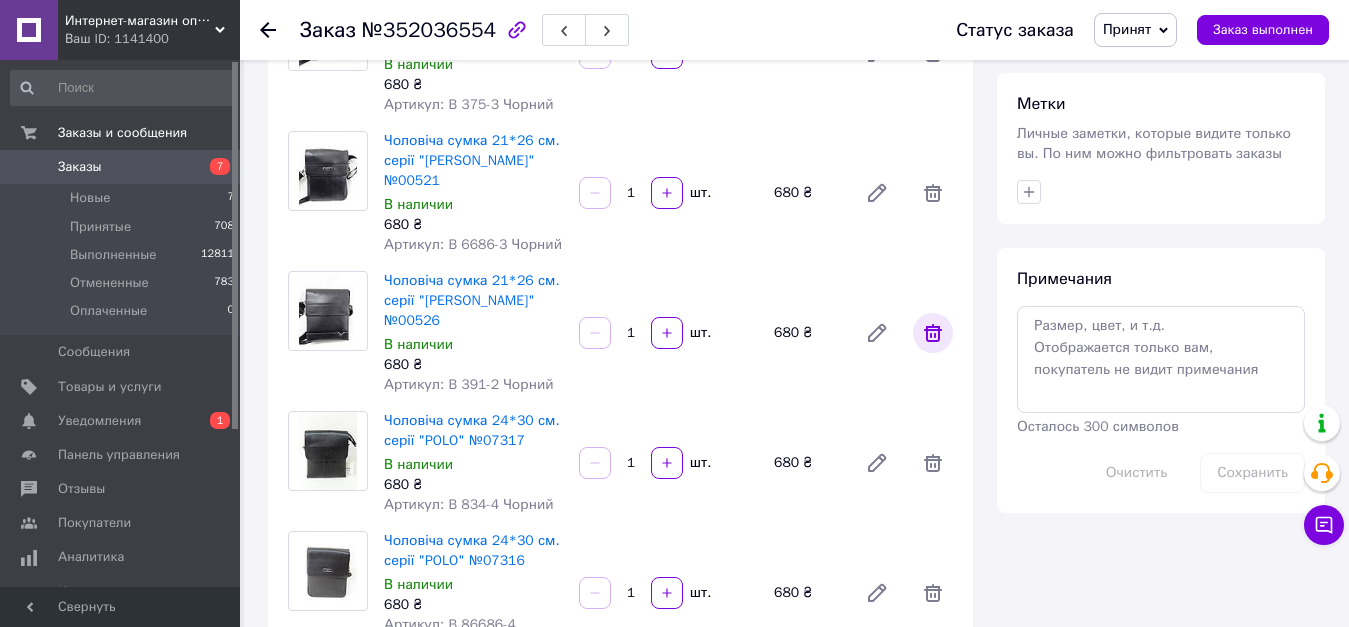 click 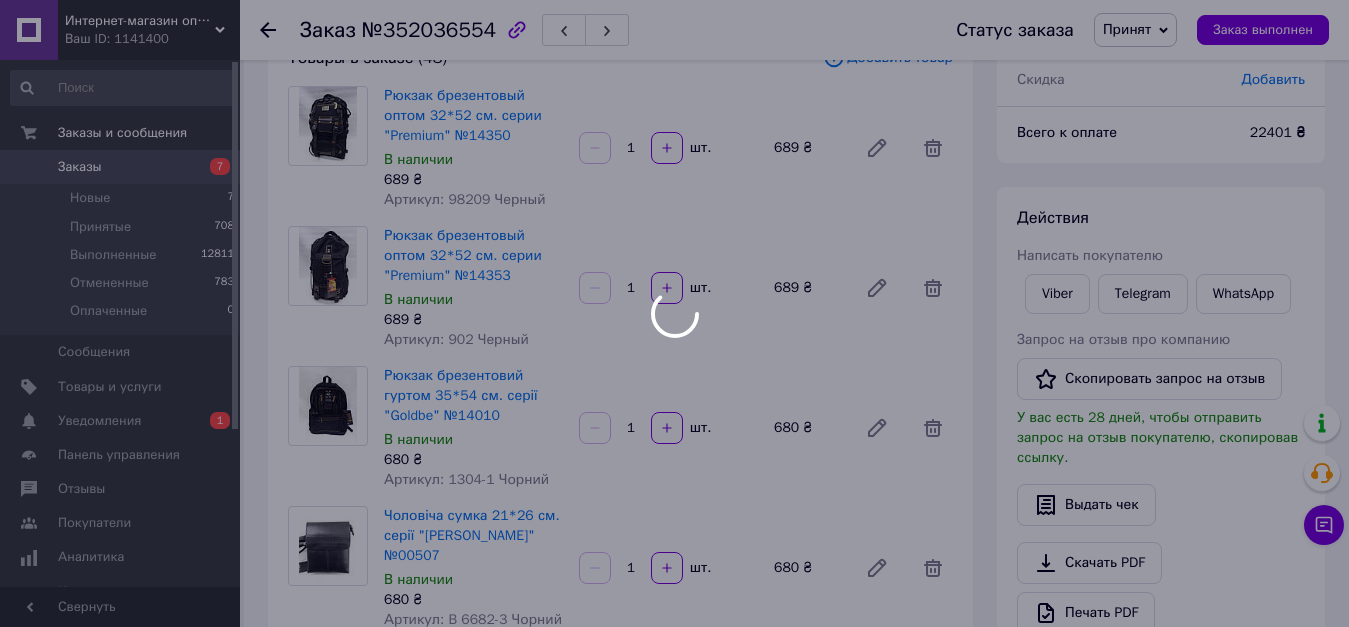 scroll, scrollTop: 0, scrollLeft: 0, axis: both 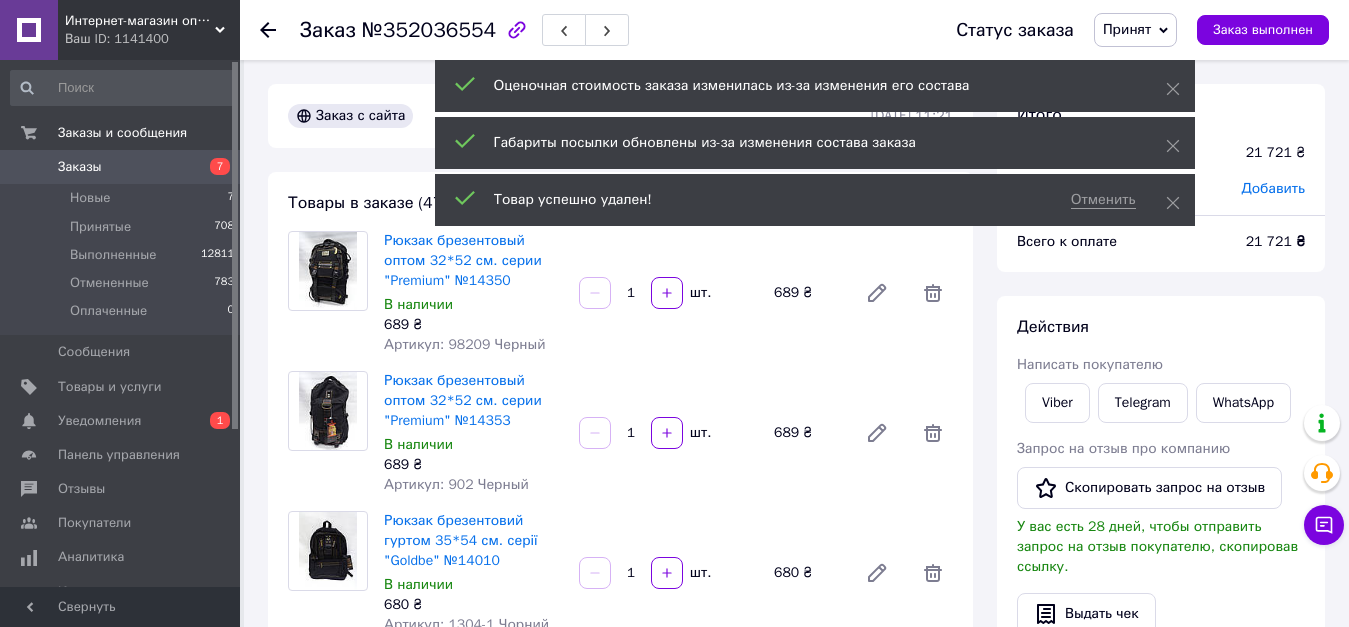 drag, startPoint x: 1174, startPoint y: 203, endPoint x: 913, endPoint y: 200, distance: 261.01724 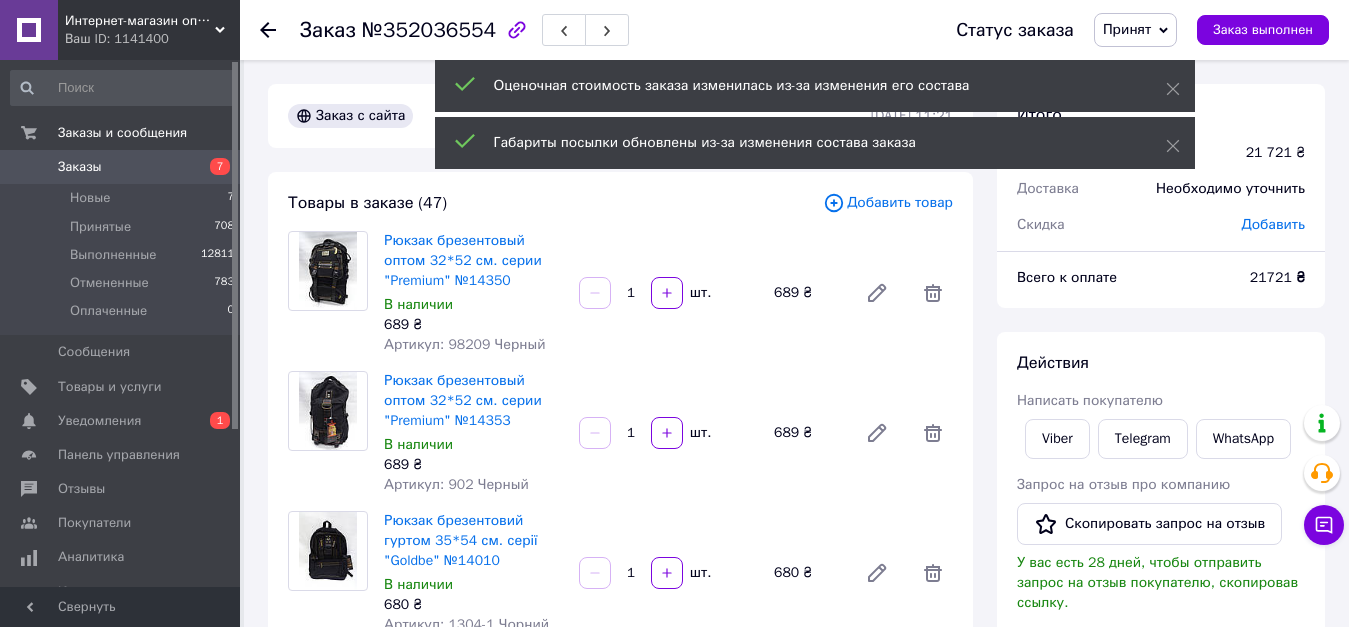 click on "Добавить товар" at bounding box center (888, 203) 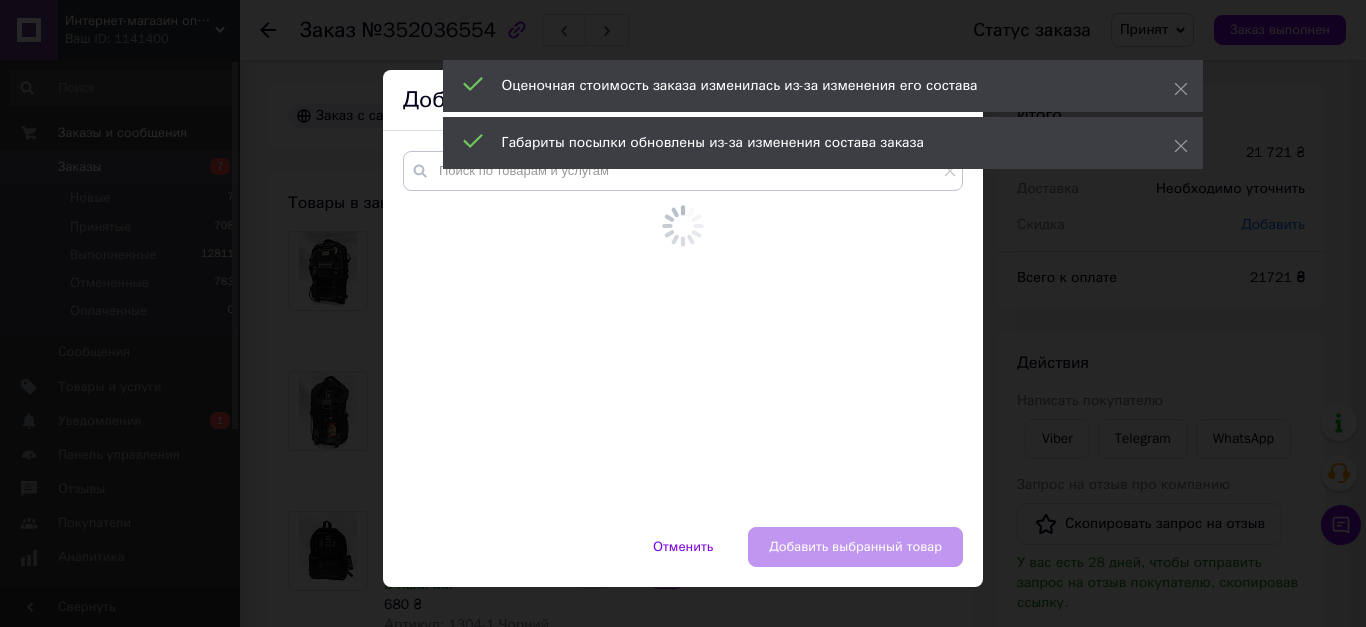 click on "Оценочная стоимость заказа изменилась из-за изменения его состава Габариты посылки обновлены из-за изменения состава заказа" at bounding box center [823, 117] 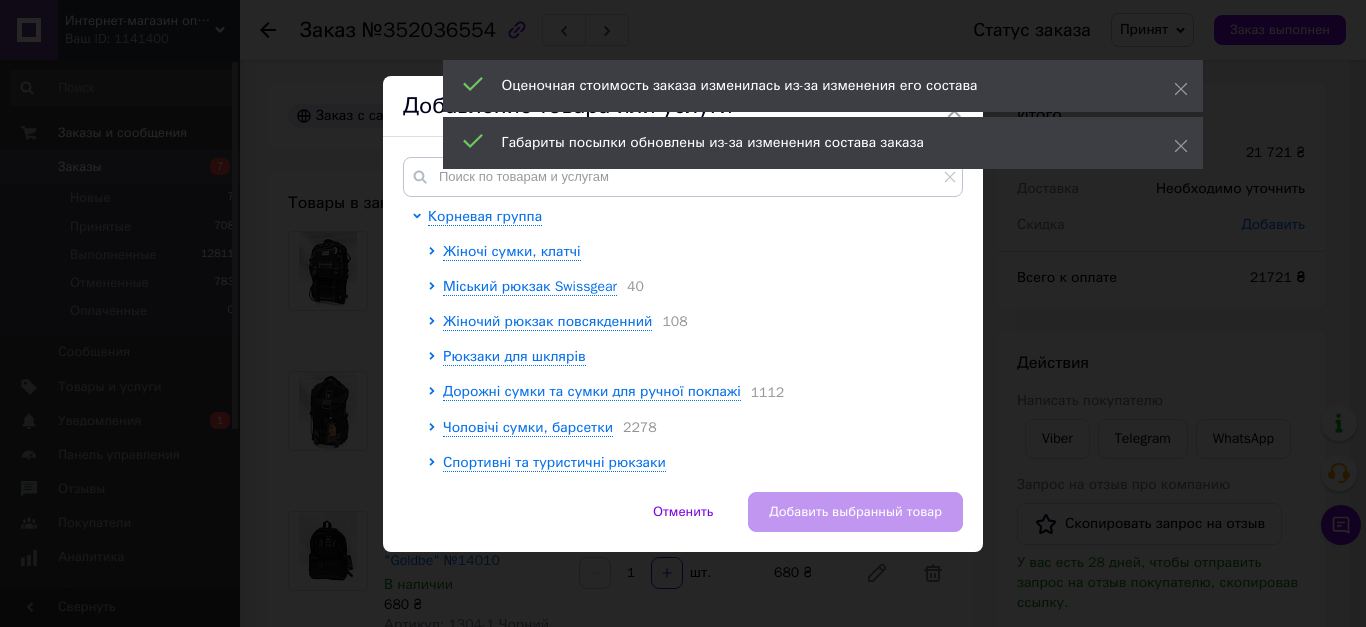 click on "Оценочная стоимость заказа изменилась из-за изменения его состава Габариты посылки обновлены из-за изменения состава заказа" at bounding box center (823, 117) 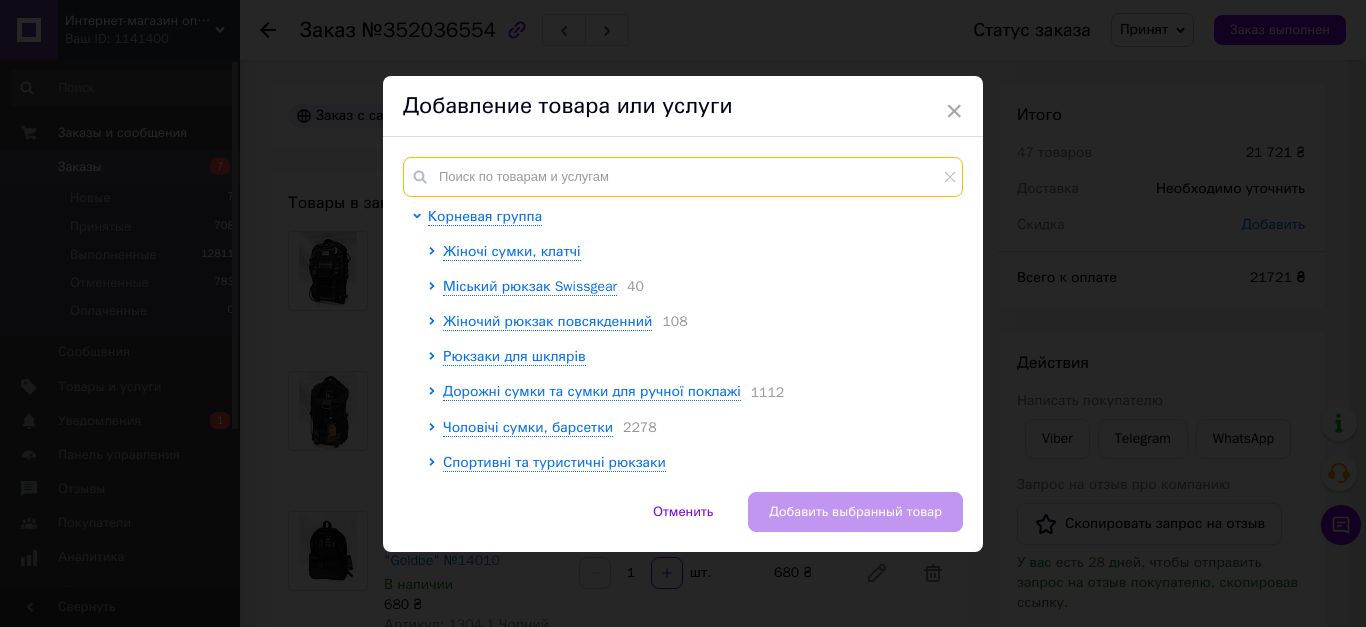 click at bounding box center (683, 177) 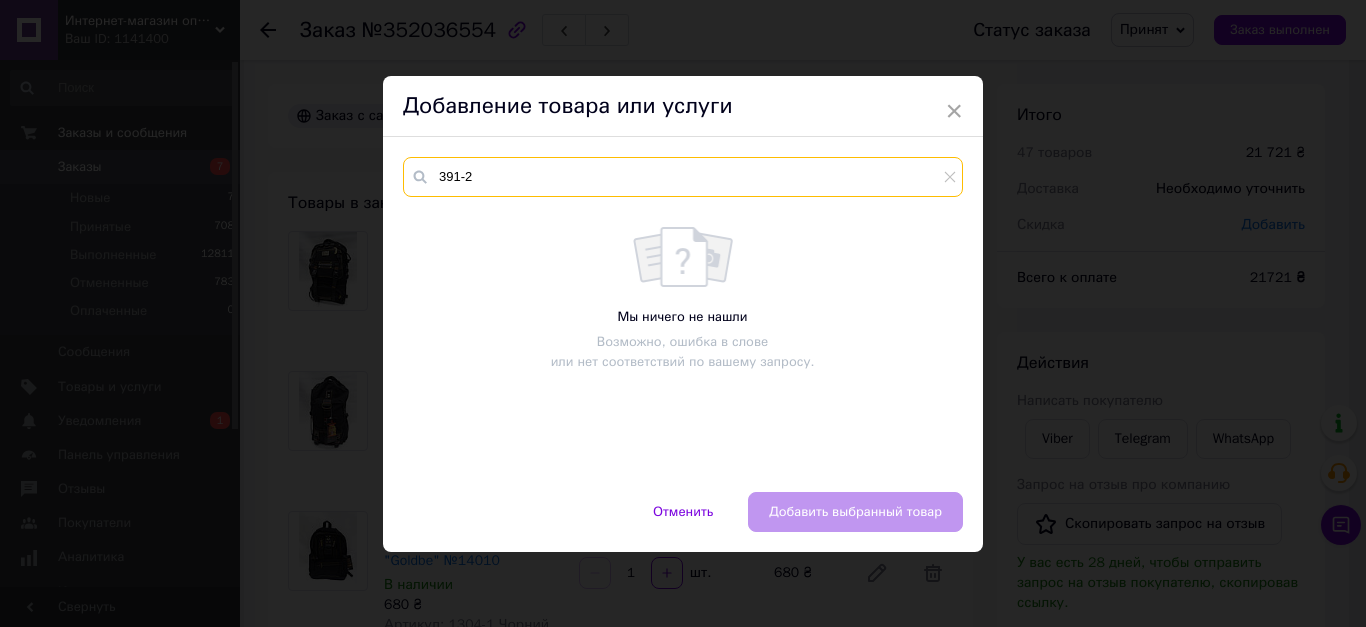 type on "391-2" 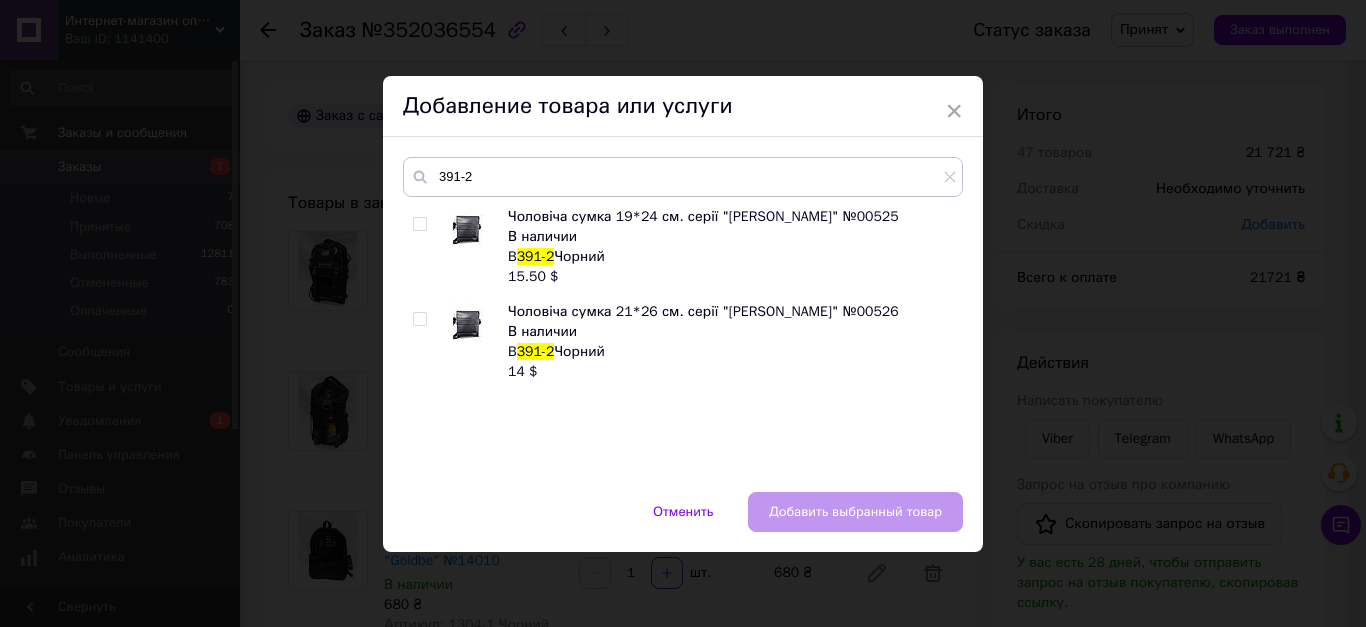 click at bounding box center [419, 319] 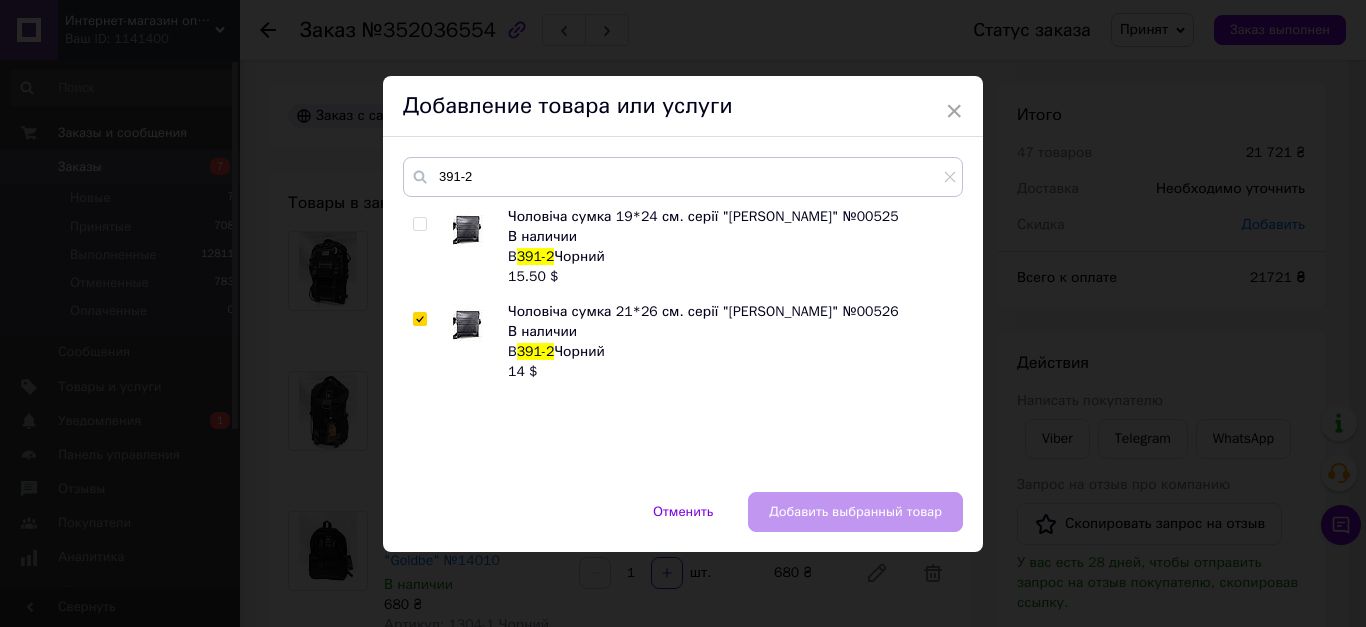 checkbox on "true" 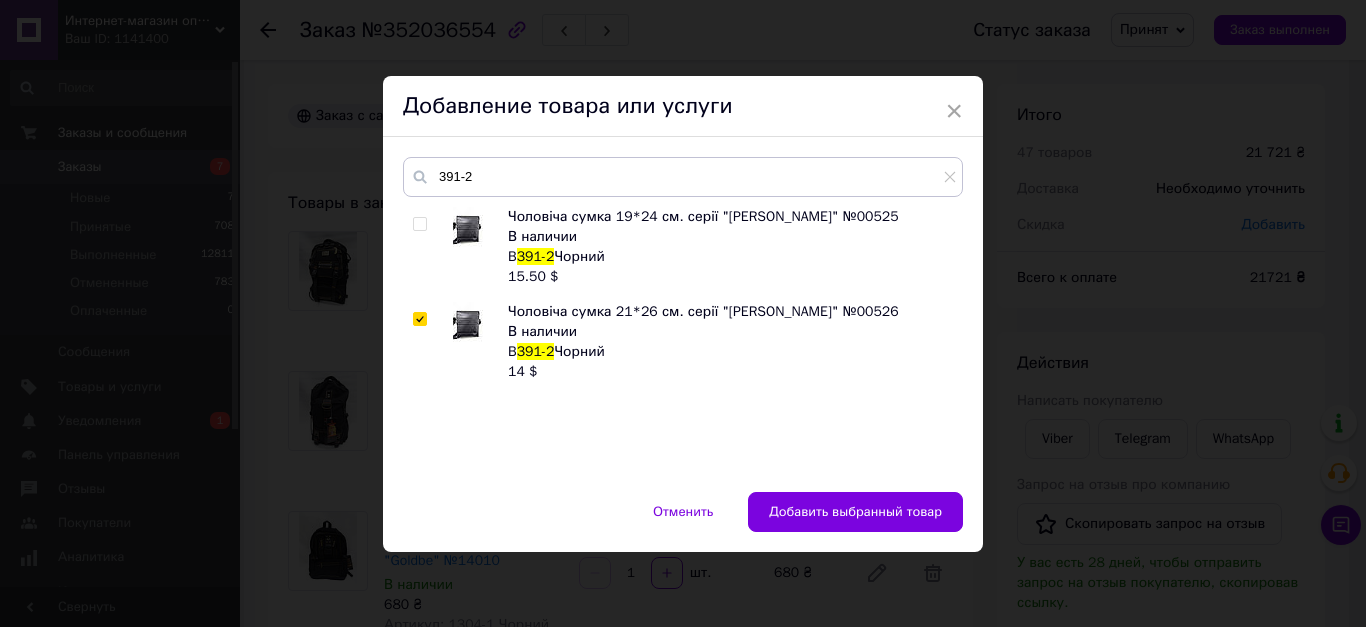 click on "Добавить выбранный товар" at bounding box center [855, 512] 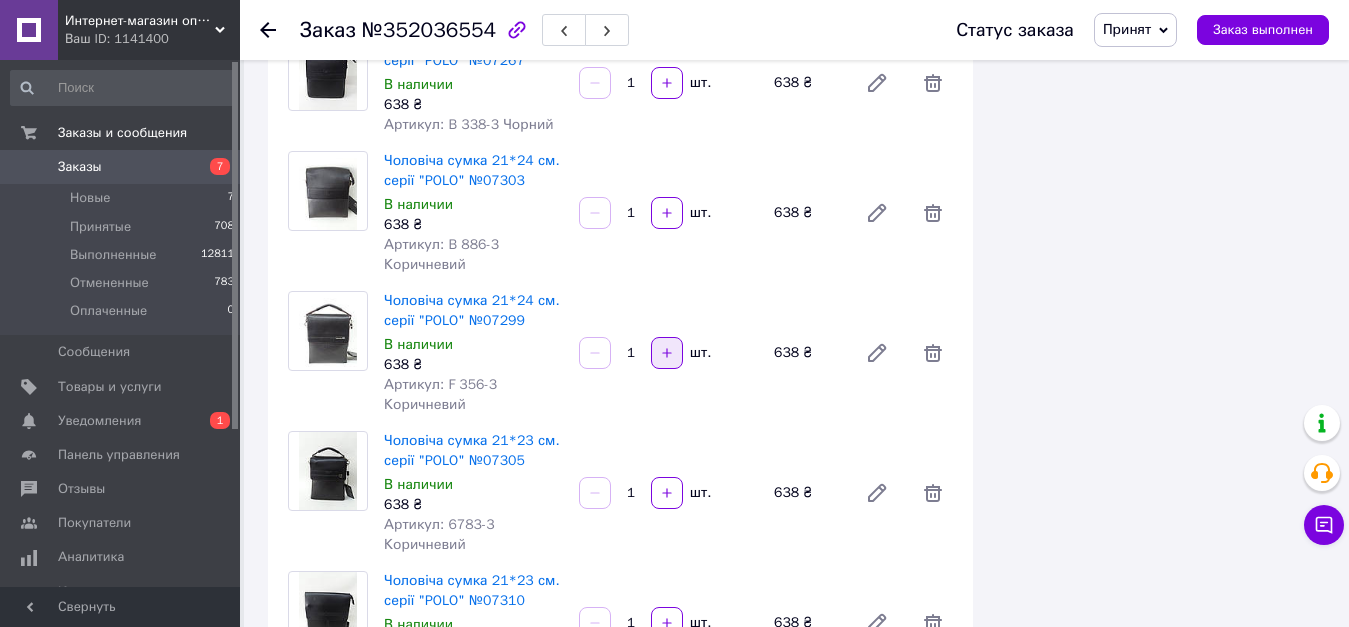 scroll, scrollTop: 1700, scrollLeft: 0, axis: vertical 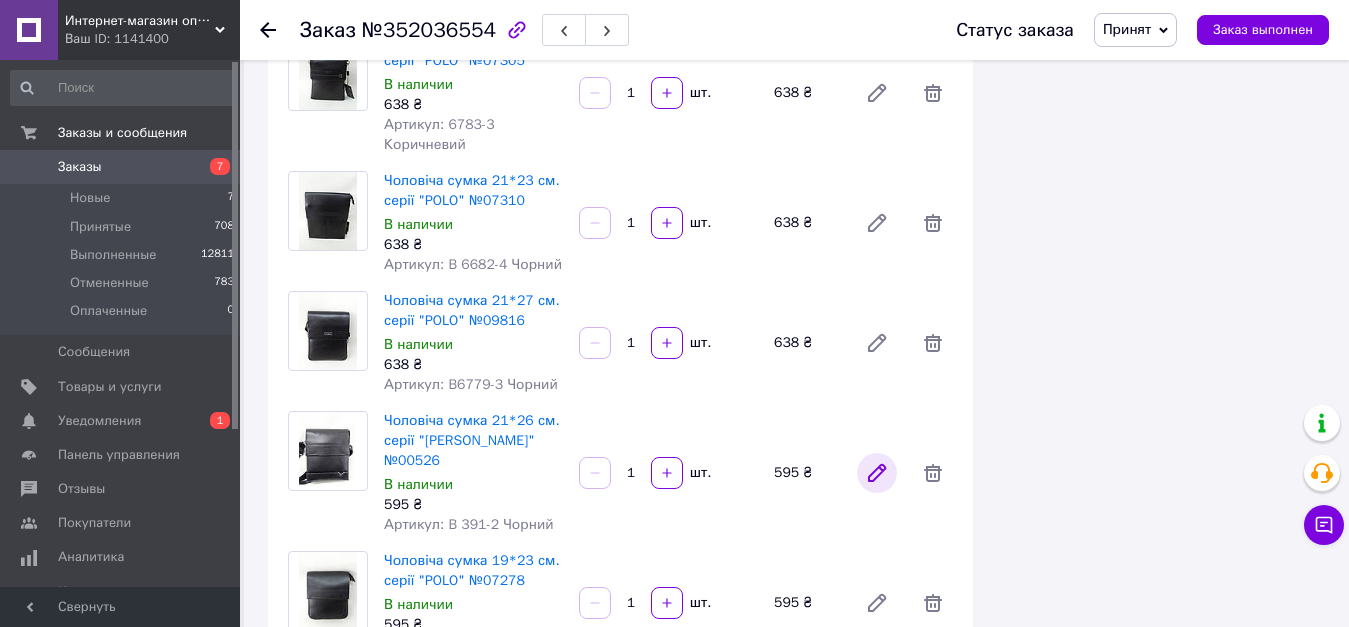 click 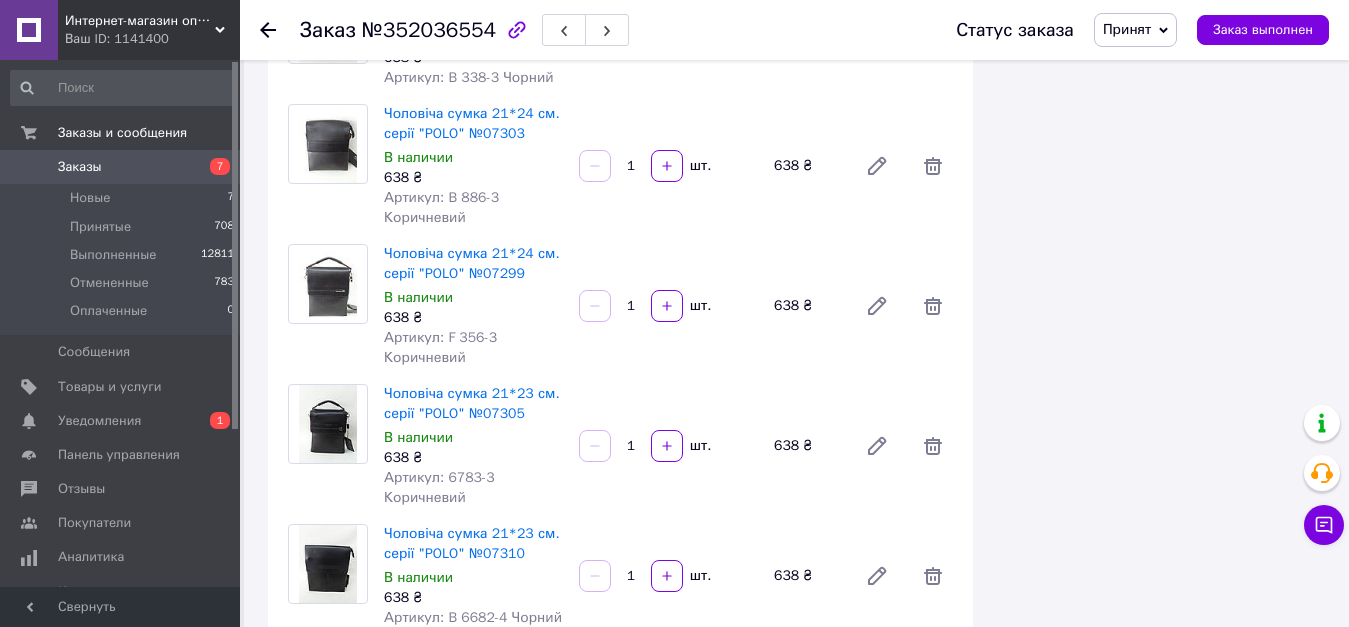 scroll, scrollTop: 1300, scrollLeft: 0, axis: vertical 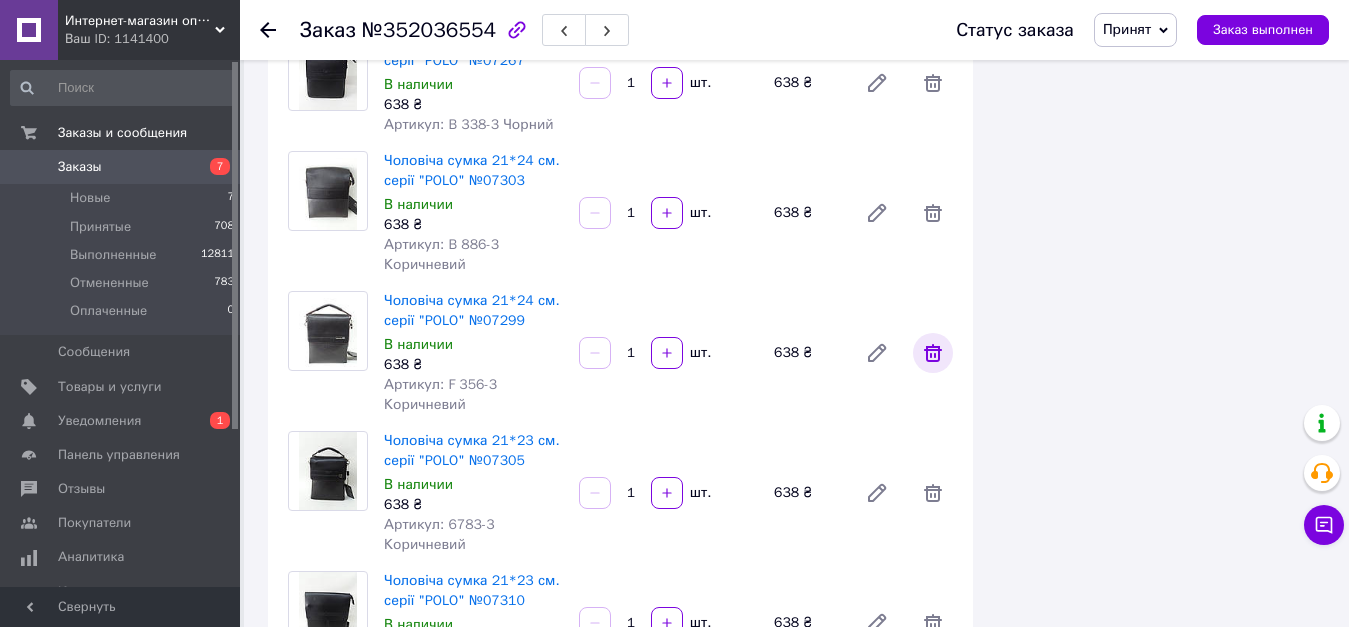click 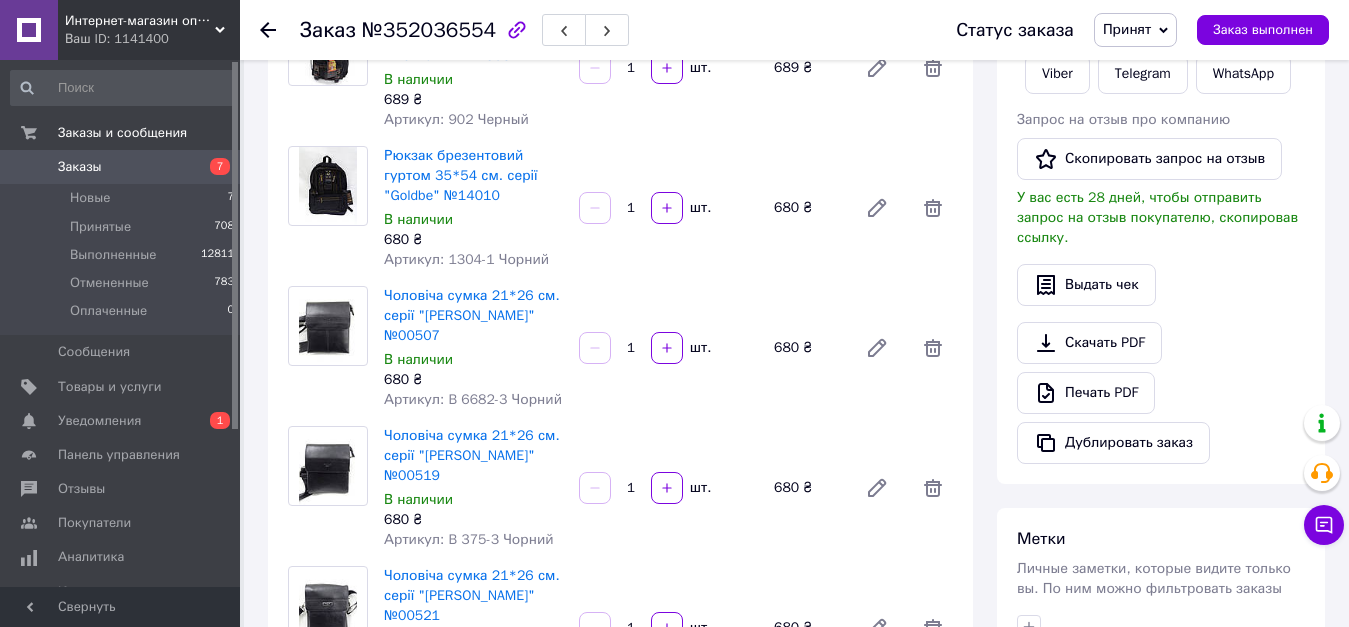 scroll, scrollTop: 0, scrollLeft: 0, axis: both 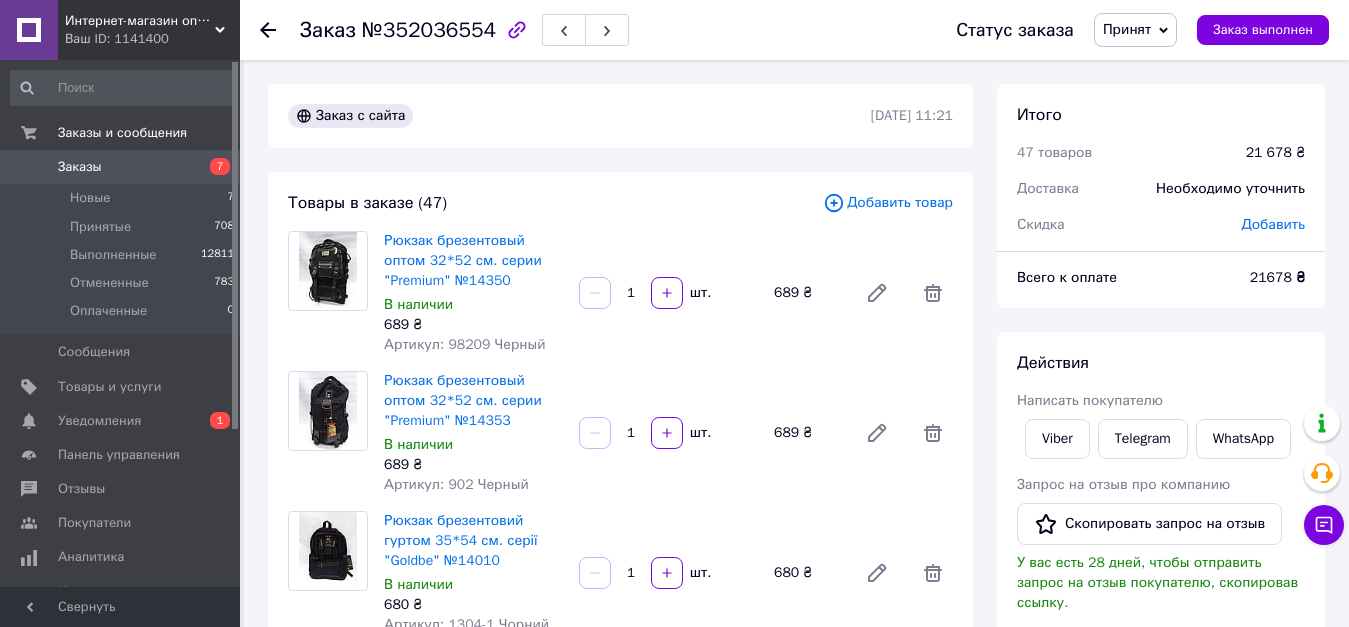 click on "Добавить товар" at bounding box center (888, 203) 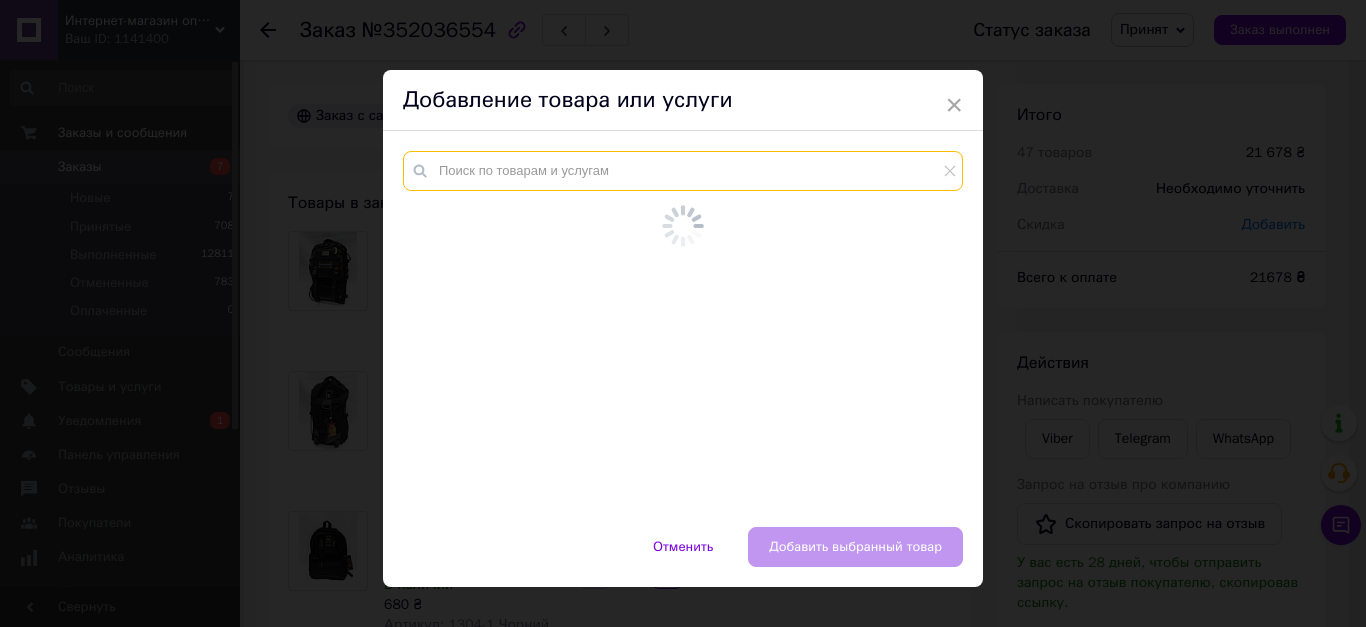 click at bounding box center (683, 171) 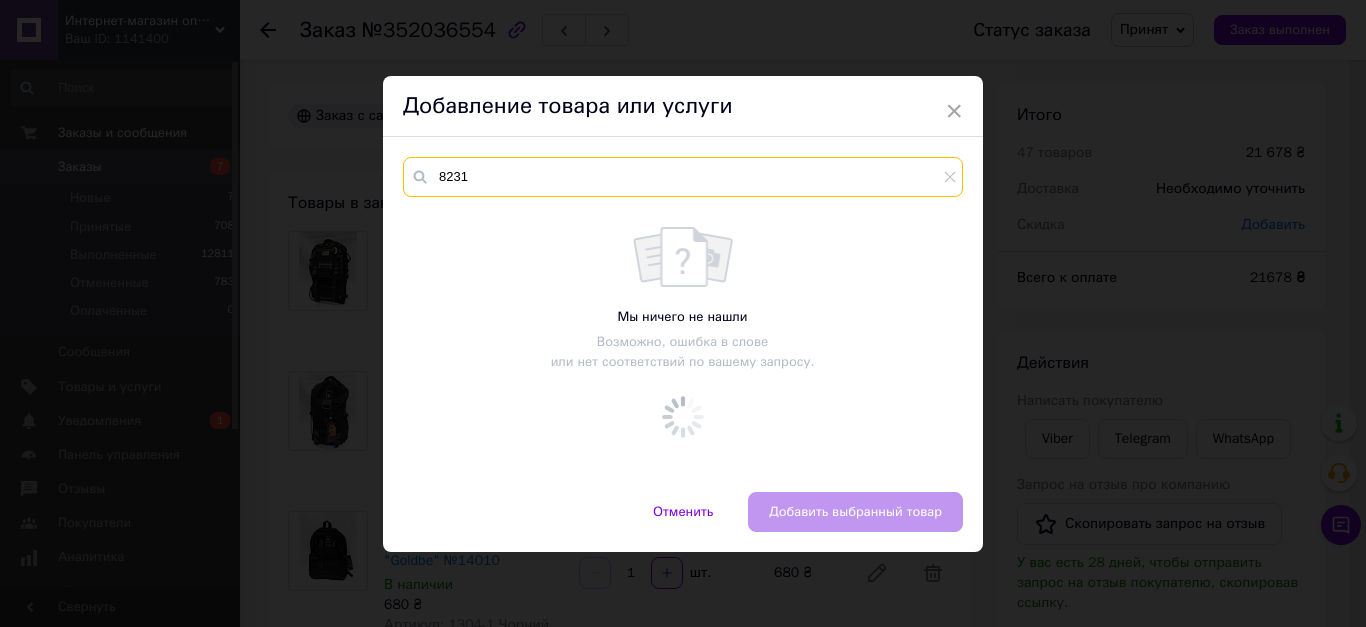 type on "8231" 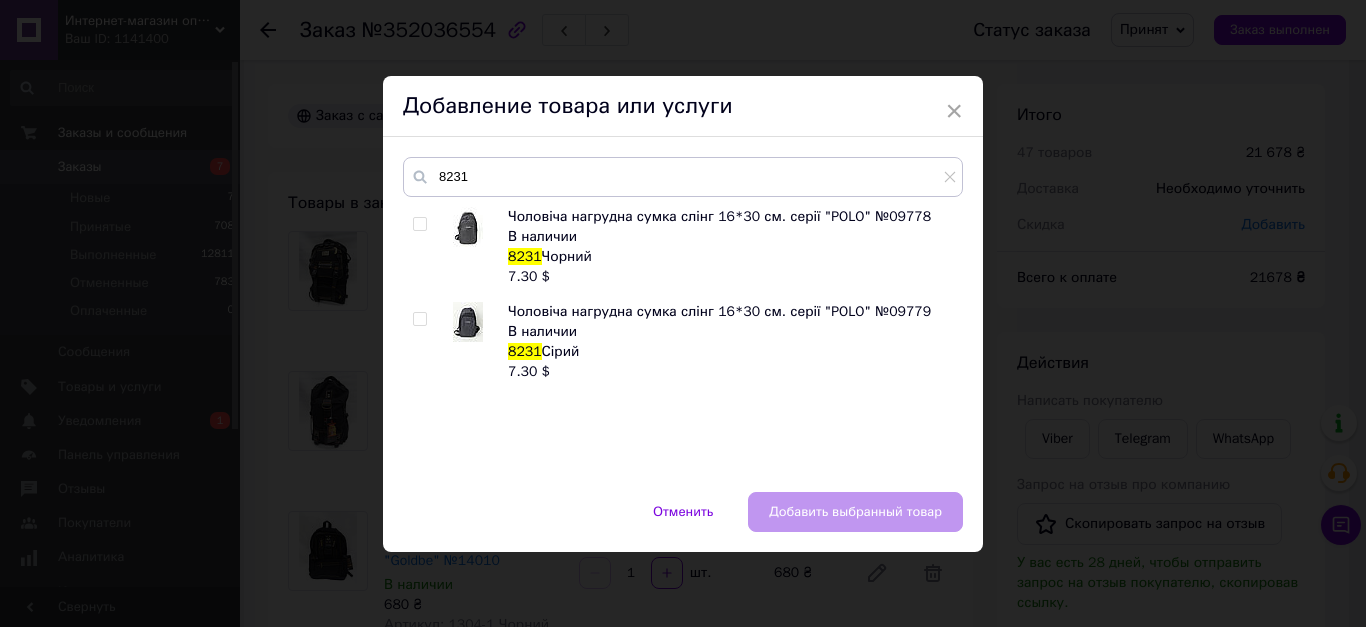 drag, startPoint x: 420, startPoint y: 221, endPoint x: 440, endPoint y: 247, distance: 32.80244 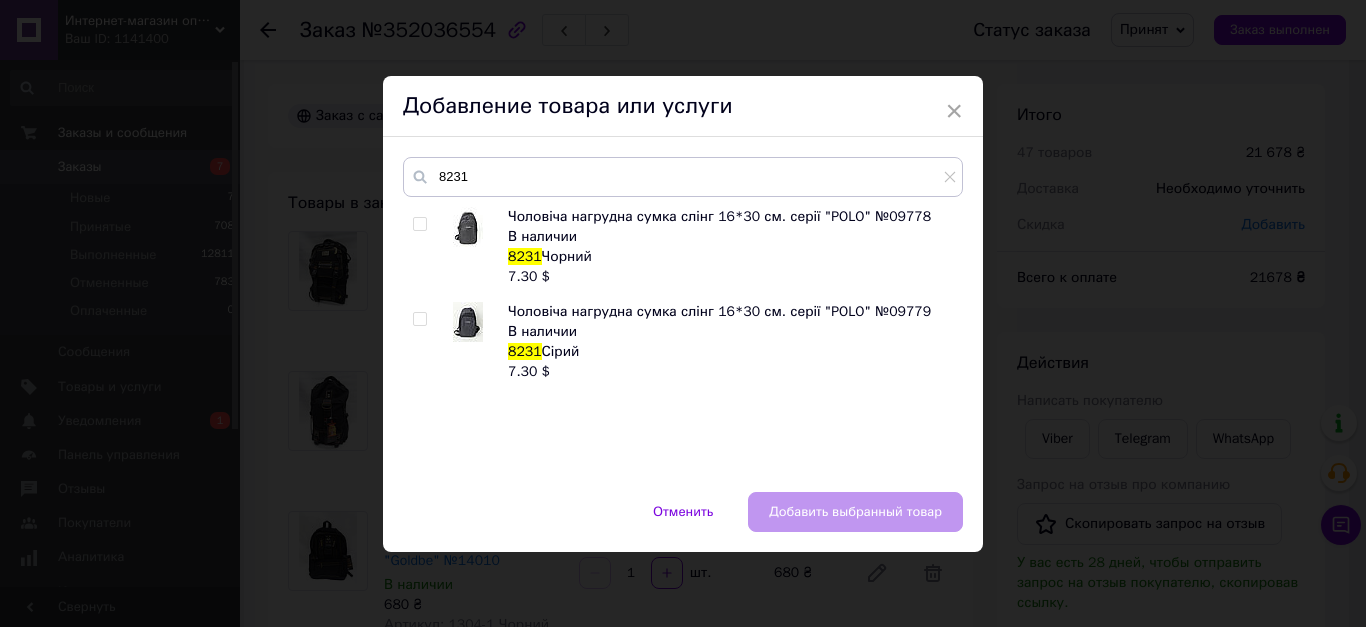 drag, startPoint x: 418, startPoint y: 224, endPoint x: 629, endPoint y: 411, distance: 281.9397 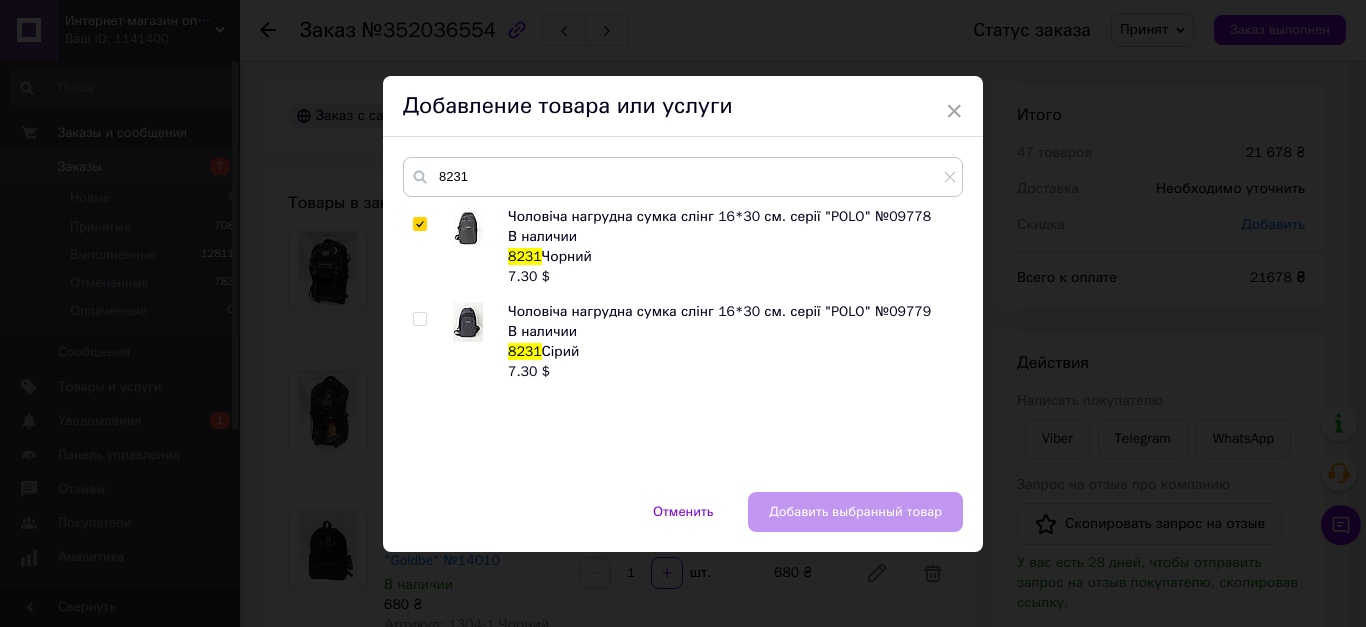 checkbox on "true" 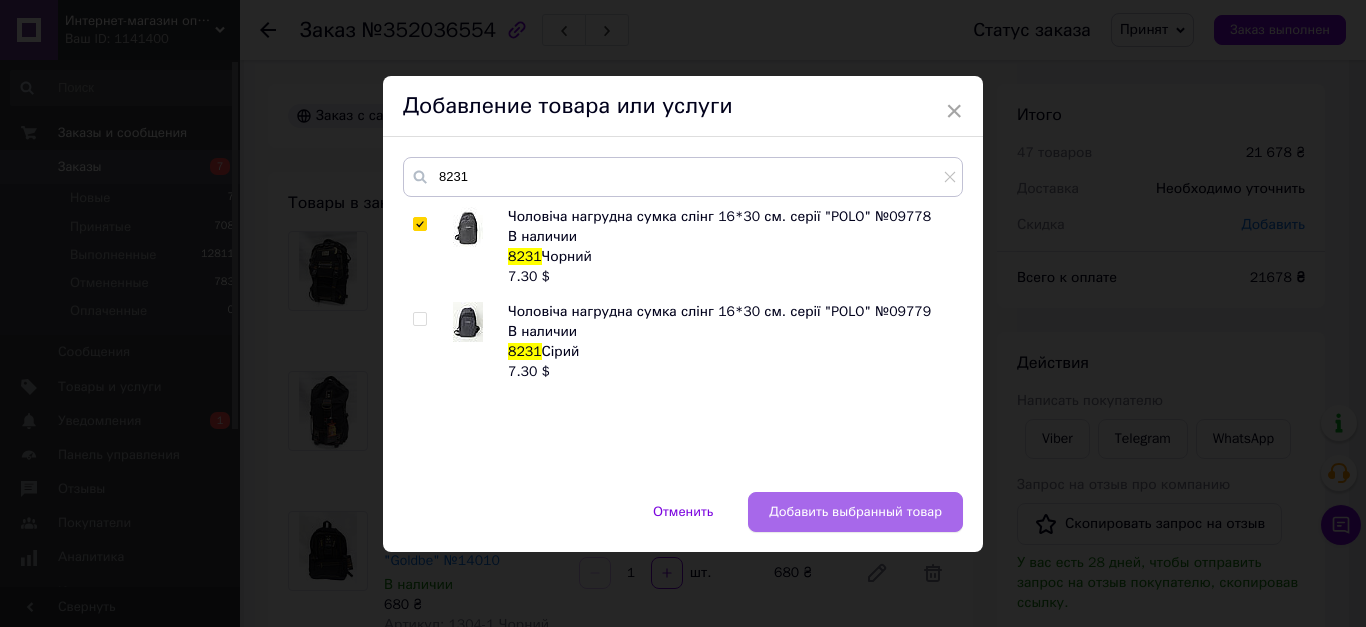 click on "Добавить выбранный товар" at bounding box center (855, 512) 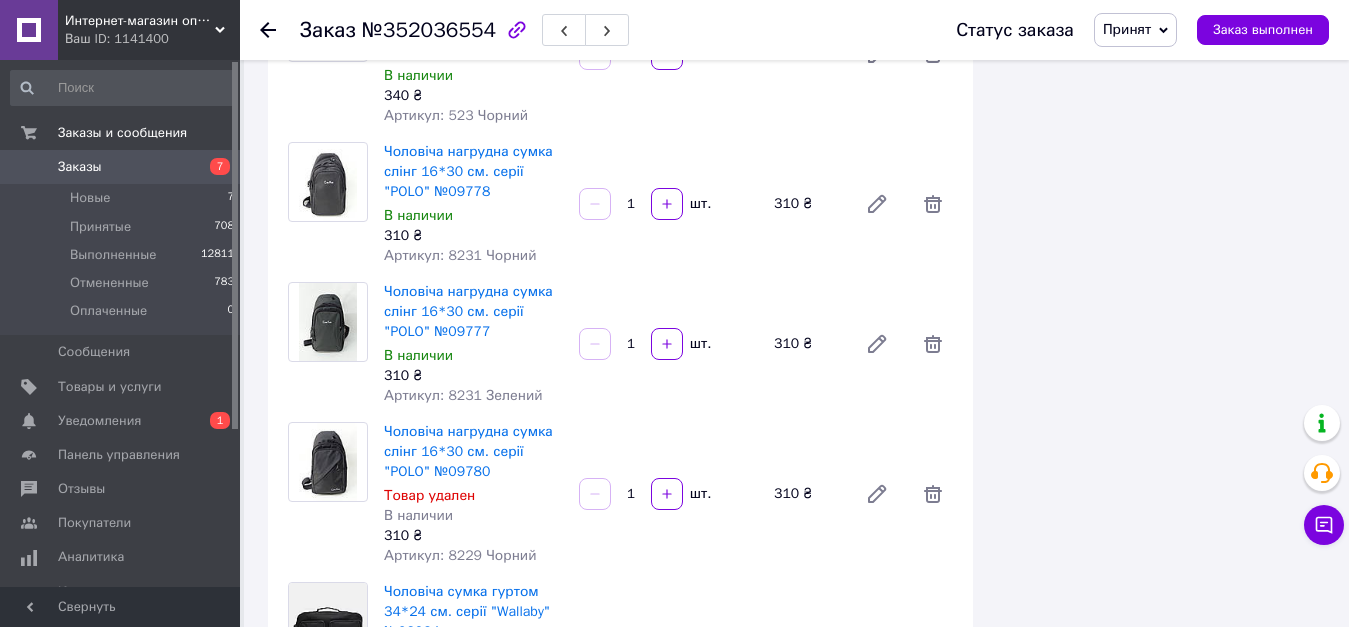 scroll, scrollTop: 4600, scrollLeft: 0, axis: vertical 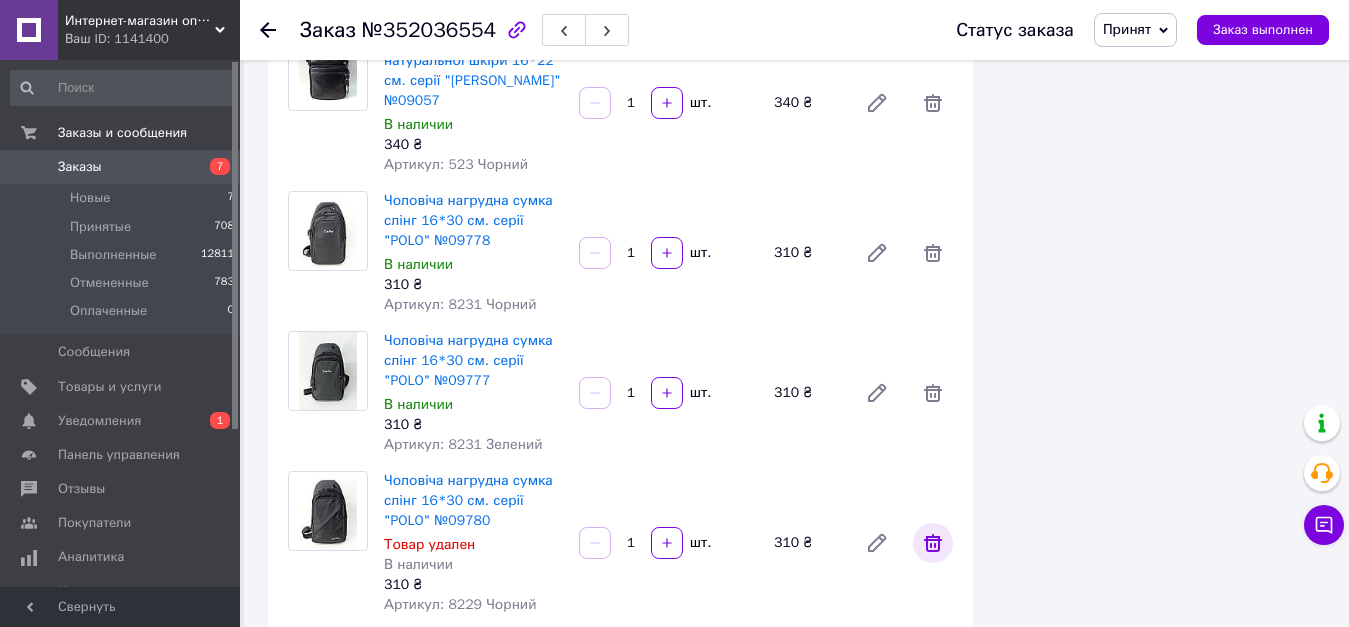 click 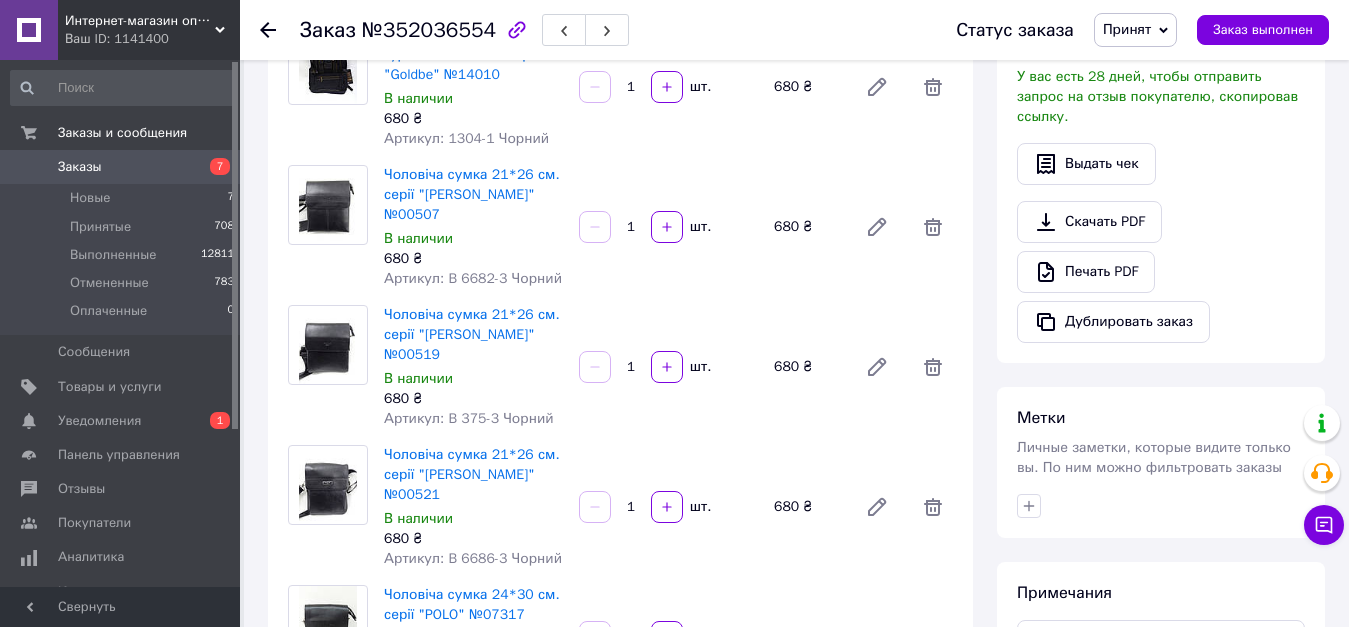 scroll, scrollTop: 0, scrollLeft: 0, axis: both 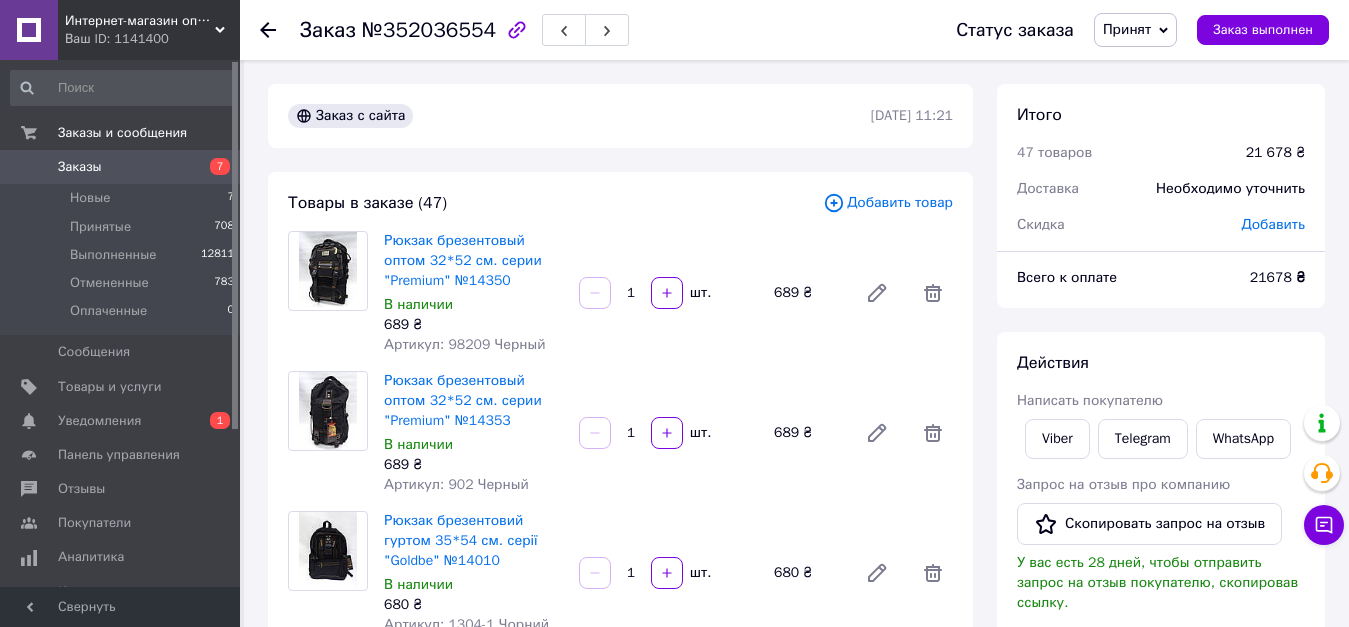 click on "Добавить" at bounding box center [1273, 224] 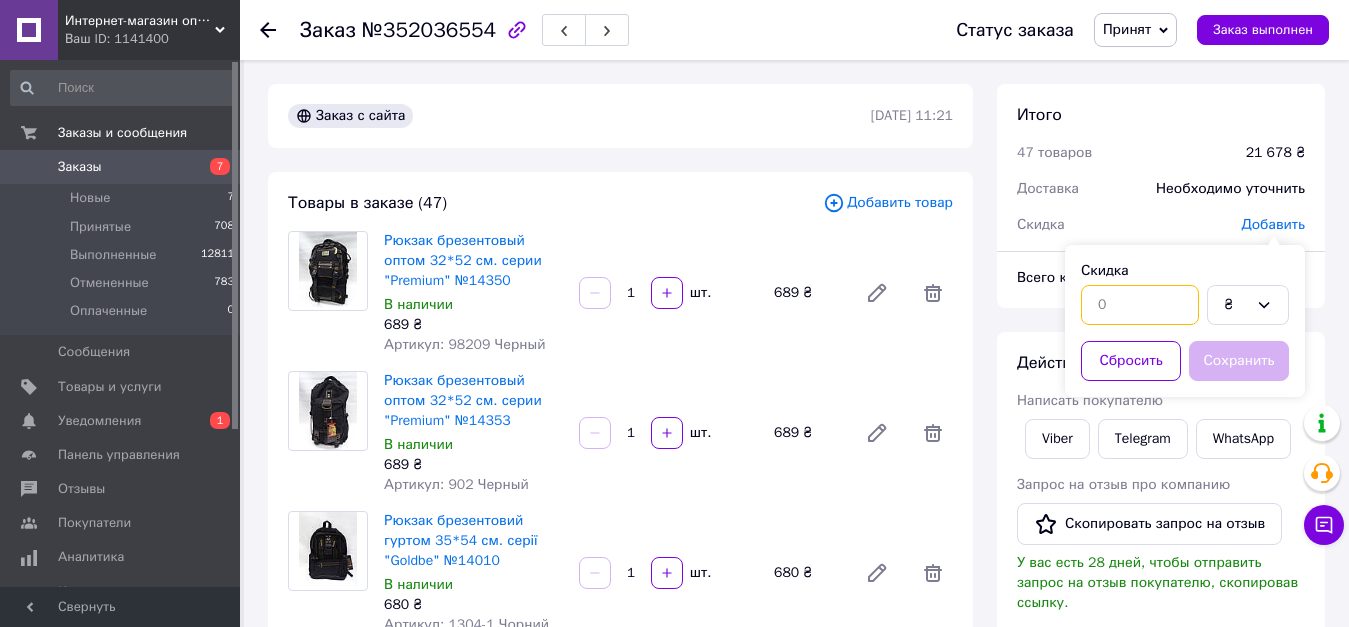 click at bounding box center (1140, 305) 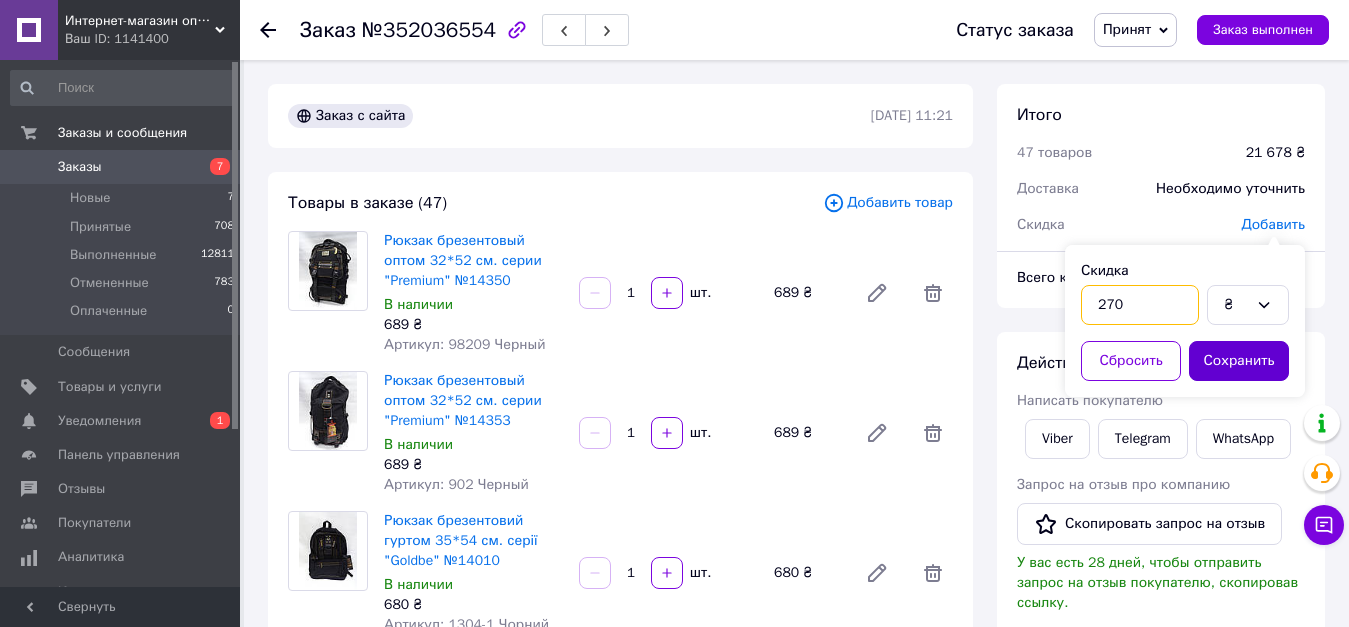 type on "270" 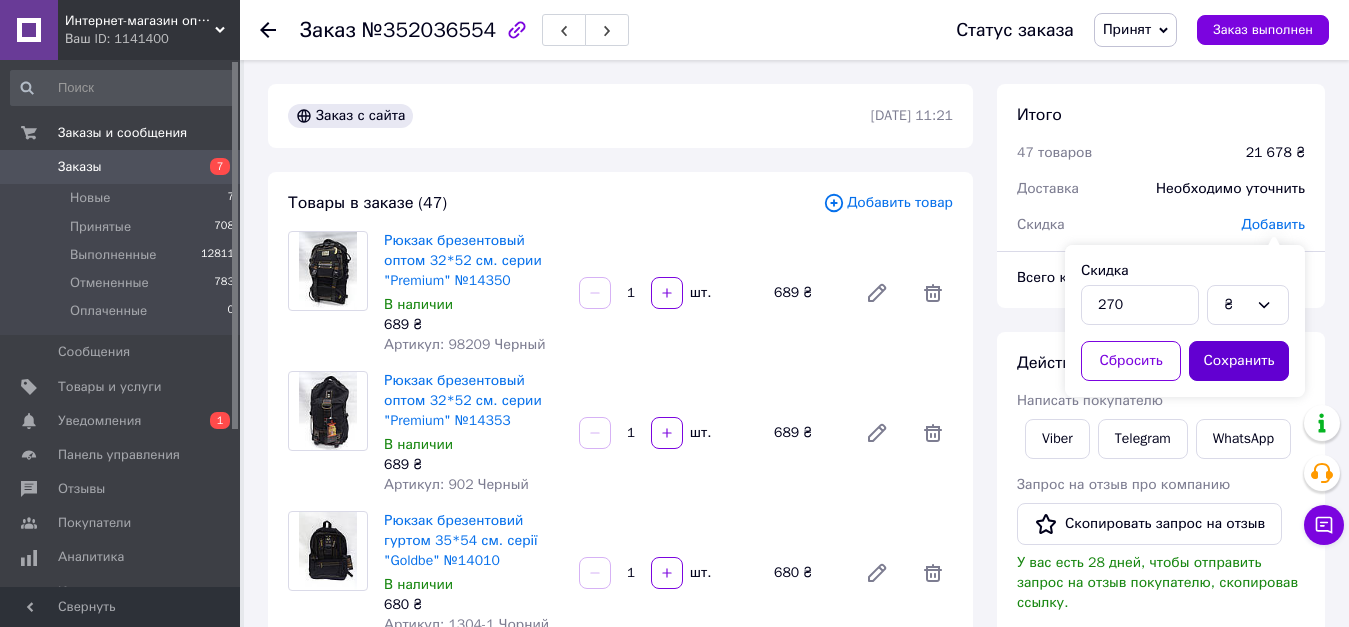 click on "Сохранить" at bounding box center [1239, 361] 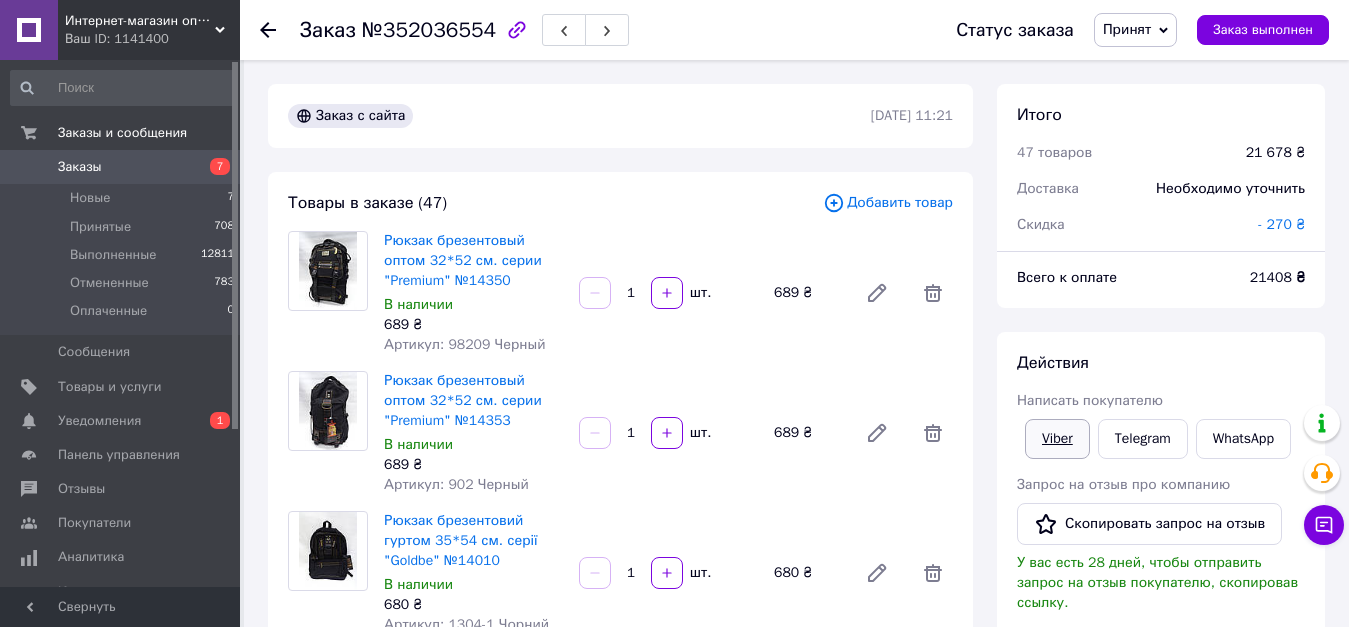 click on "Viber" at bounding box center (1057, 439) 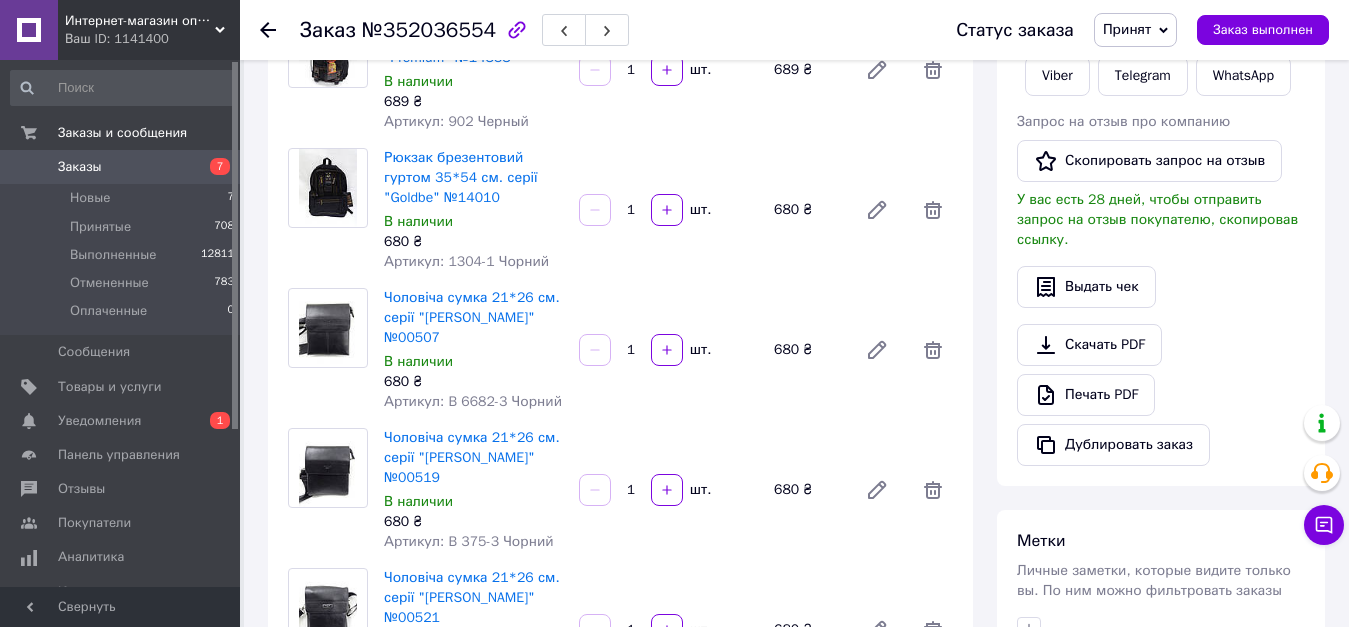 scroll, scrollTop: 400, scrollLeft: 0, axis: vertical 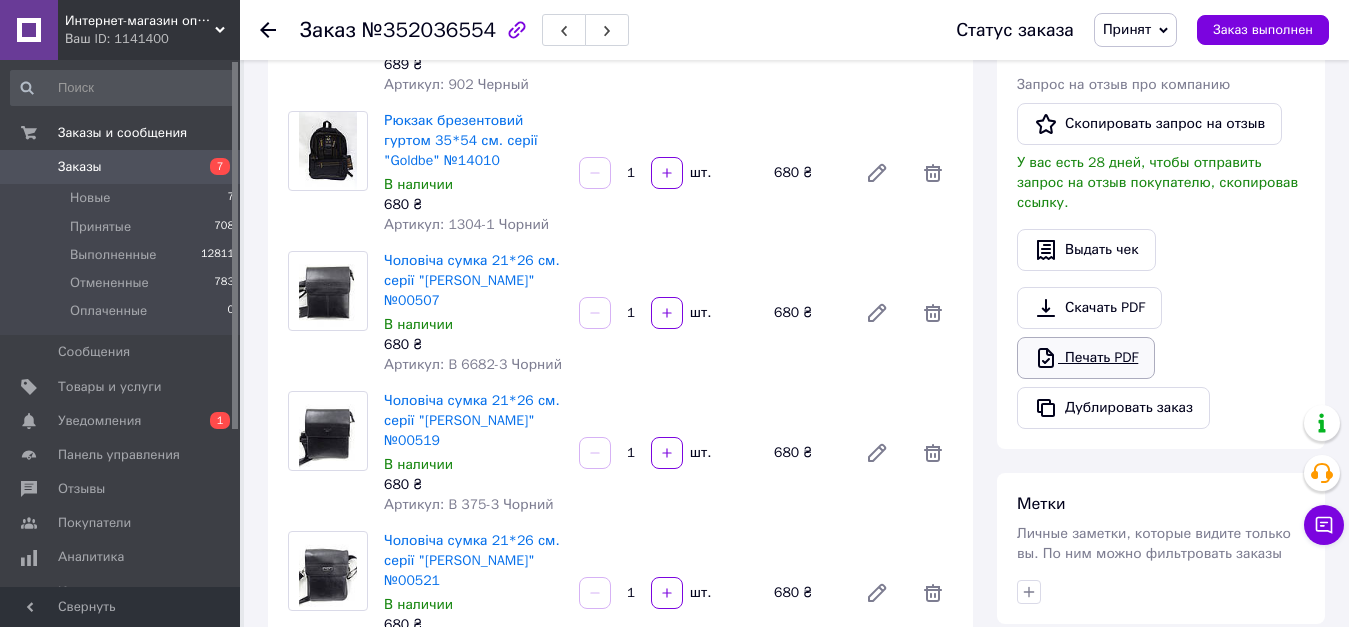 click on "Печать PDF" at bounding box center (1086, 358) 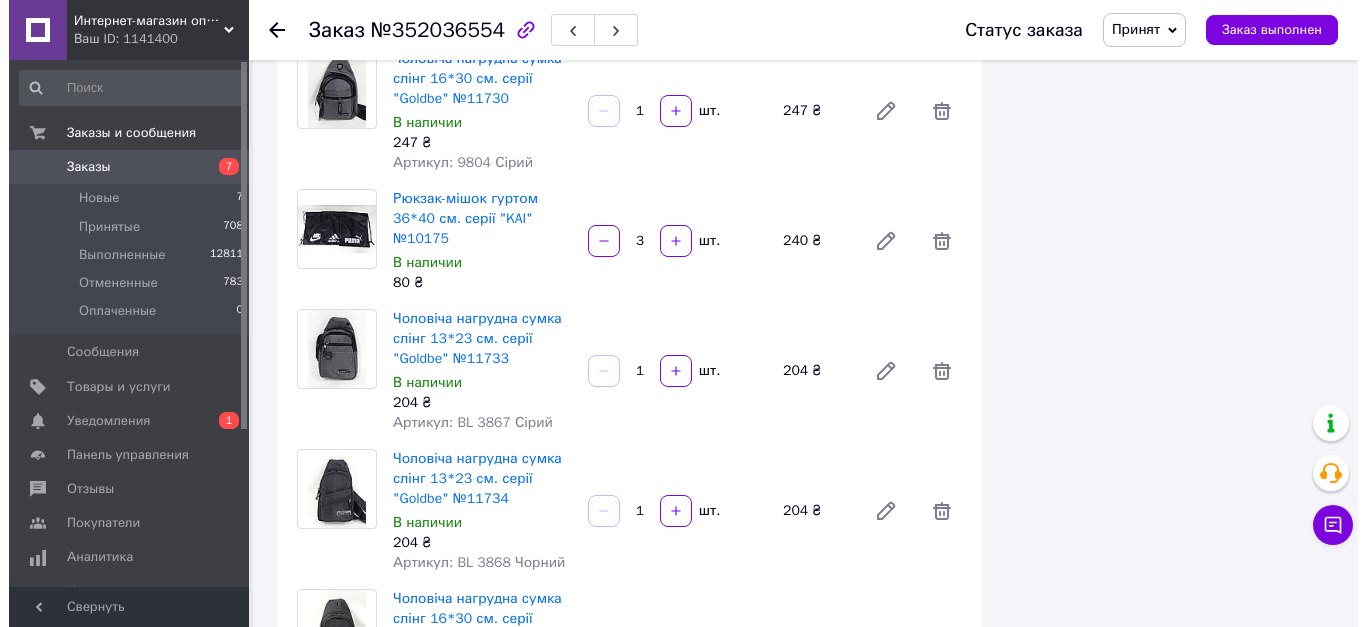scroll, scrollTop: 6400, scrollLeft: 0, axis: vertical 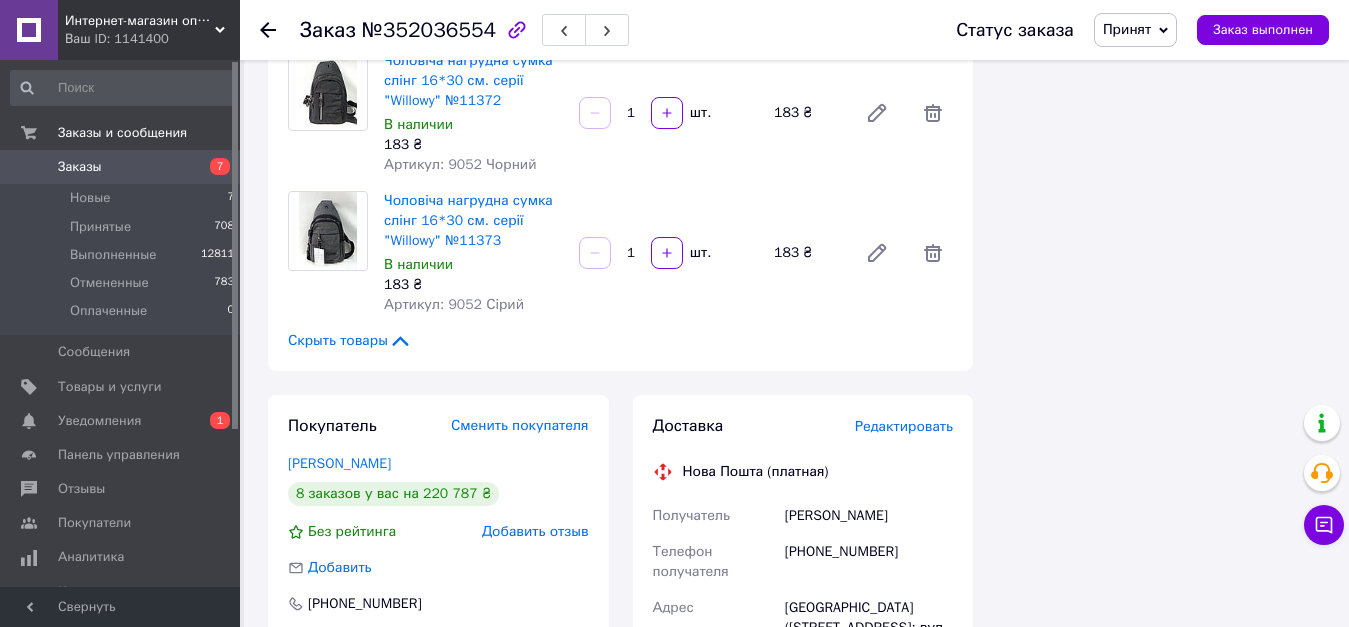 click on "Редактировать" at bounding box center [904, 426] 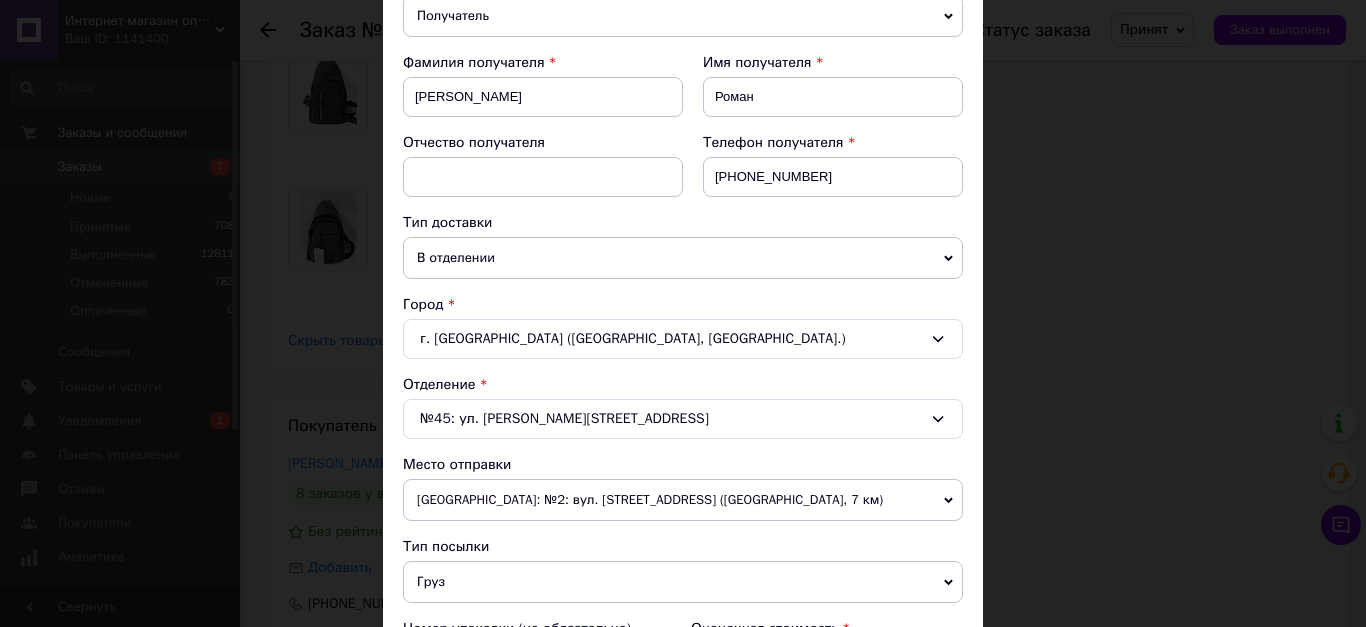 scroll, scrollTop: 600, scrollLeft: 0, axis: vertical 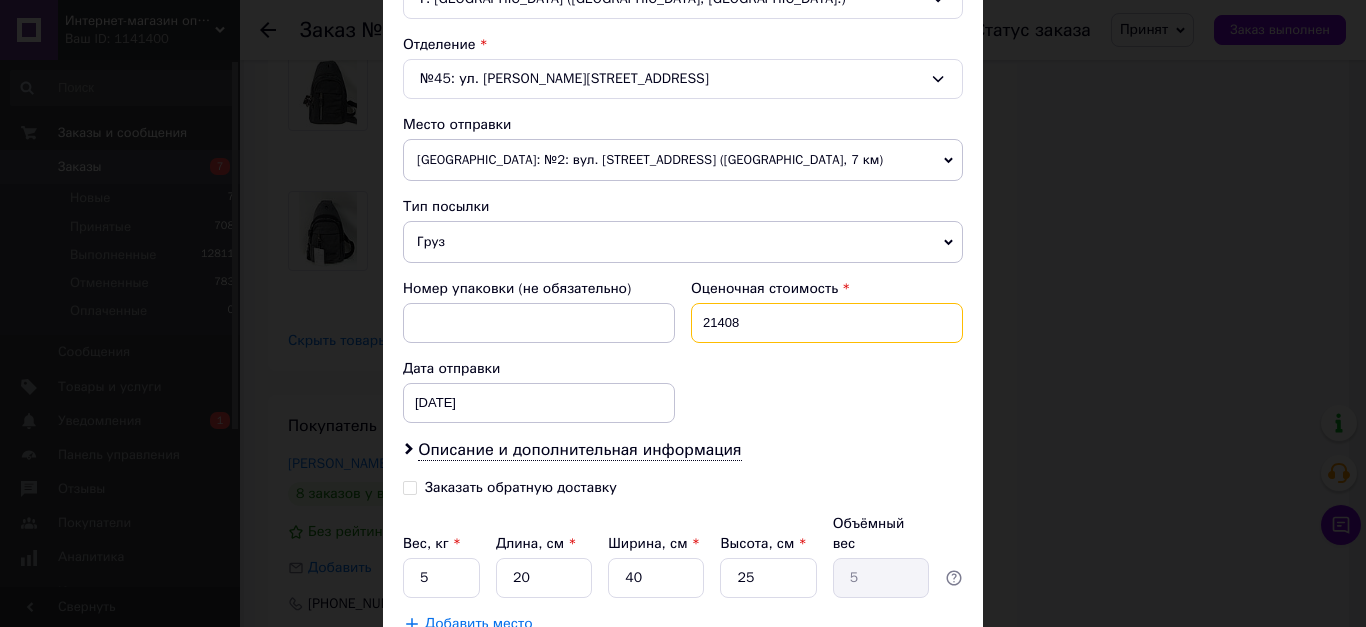 click on "21408" at bounding box center (827, 323) 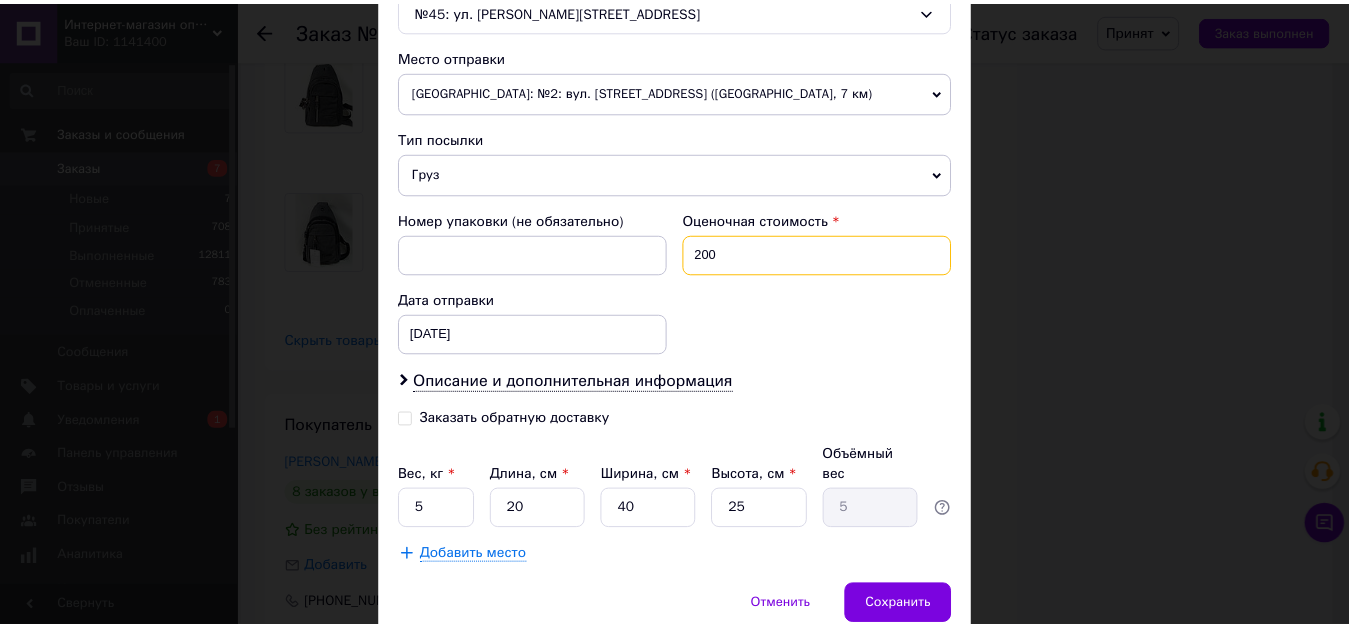scroll, scrollTop: 736, scrollLeft: 0, axis: vertical 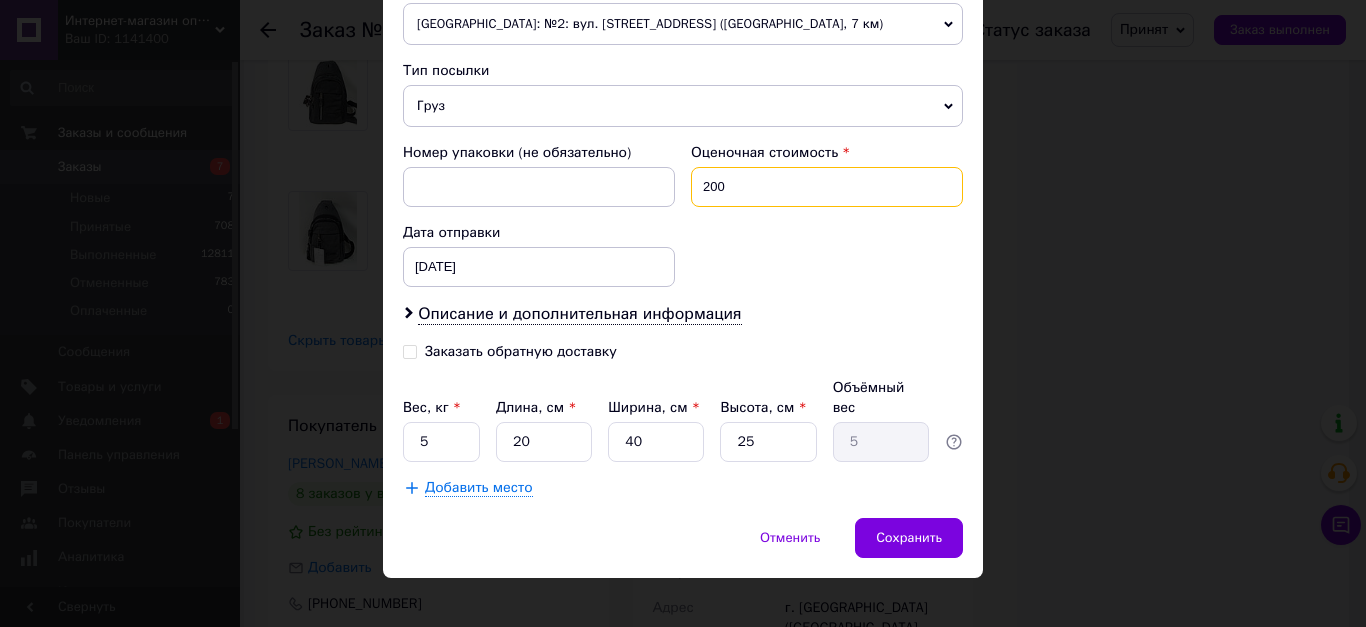 type on "200" 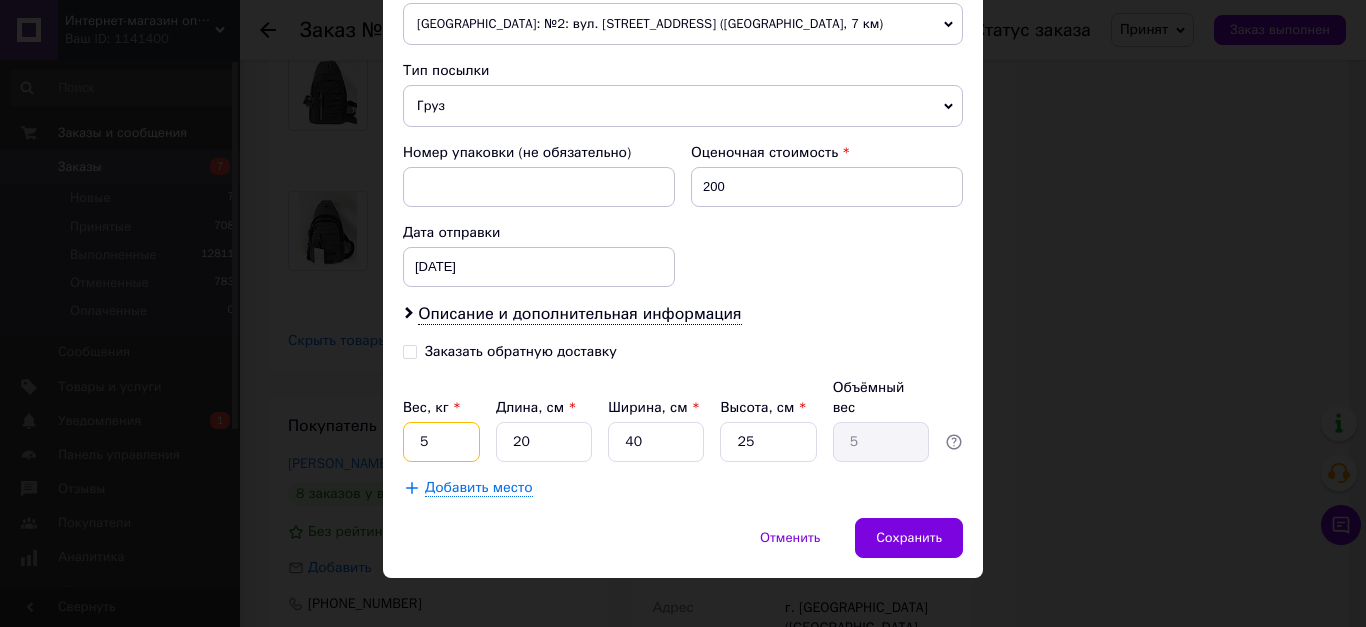 click on "5" at bounding box center [441, 442] 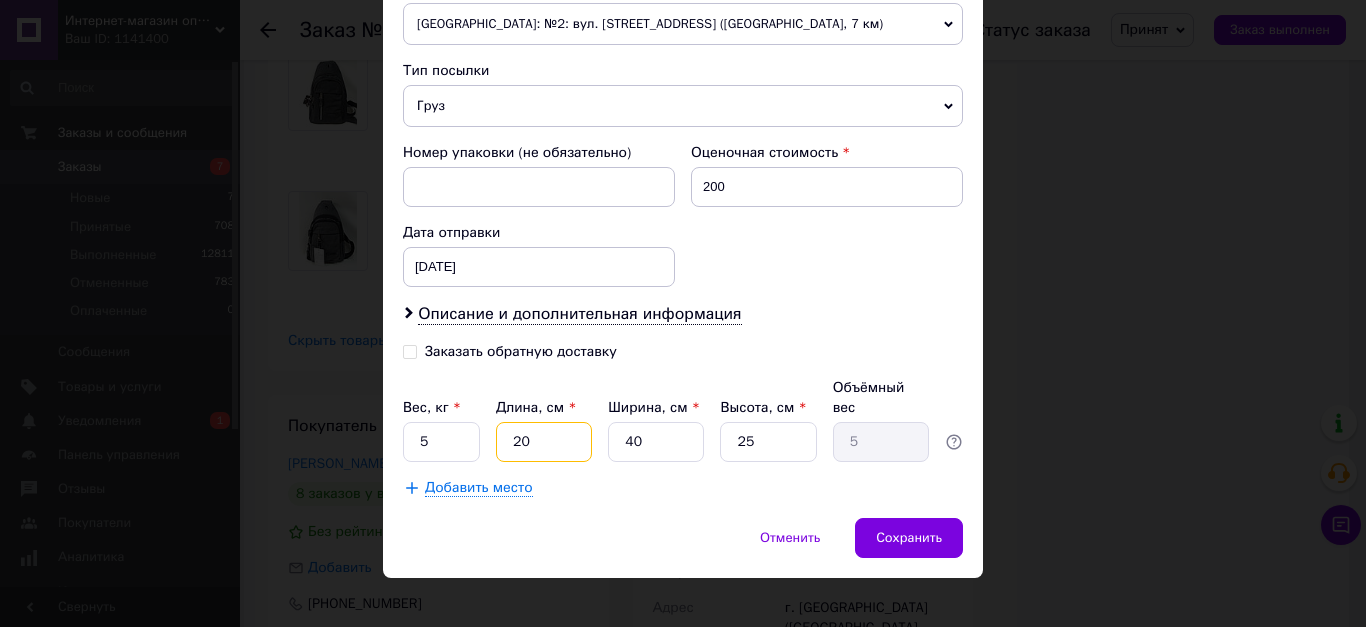 click on "20" at bounding box center (544, 442) 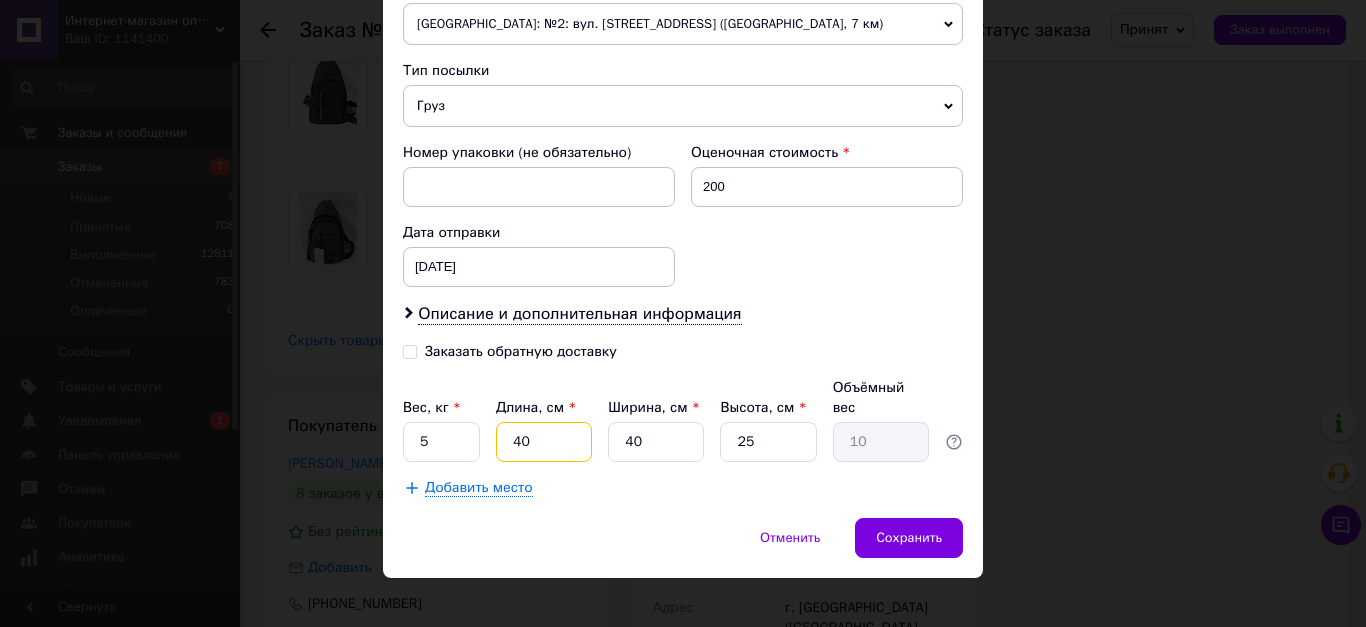 type on "40" 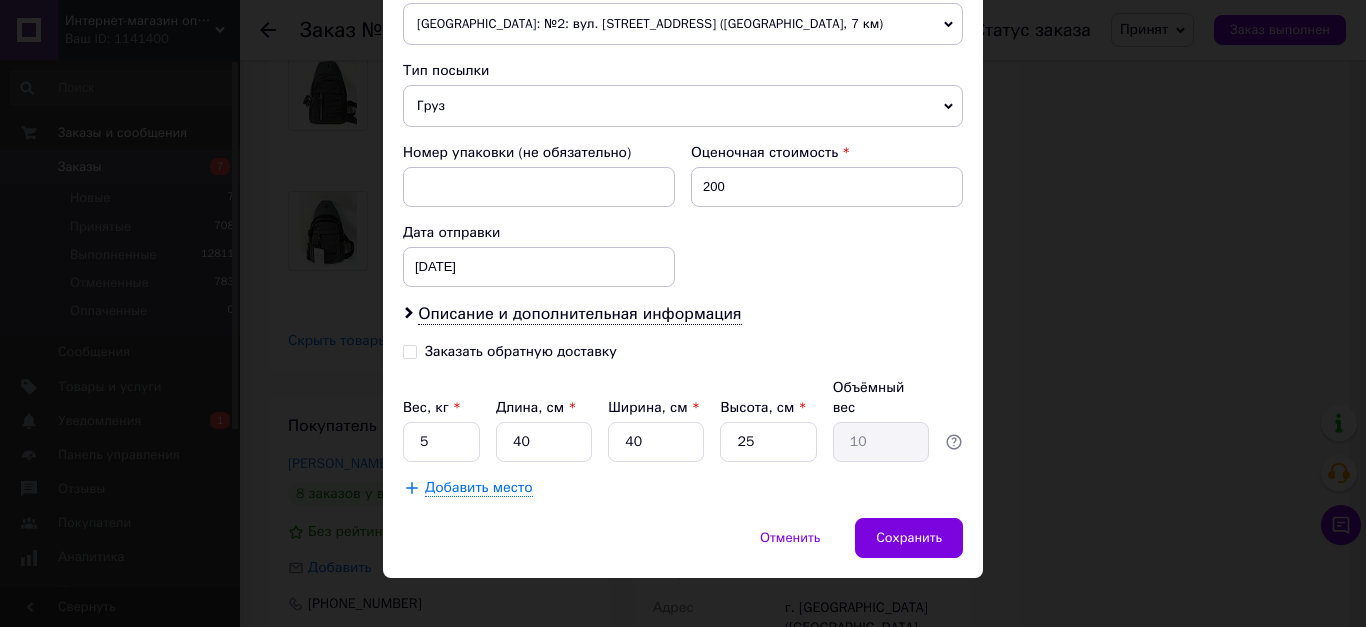 click on "Добавить место" at bounding box center [479, 488] 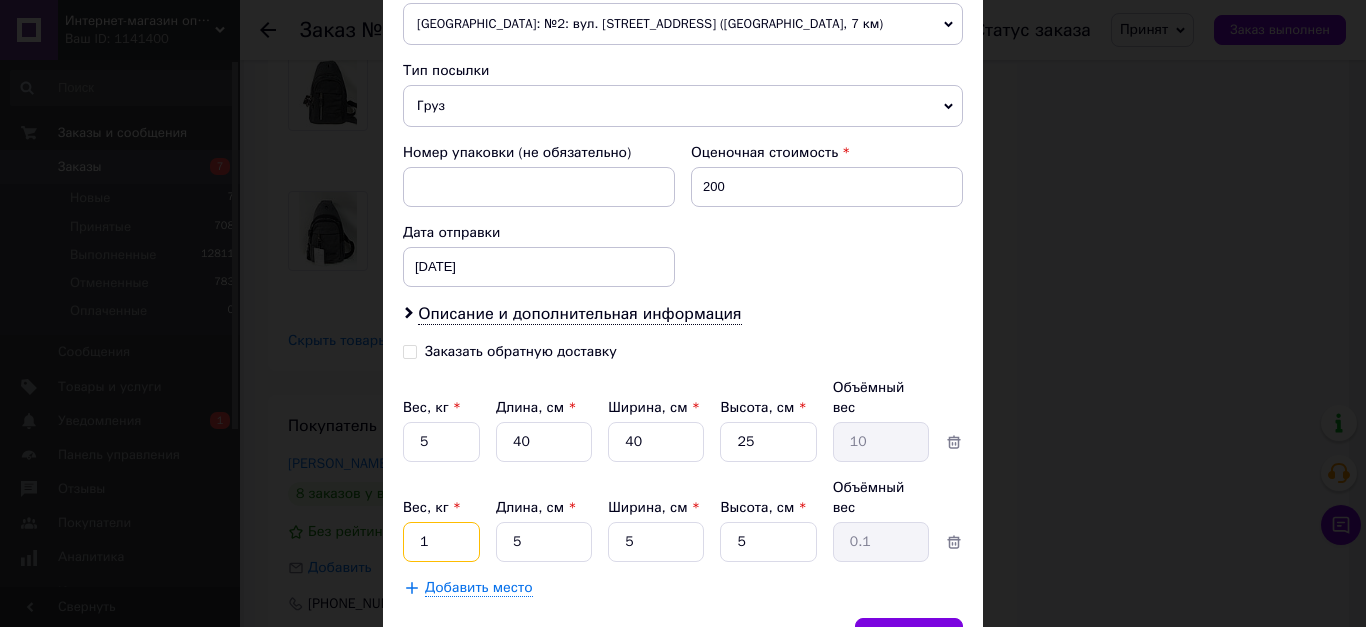 click on "1" at bounding box center (441, 442) 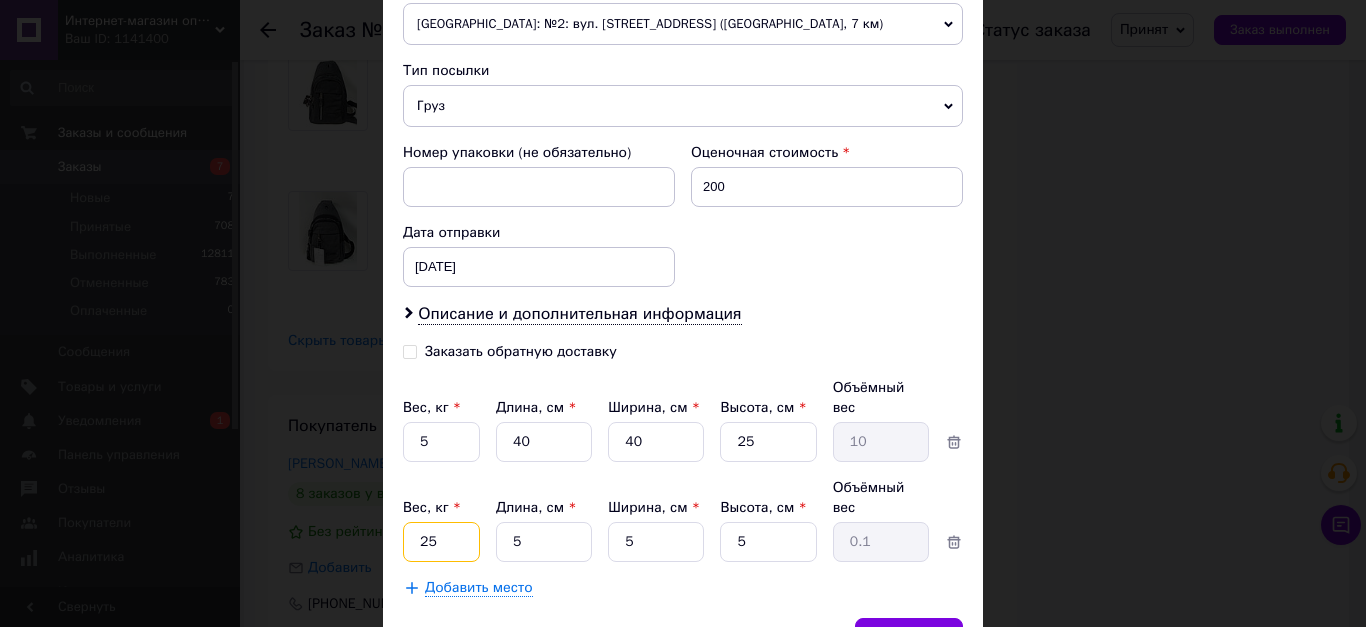 type on "25" 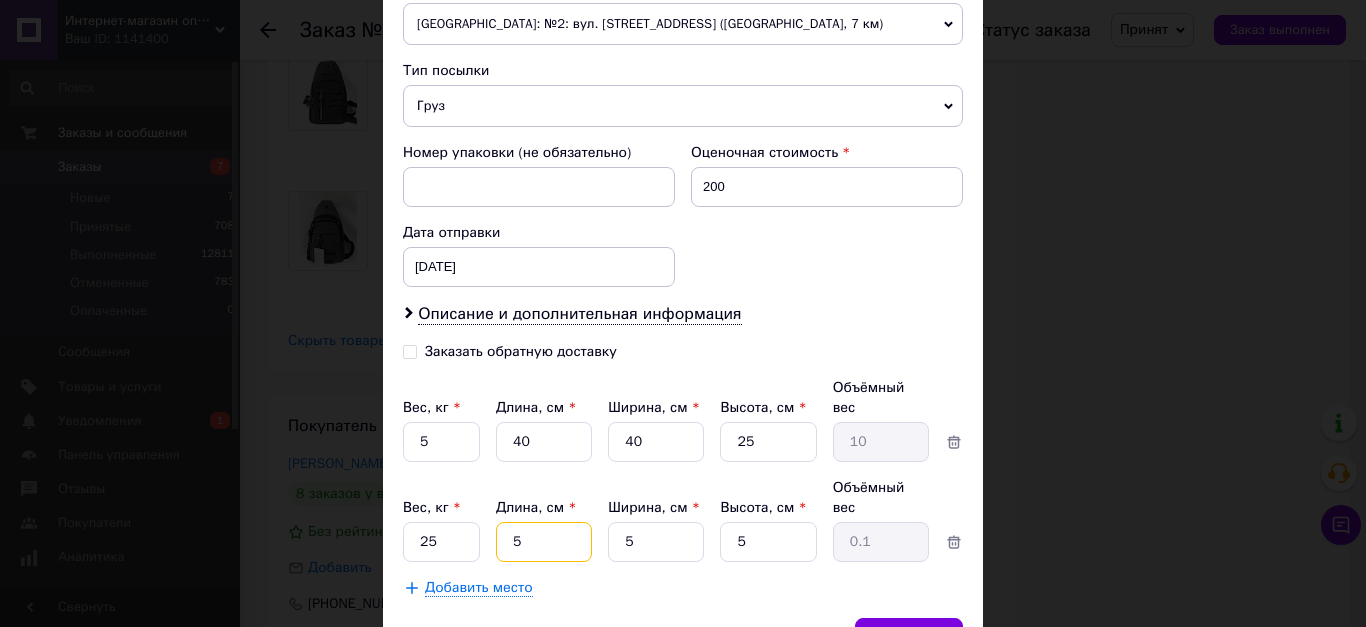 click on "5" at bounding box center [544, 442] 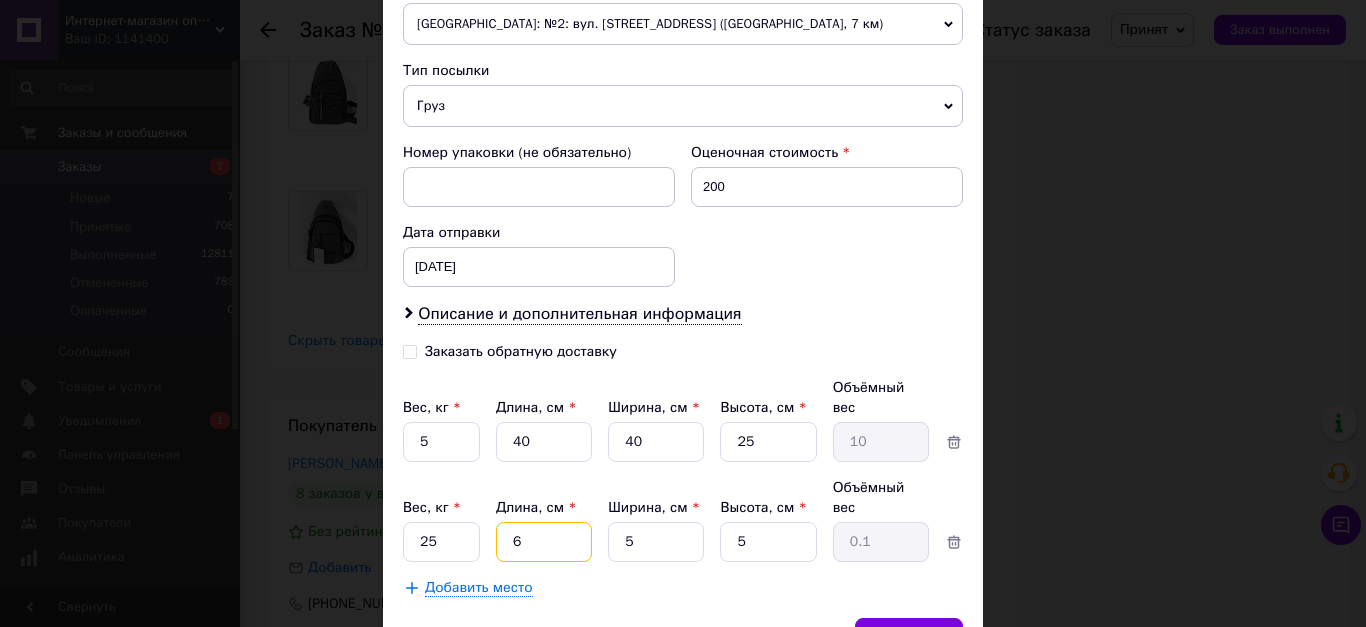 type on "60" 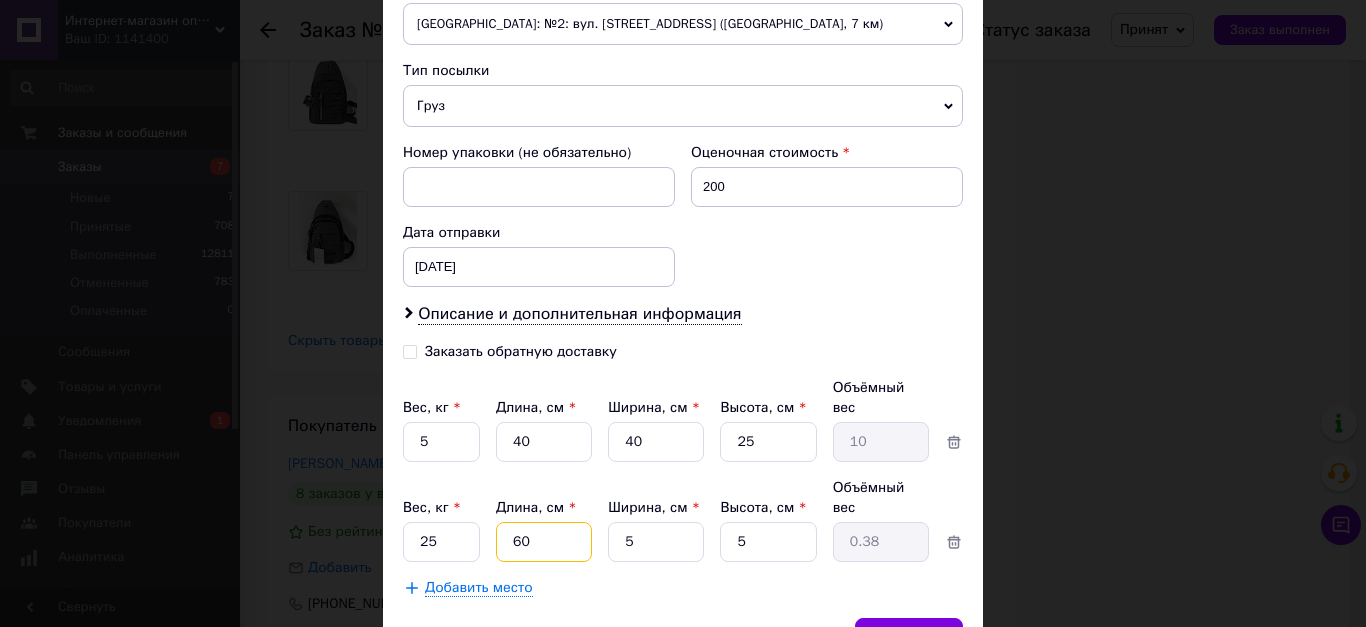 type on "60" 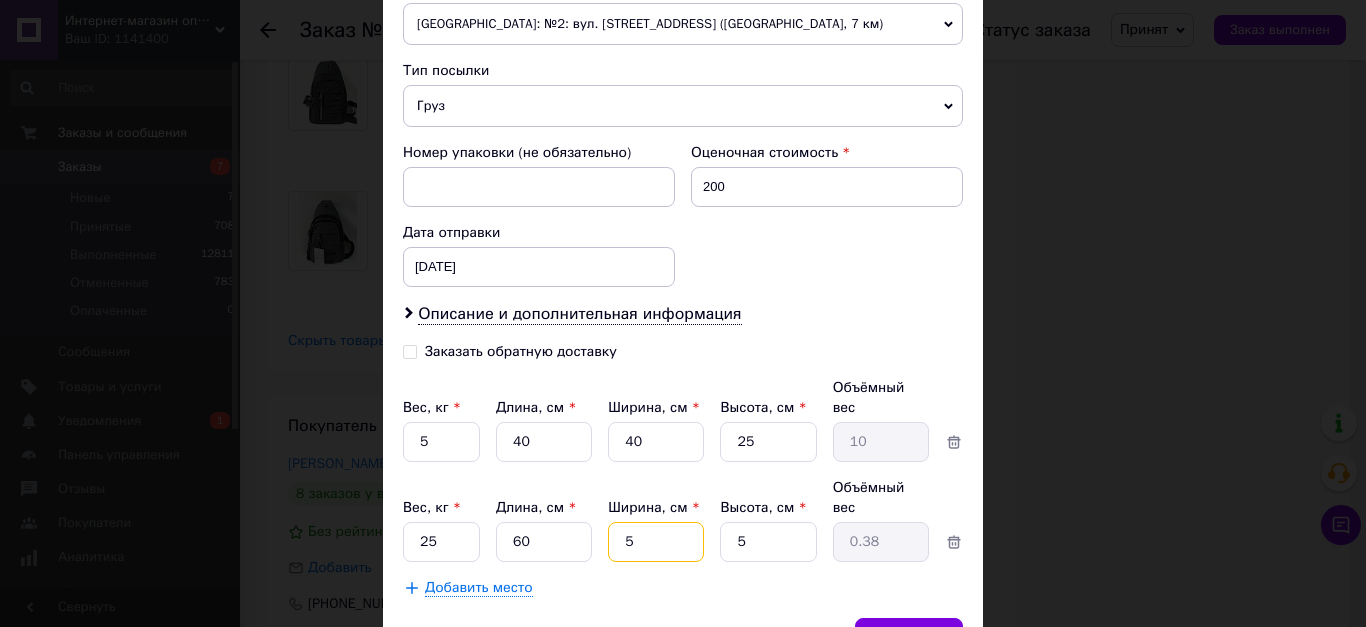 click on "5" at bounding box center [656, 442] 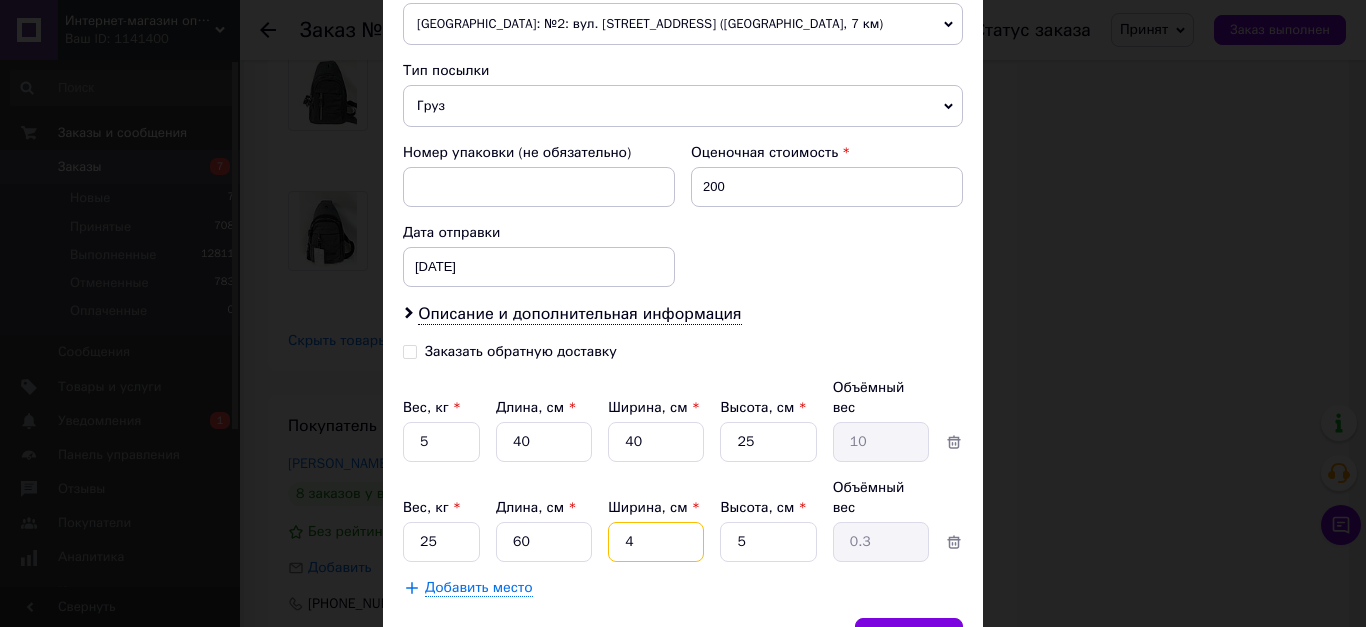 type on "45" 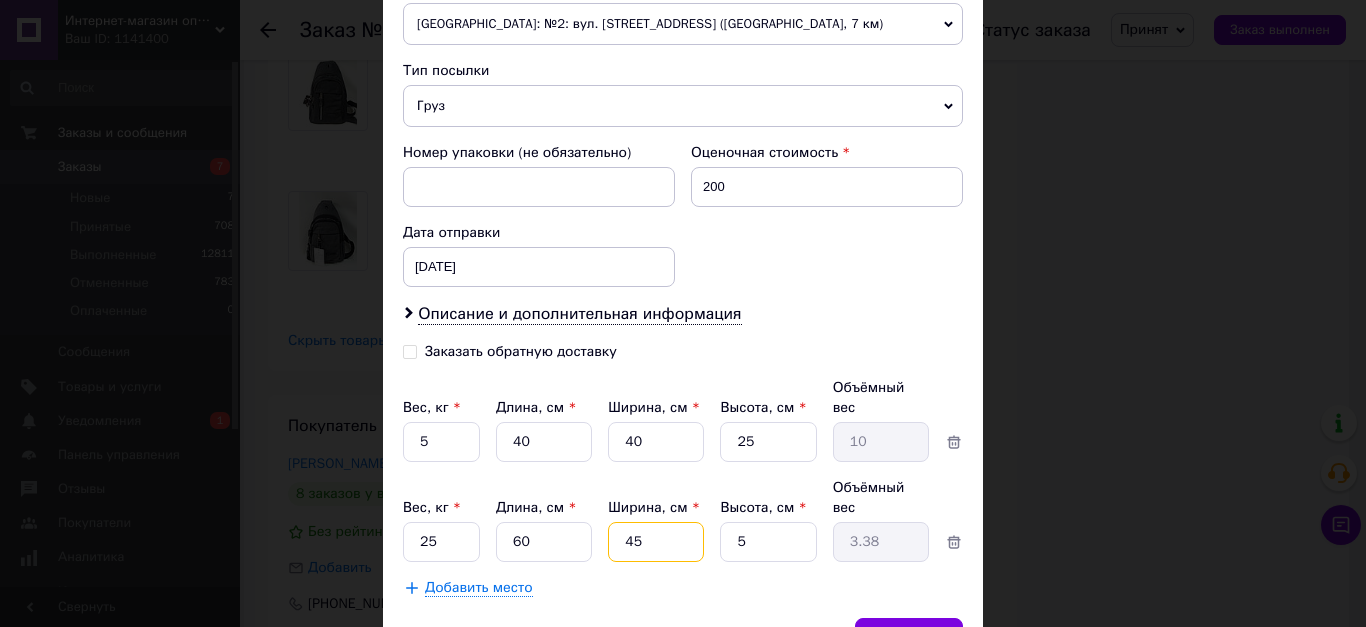 type on "45" 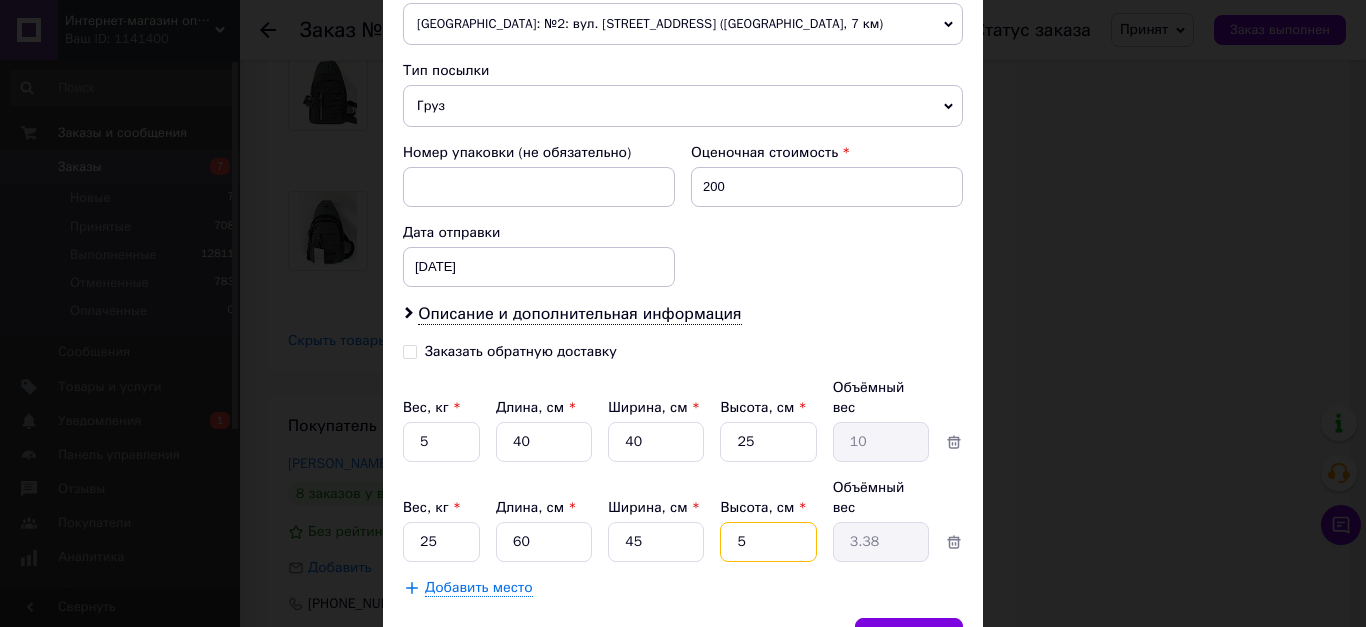 click on "5" at bounding box center (768, 442) 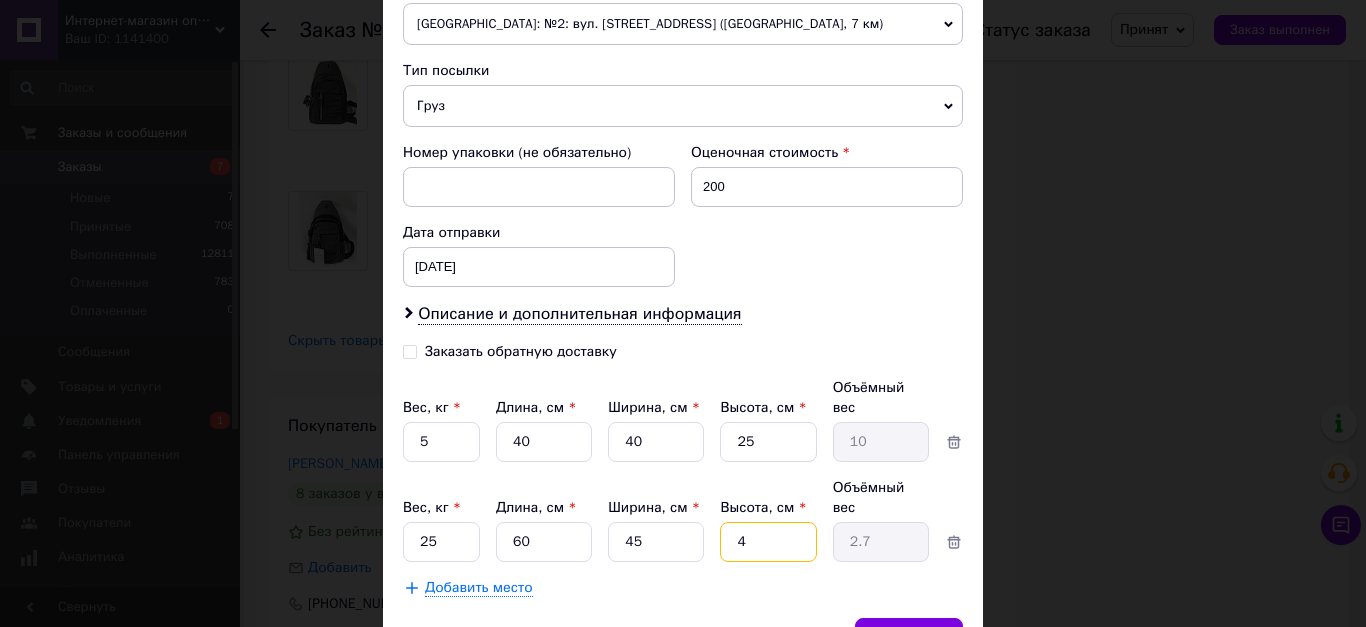 type on "40" 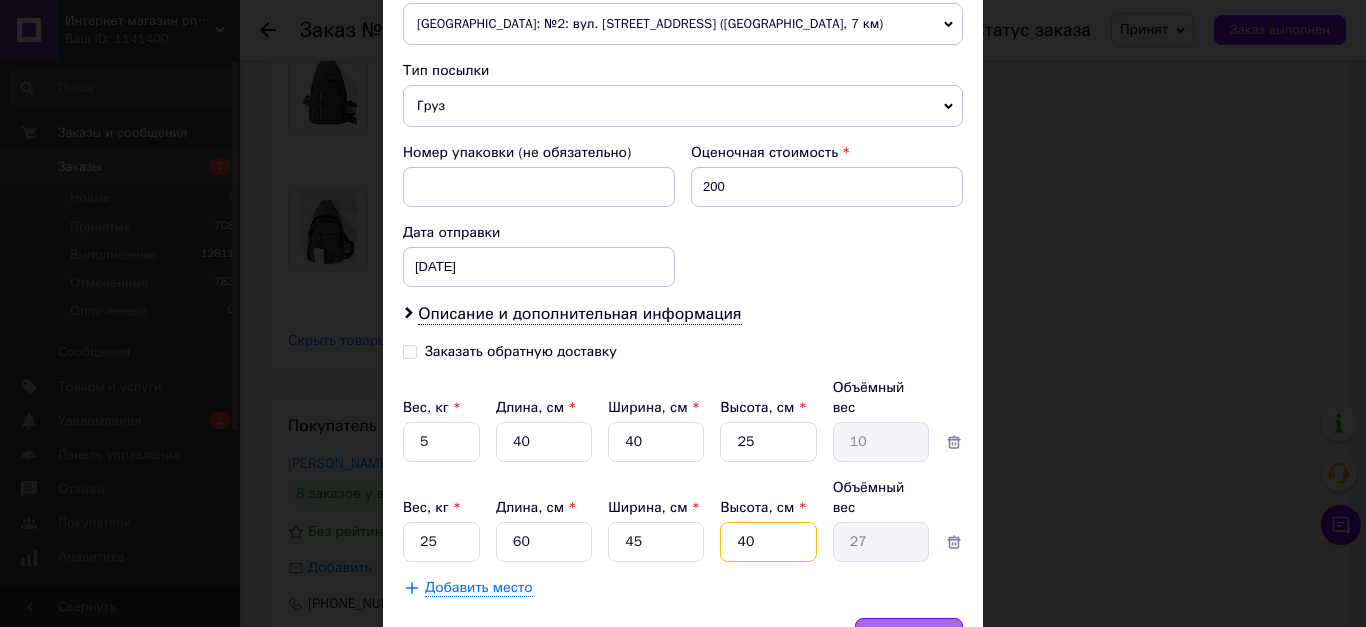 type on "40" 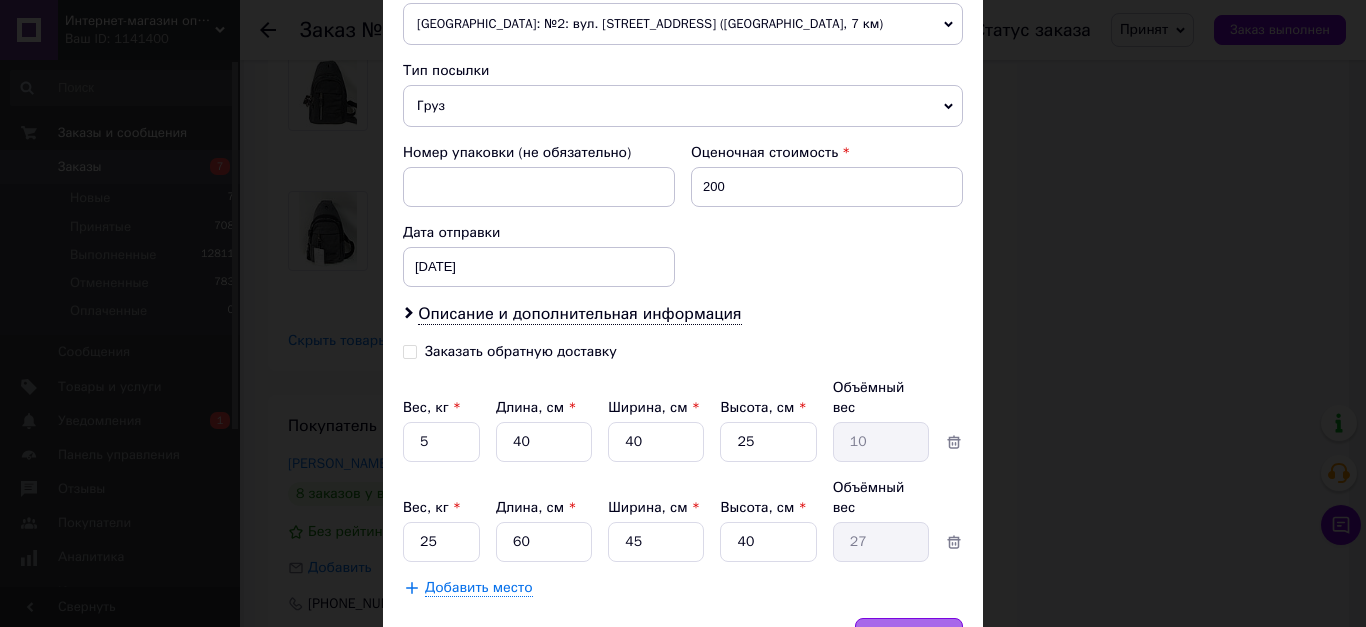 drag, startPoint x: 914, startPoint y: 606, endPoint x: 911, endPoint y: 589, distance: 17.262676 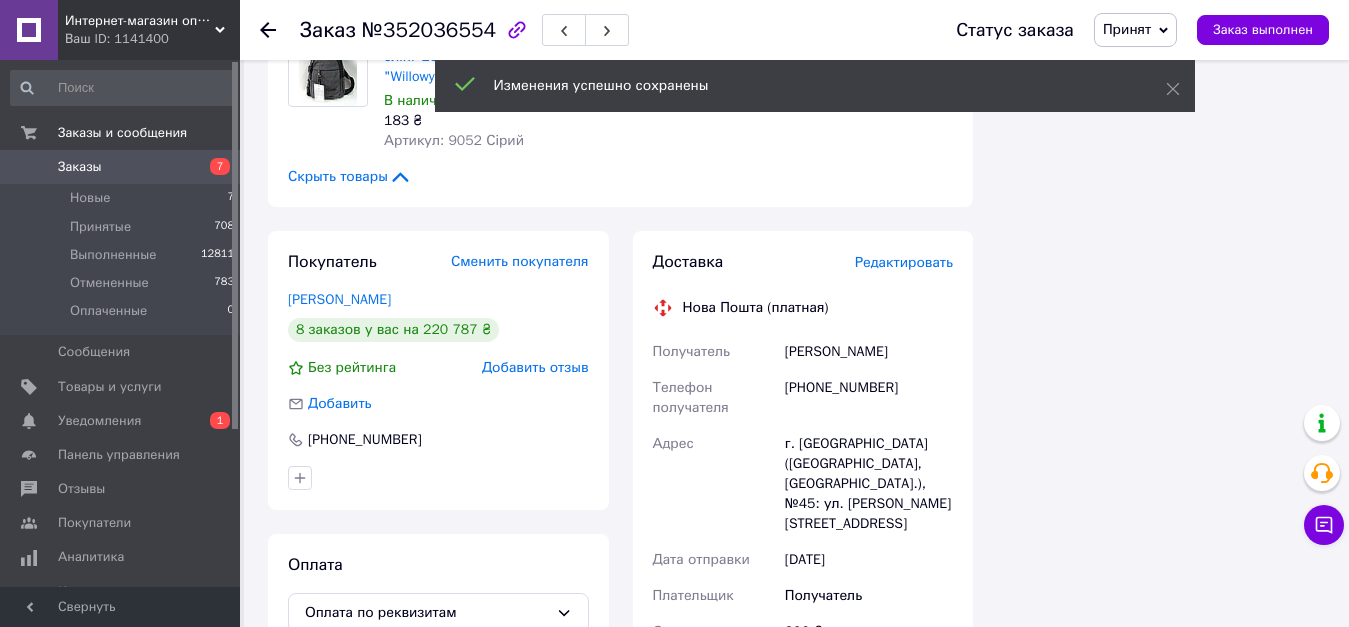 scroll, scrollTop: 6600, scrollLeft: 0, axis: vertical 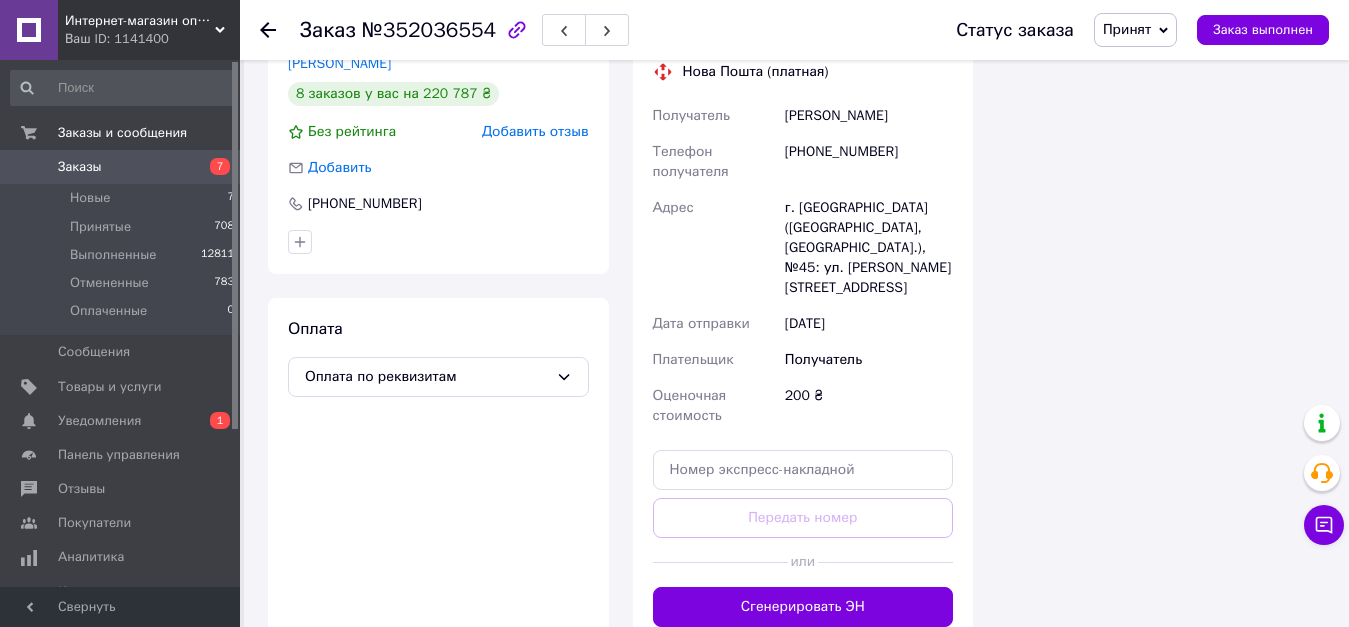 click on "Сгенерировать ЭН" at bounding box center [803, 607] 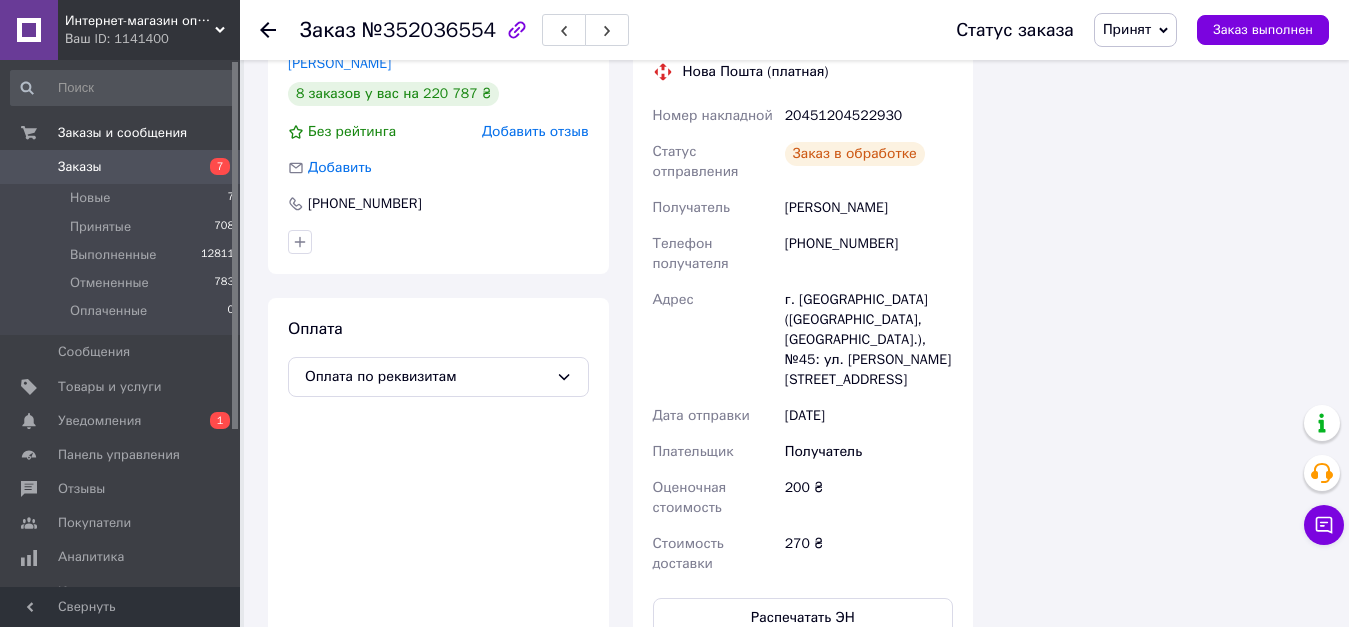 scroll, scrollTop: 80, scrollLeft: 0, axis: vertical 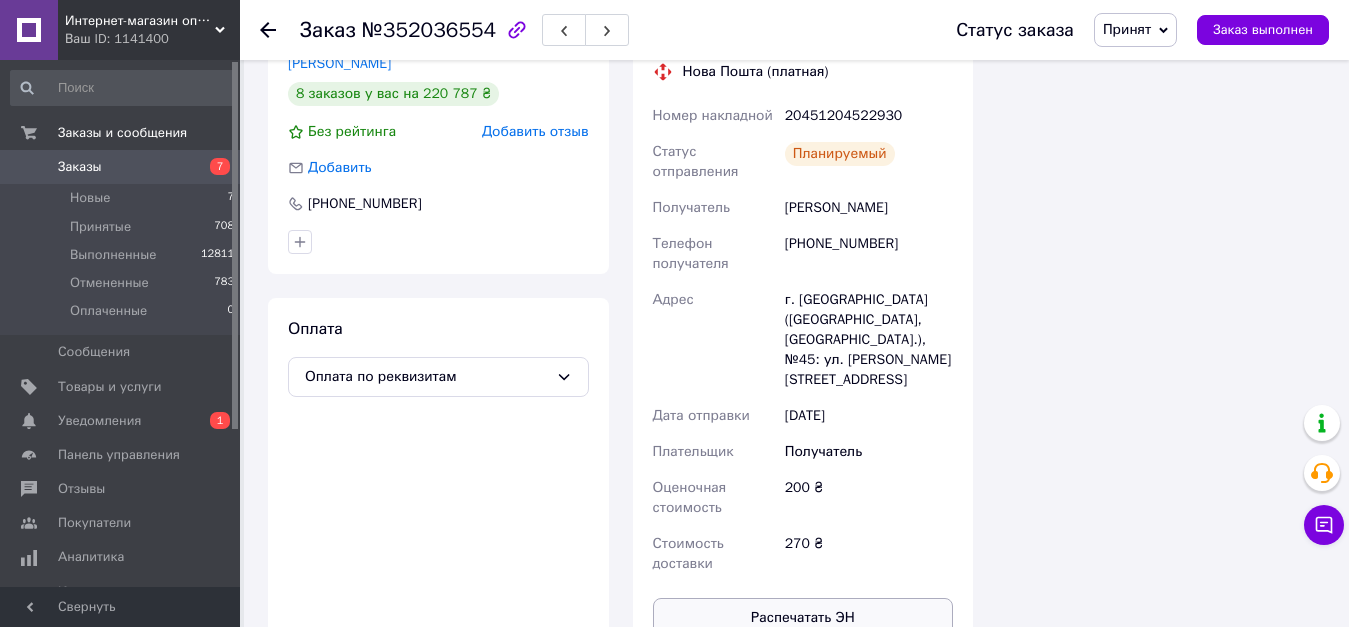 click on "Распечатать ЭН" at bounding box center (803, 618) 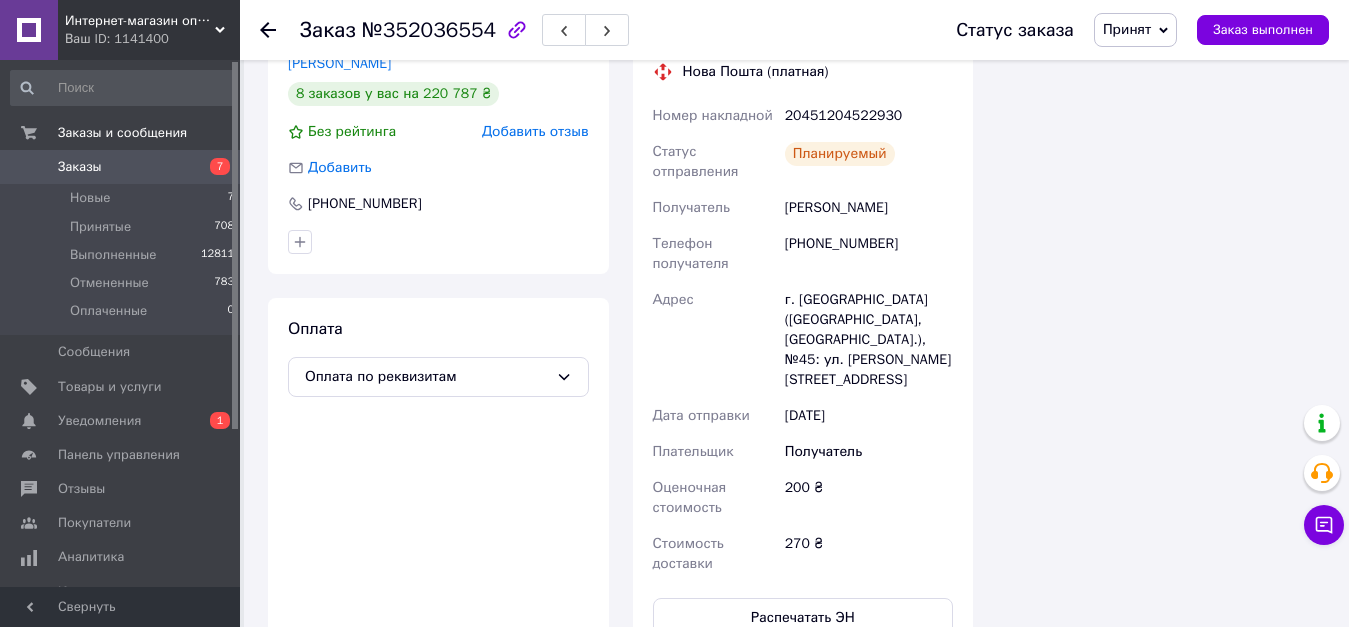 click 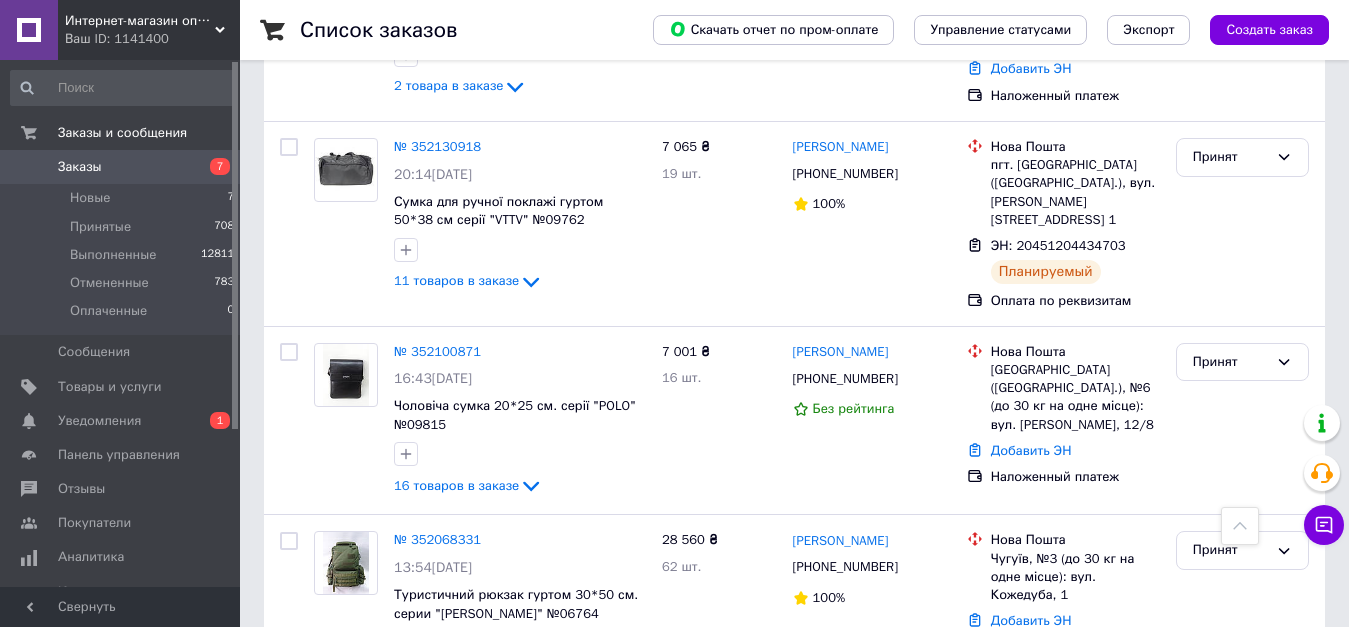 scroll, scrollTop: 2900, scrollLeft: 0, axis: vertical 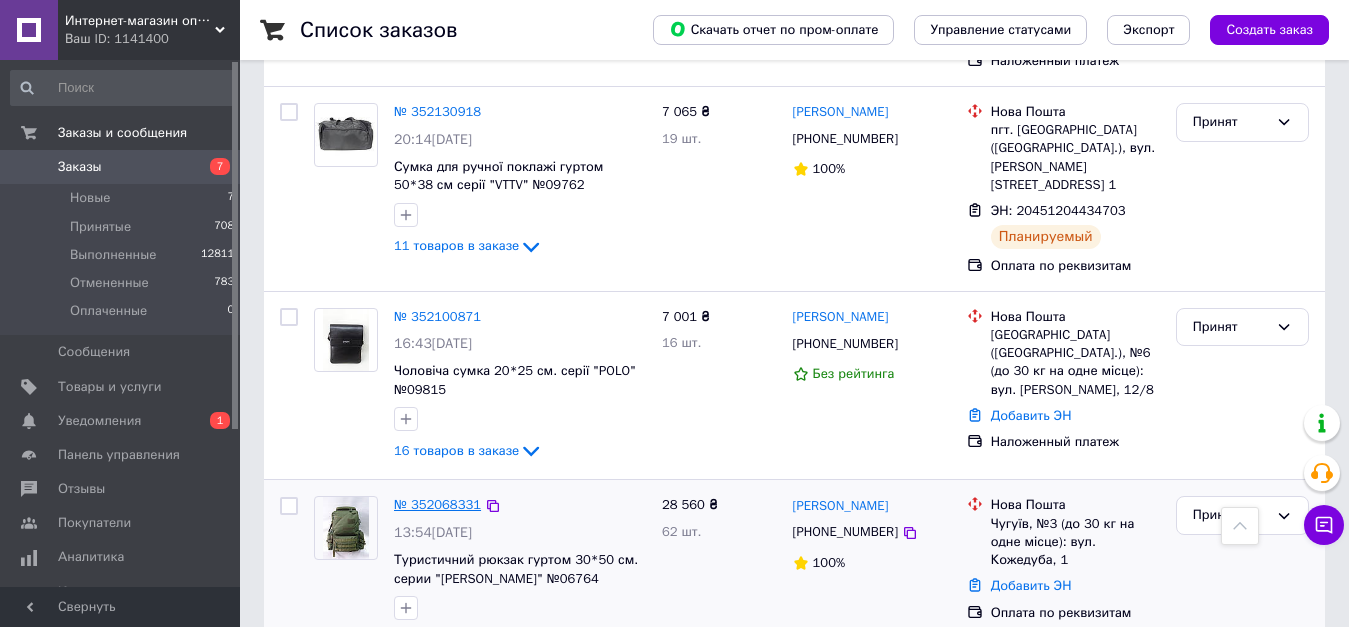 click on "№ 352068331" at bounding box center [437, 504] 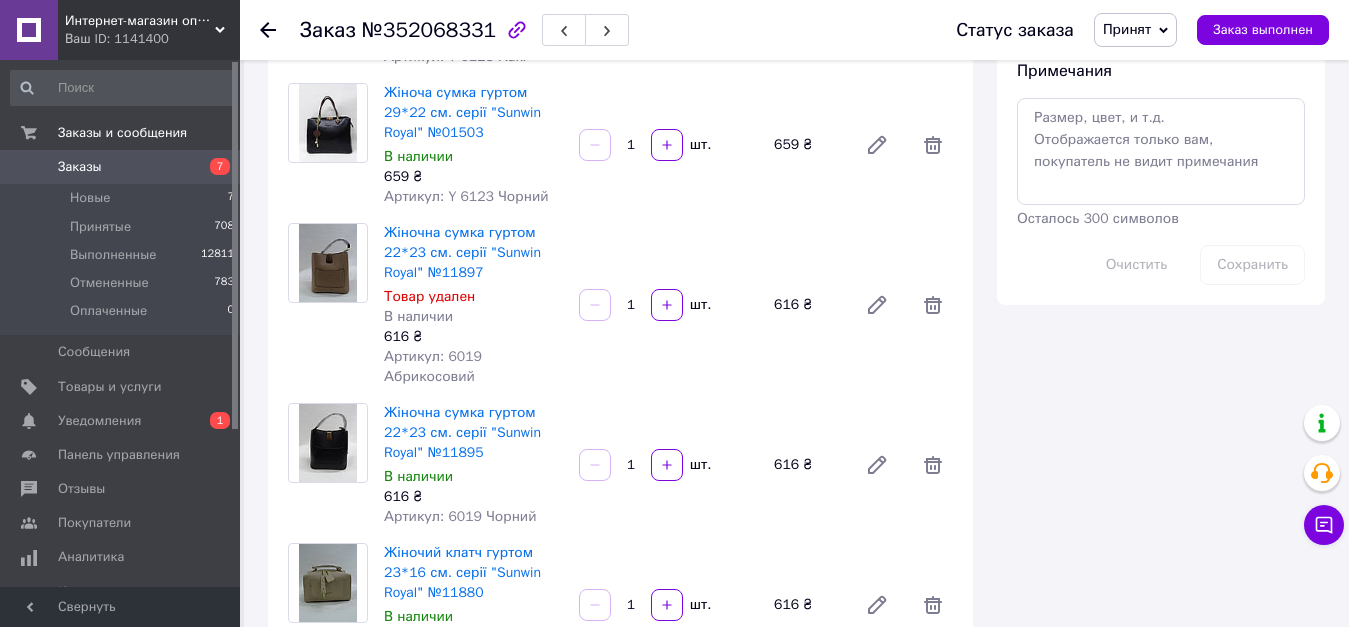 scroll, scrollTop: 1000, scrollLeft: 0, axis: vertical 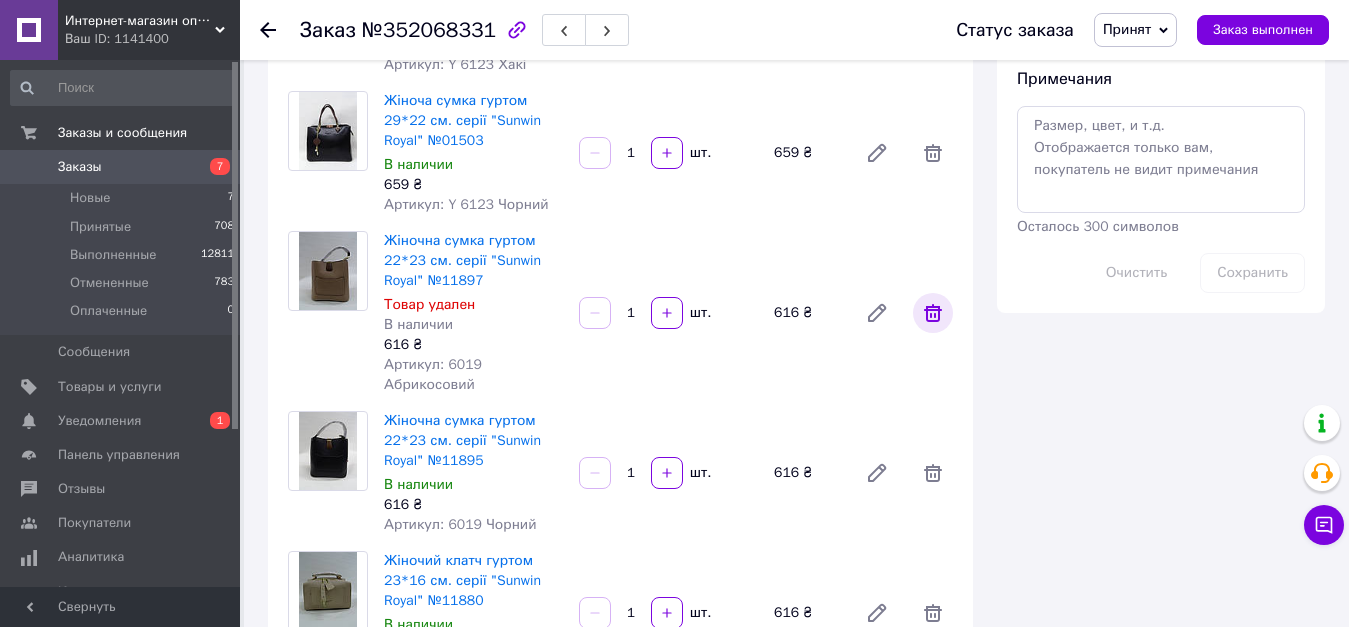 click 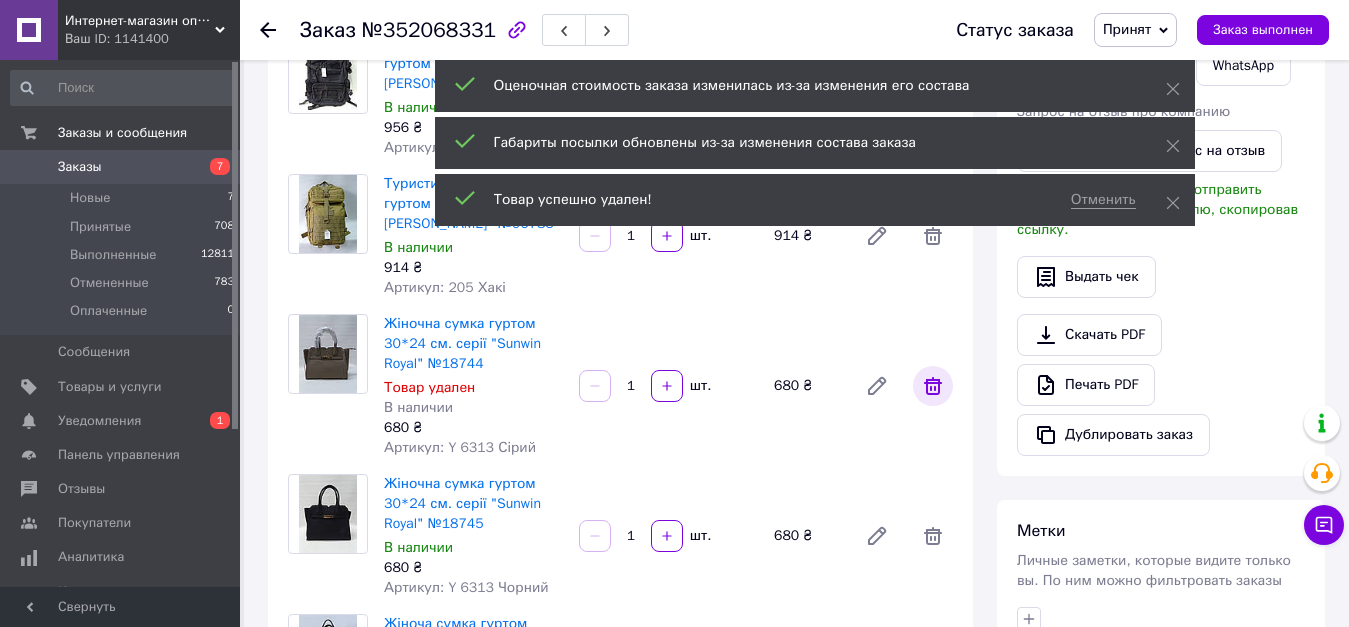 scroll, scrollTop: 300, scrollLeft: 0, axis: vertical 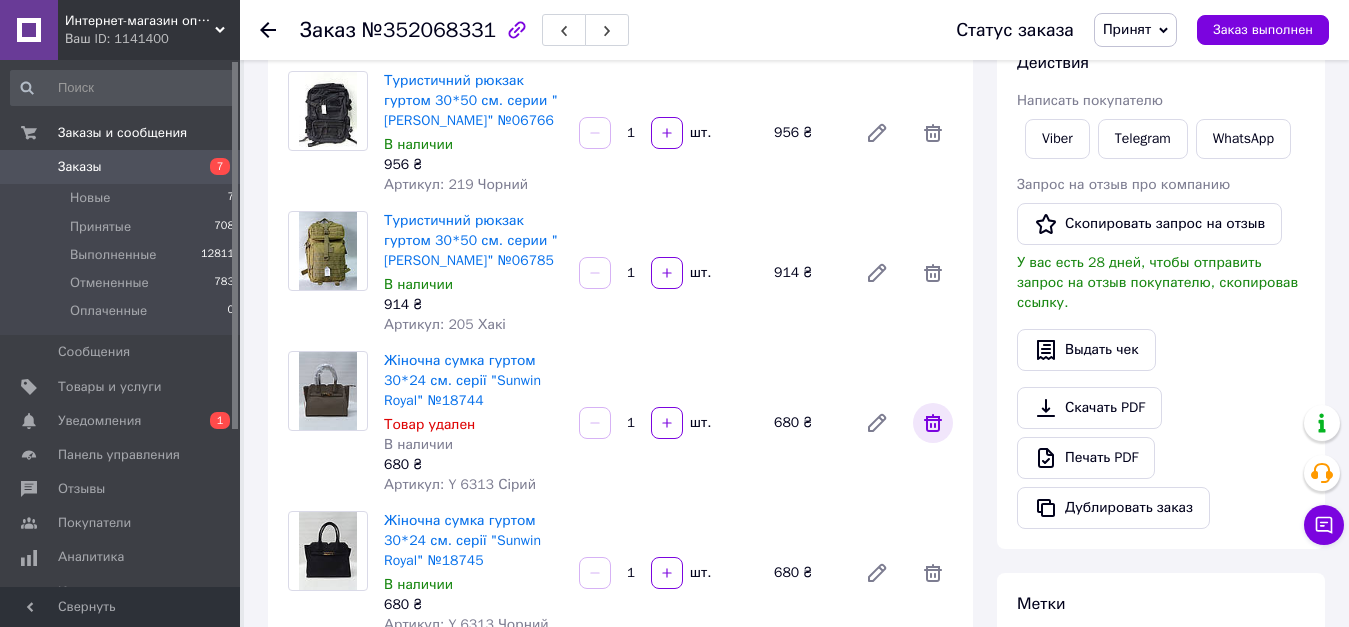 click 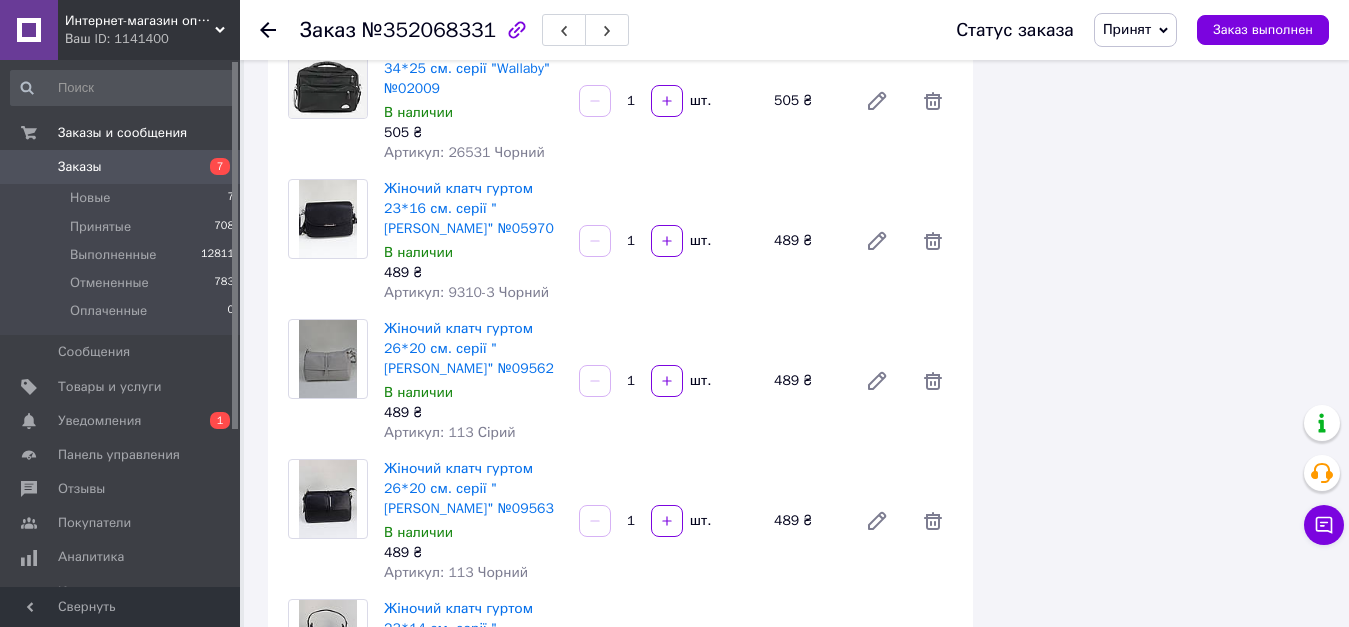 scroll, scrollTop: 3700, scrollLeft: 0, axis: vertical 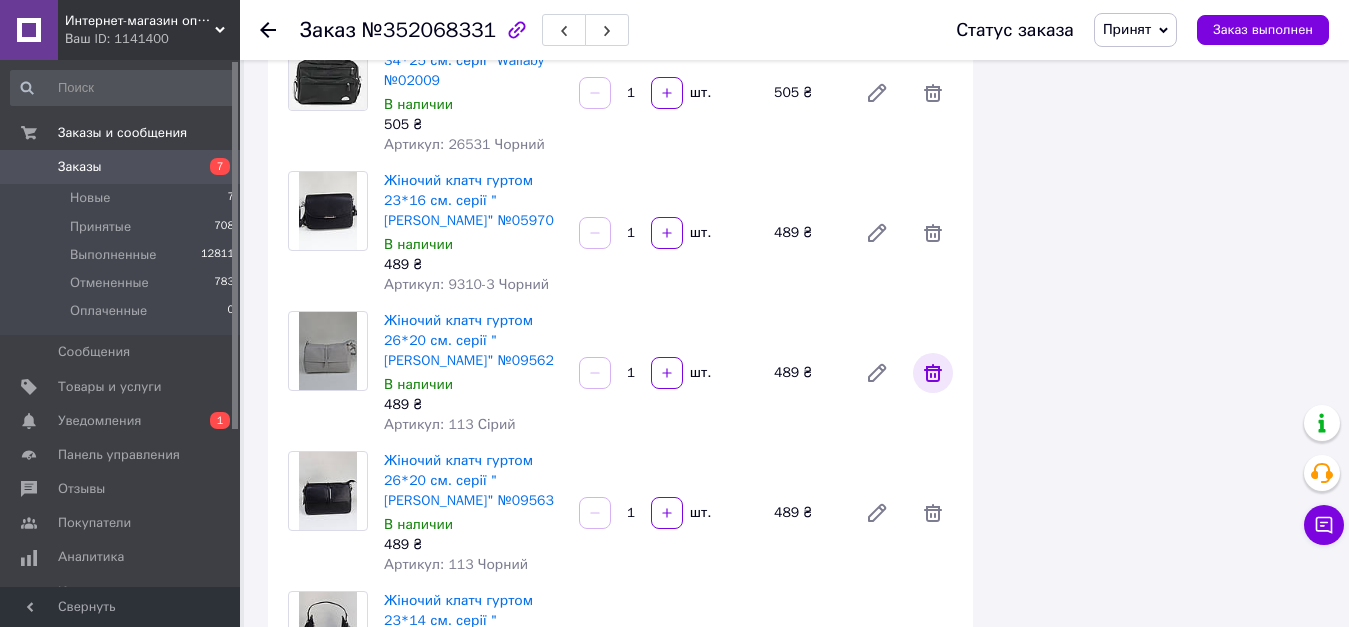 click 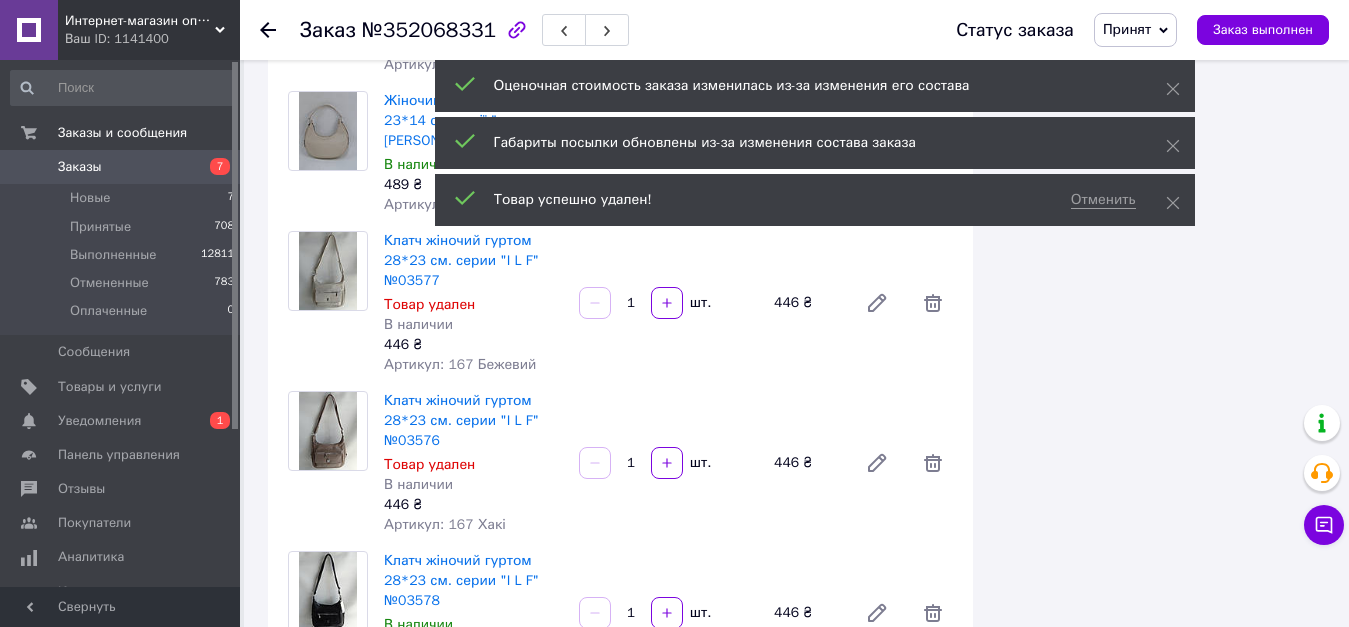 scroll, scrollTop: 4160, scrollLeft: 0, axis: vertical 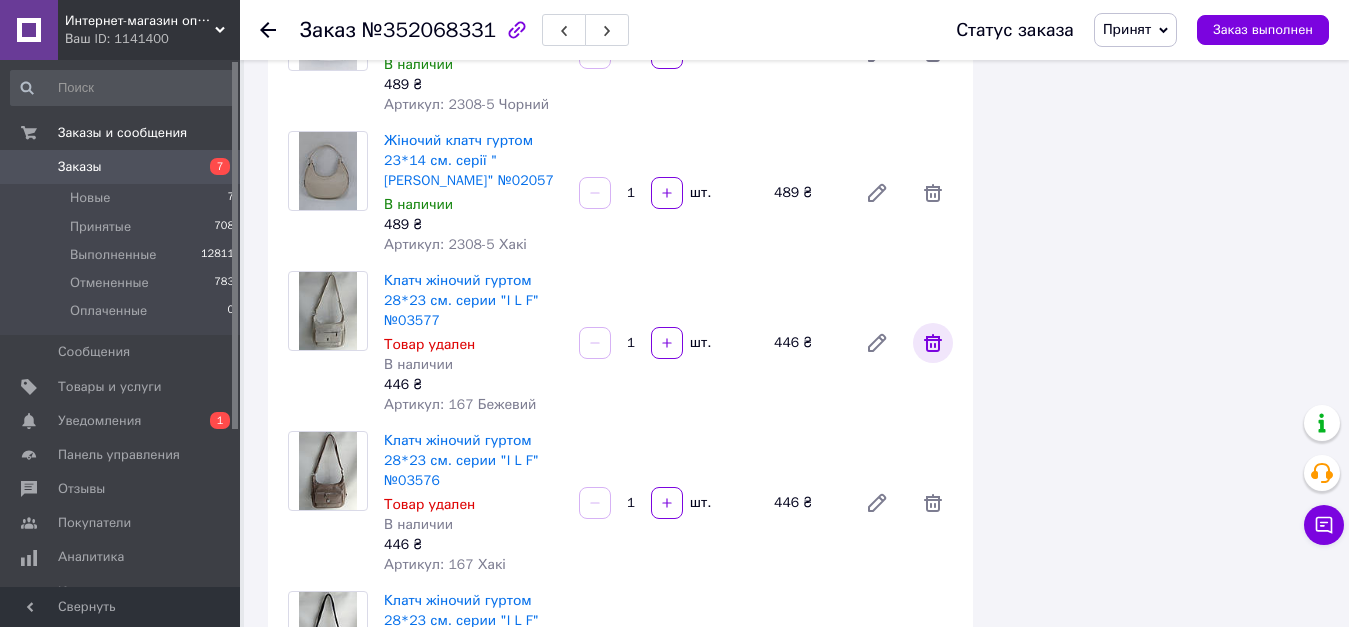 click 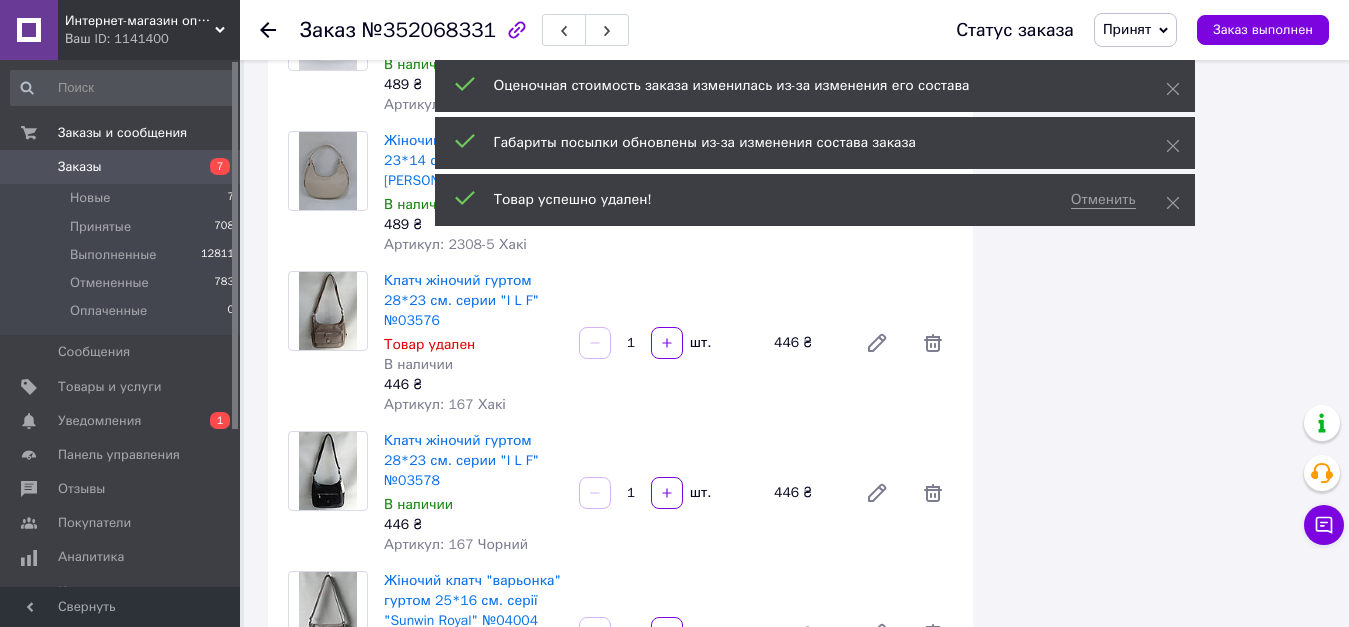 click 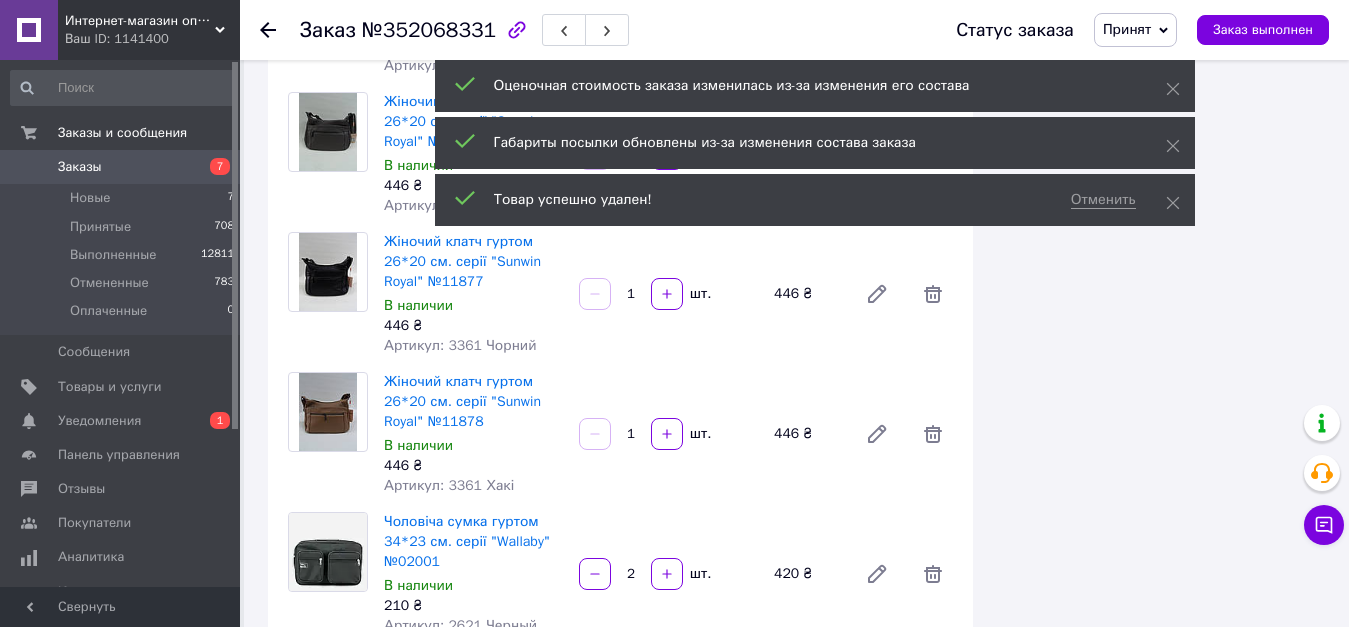 scroll, scrollTop: 4760, scrollLeft: 0, axis: vertical 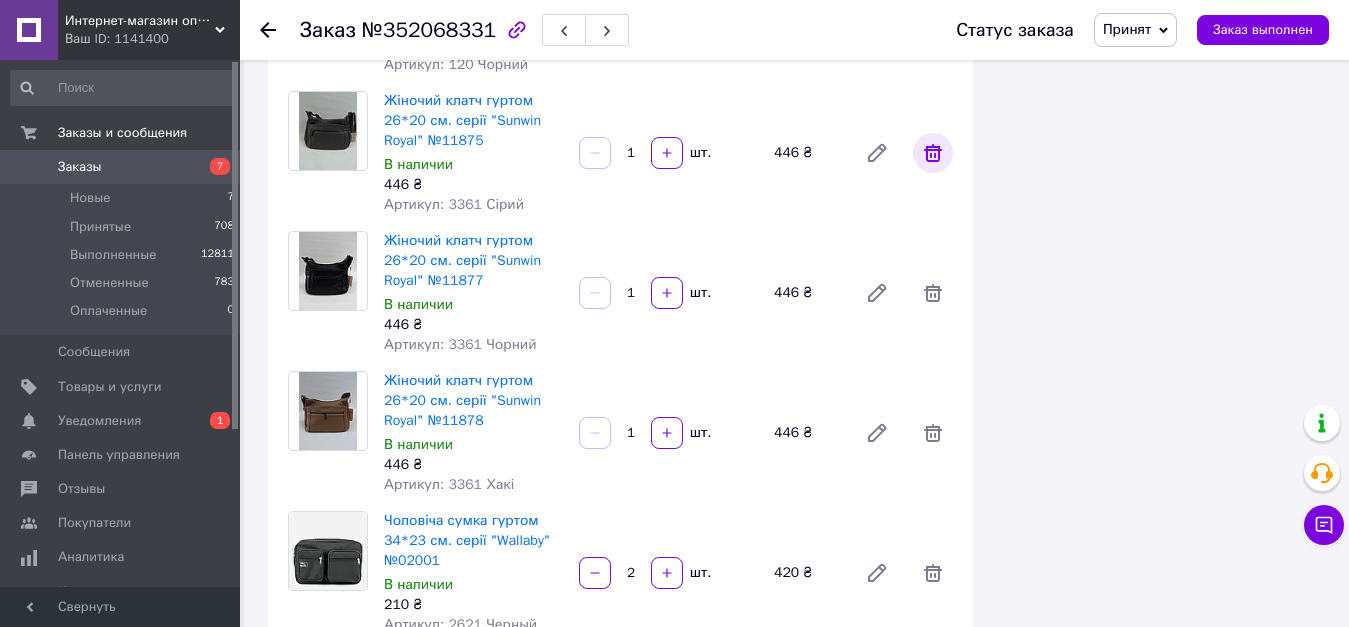click 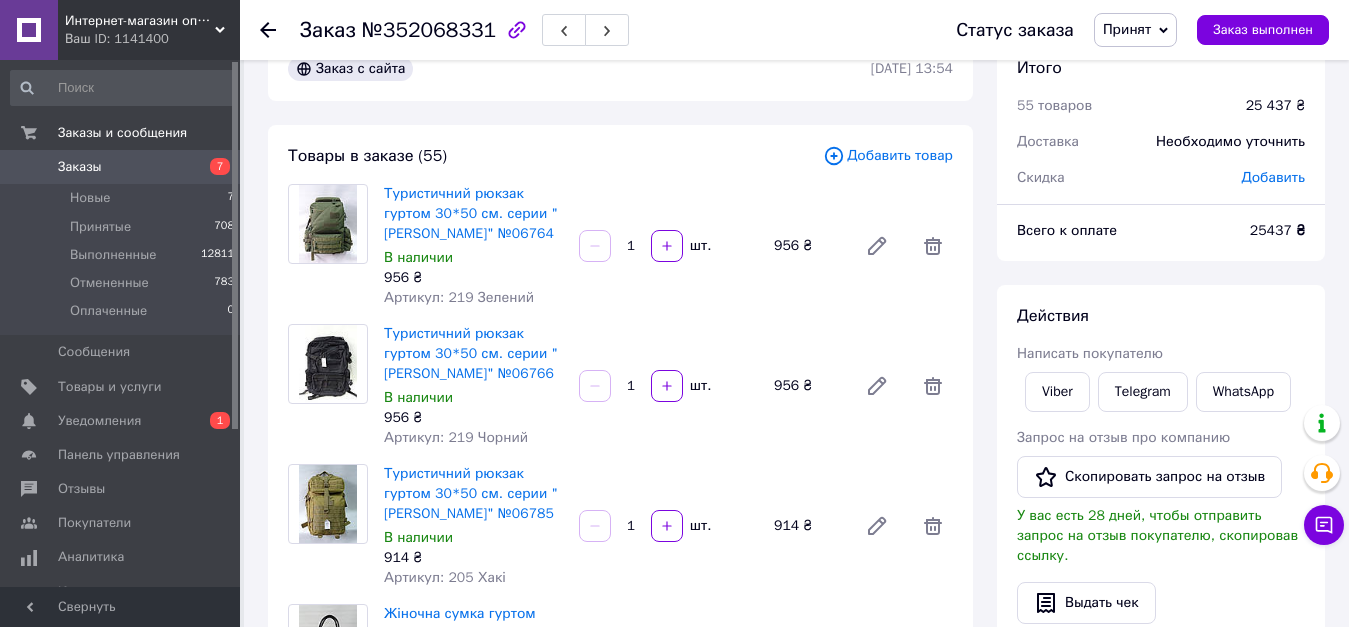 scroll, scrollTop: 0, scrollLeft: 0, axis: both 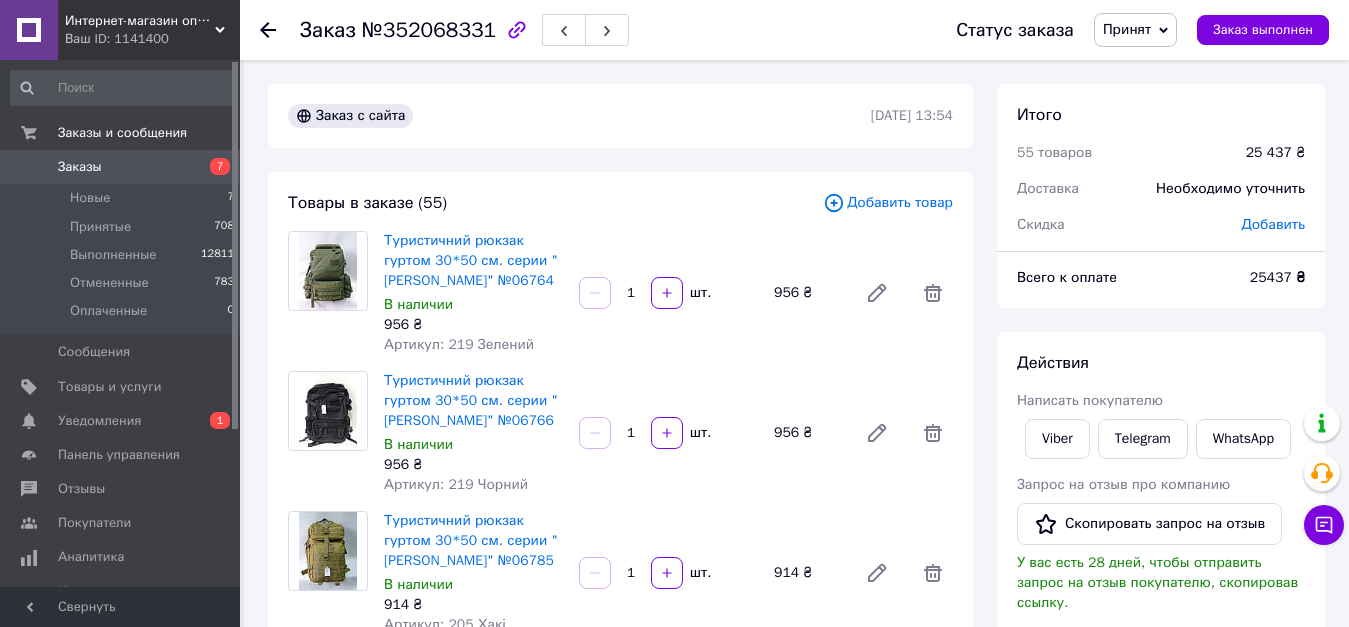 click on "Добавить" at bounding box center (1273, 224) 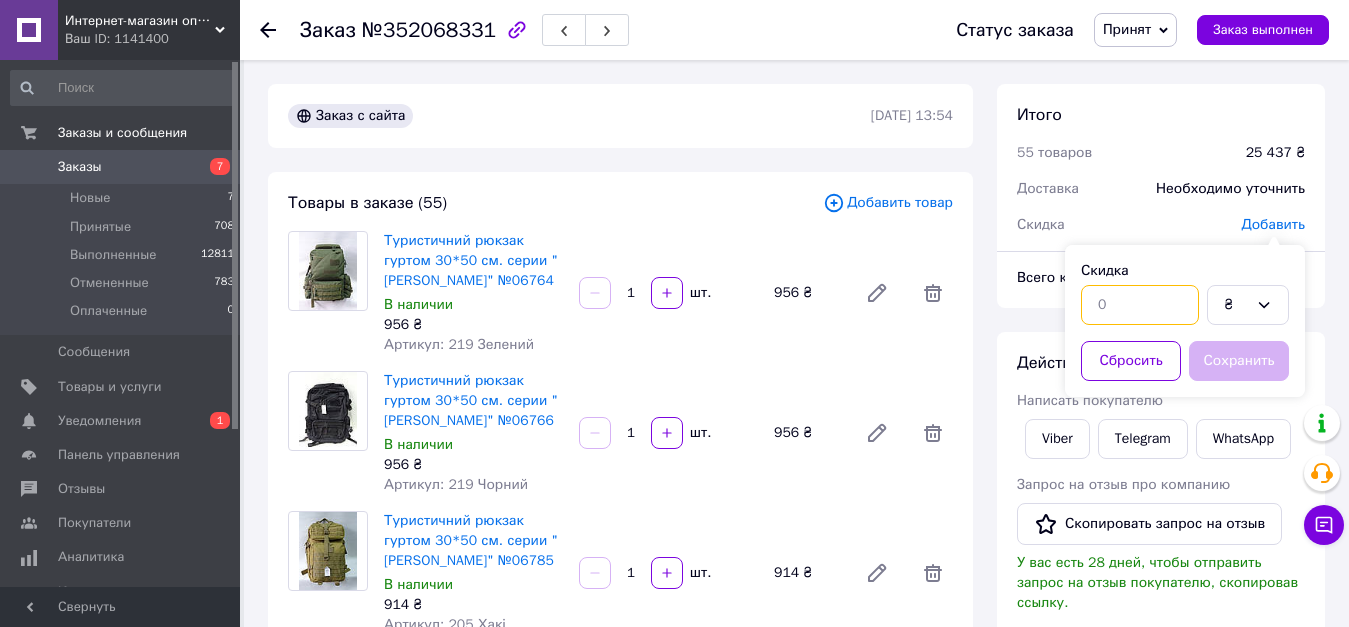 click at bounding box center (1140, 305) 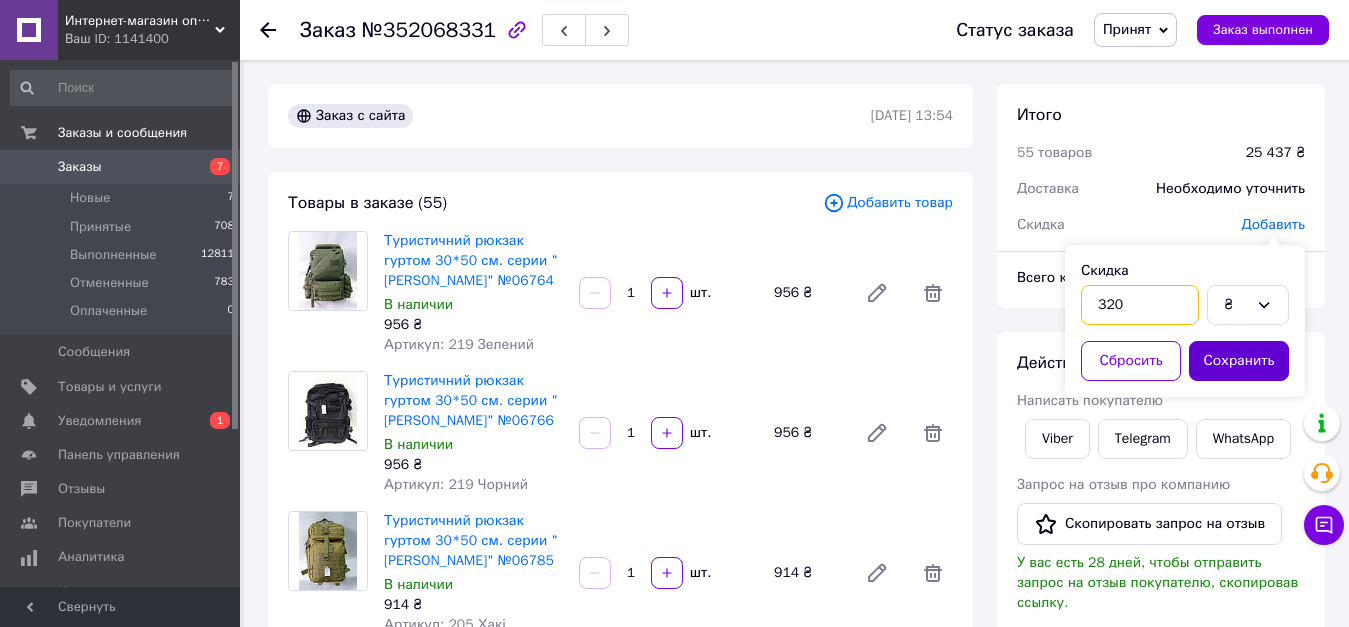 type on "320" 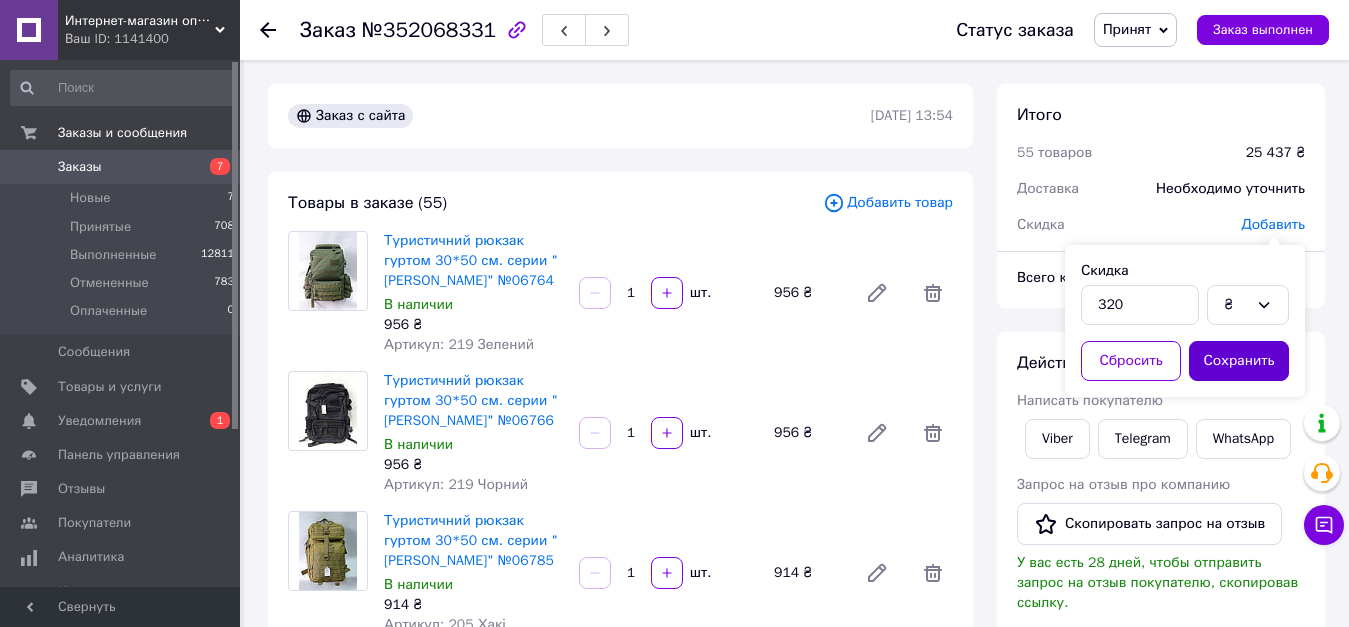 click on "Сохранить" at bounding box center (1239, 361) 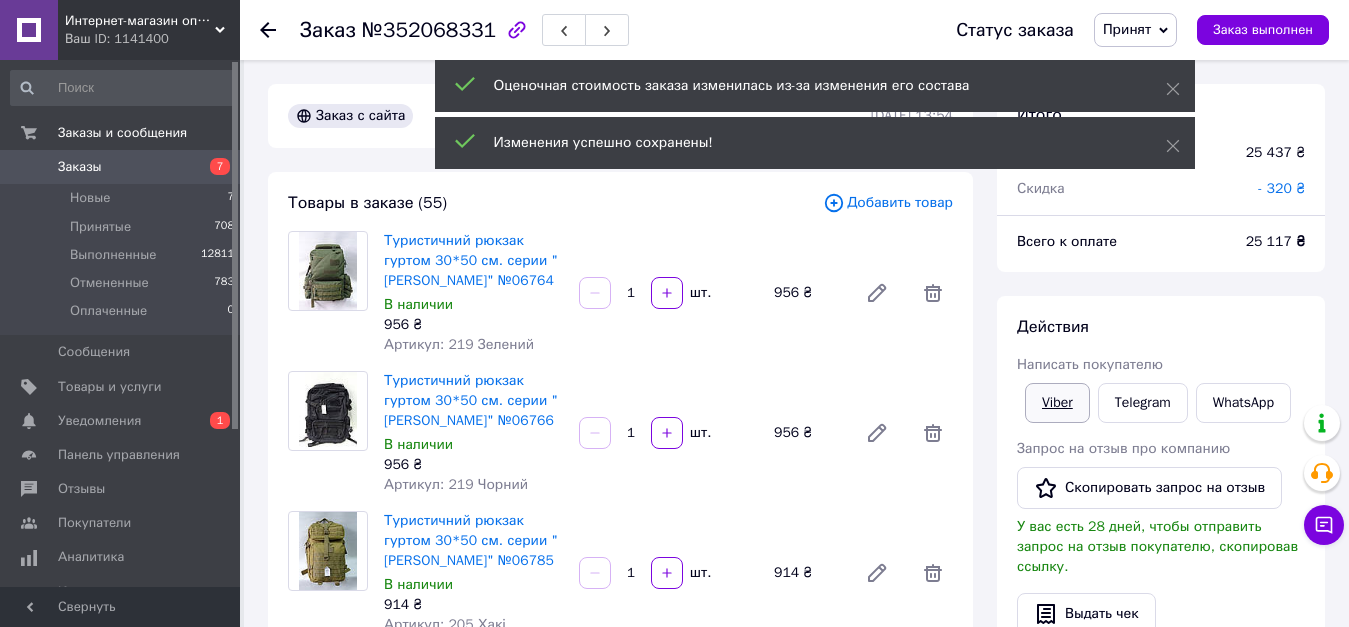 click on "Viber" at bounding box center (1057, 403) 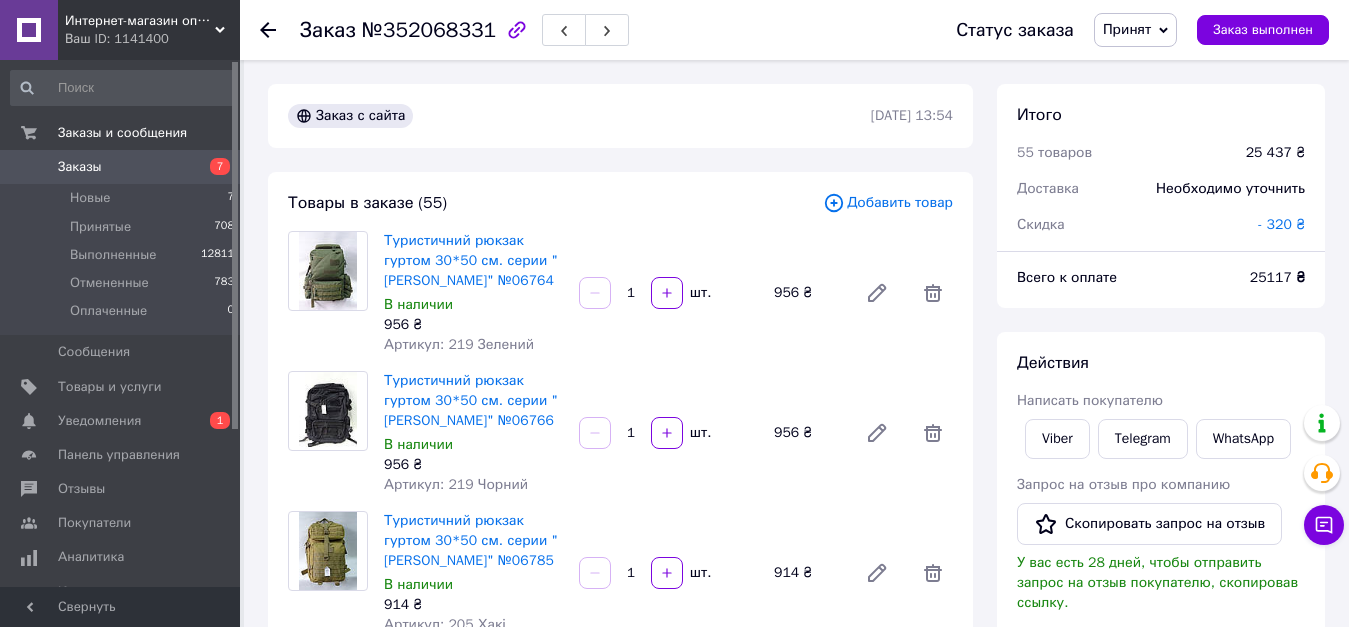 click on "Действия Написать покупателю Viber Telegram WhatsApp Запрос на отзыв про компанию   Скопировать запрос на отзыв У вас есть 28 дней, чтобы отправить запрос на отзыв покупателю, скопировав ссылку.   Выдать чек   Скачать PDF   Печать PDF   Дублировать заказ" at bounding box center [1161, 590] 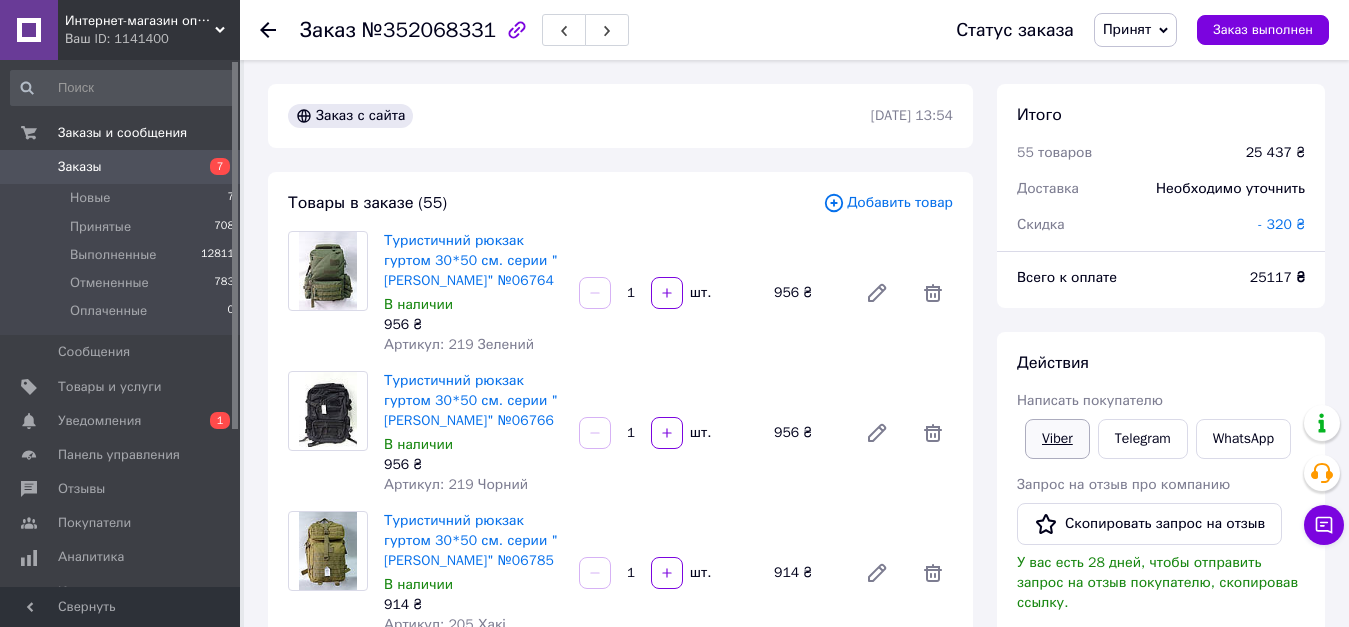click on "Viber" at bounding box center [1057, 439] 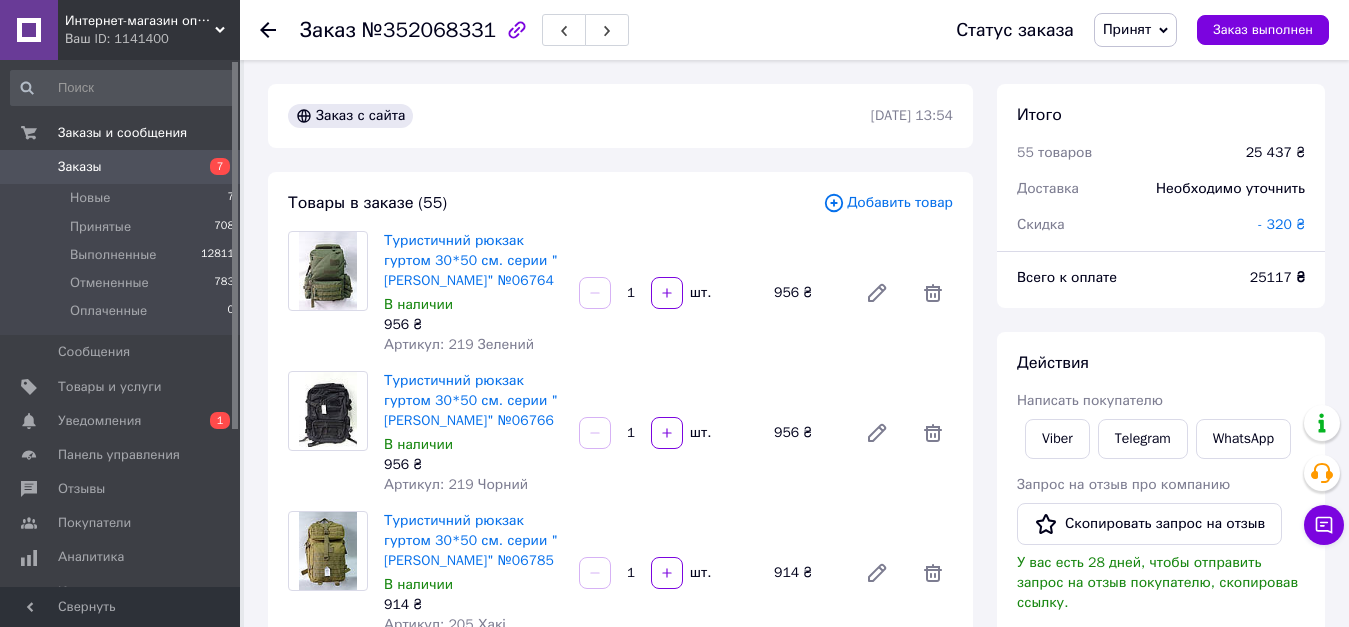 scroll, scrollTop: 200, scrollLeft: 0, axis: vertical 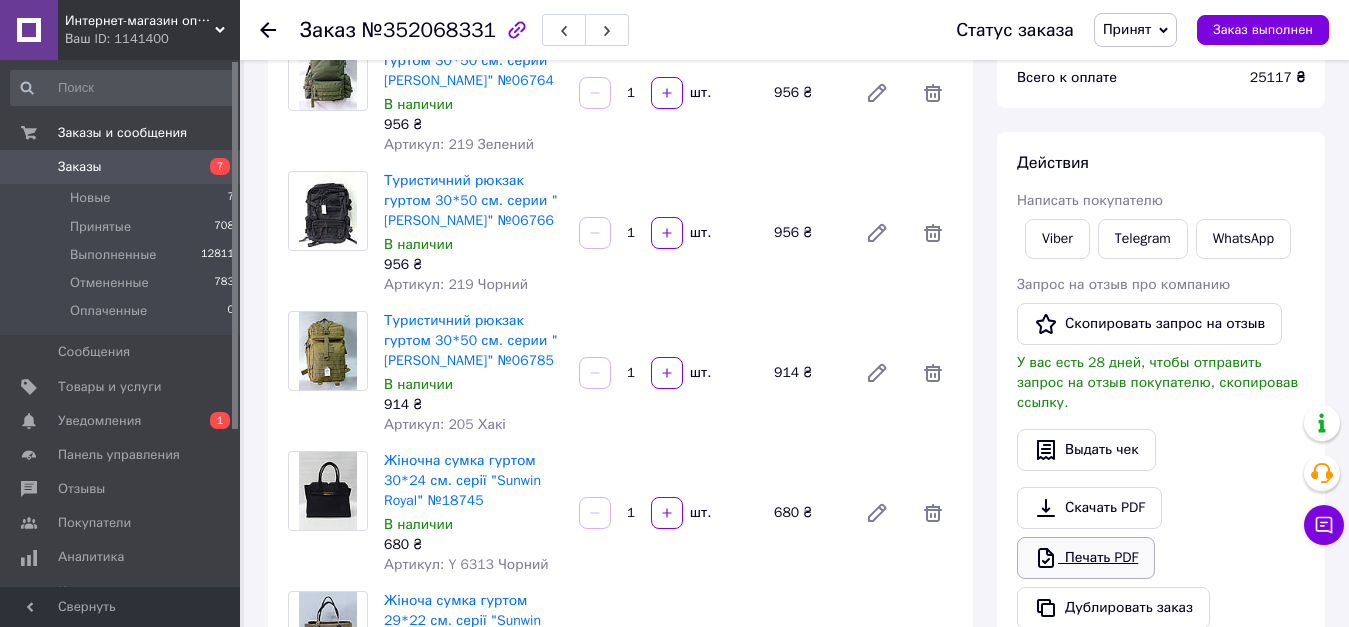 click on "Печать PDF" at bounding box center (1086, 558) 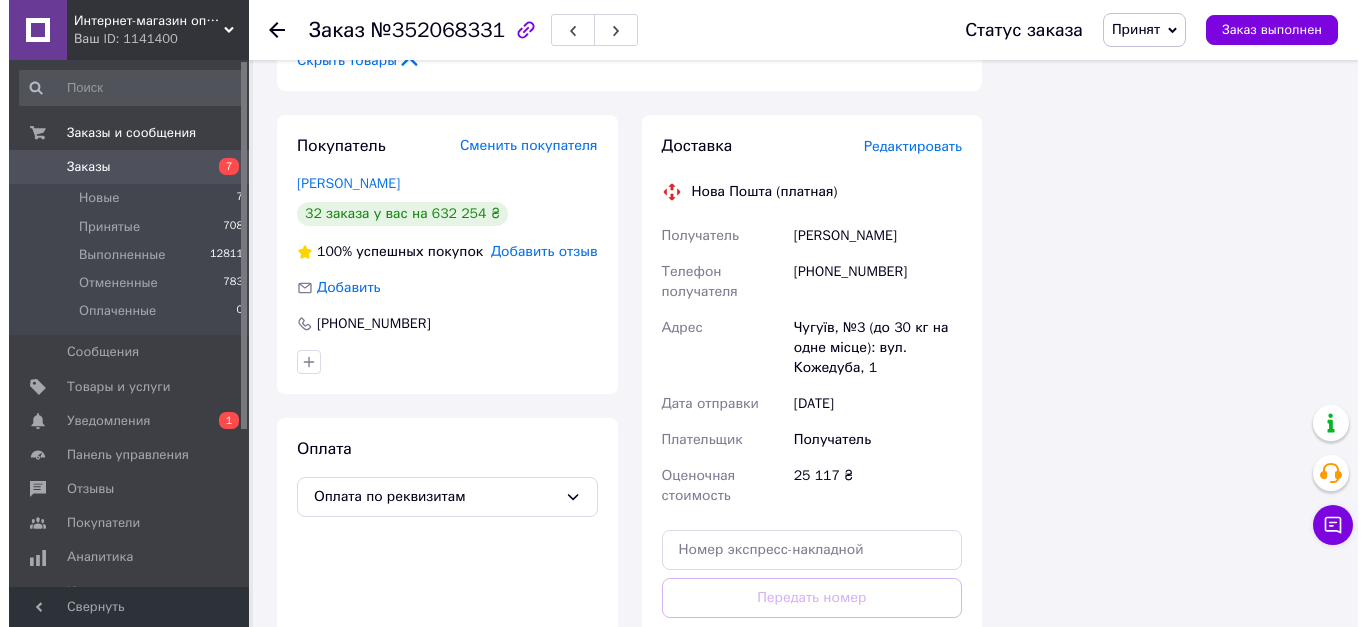 scroll, scrollTop: 7900, scrollLeft: 0, axis: vertical 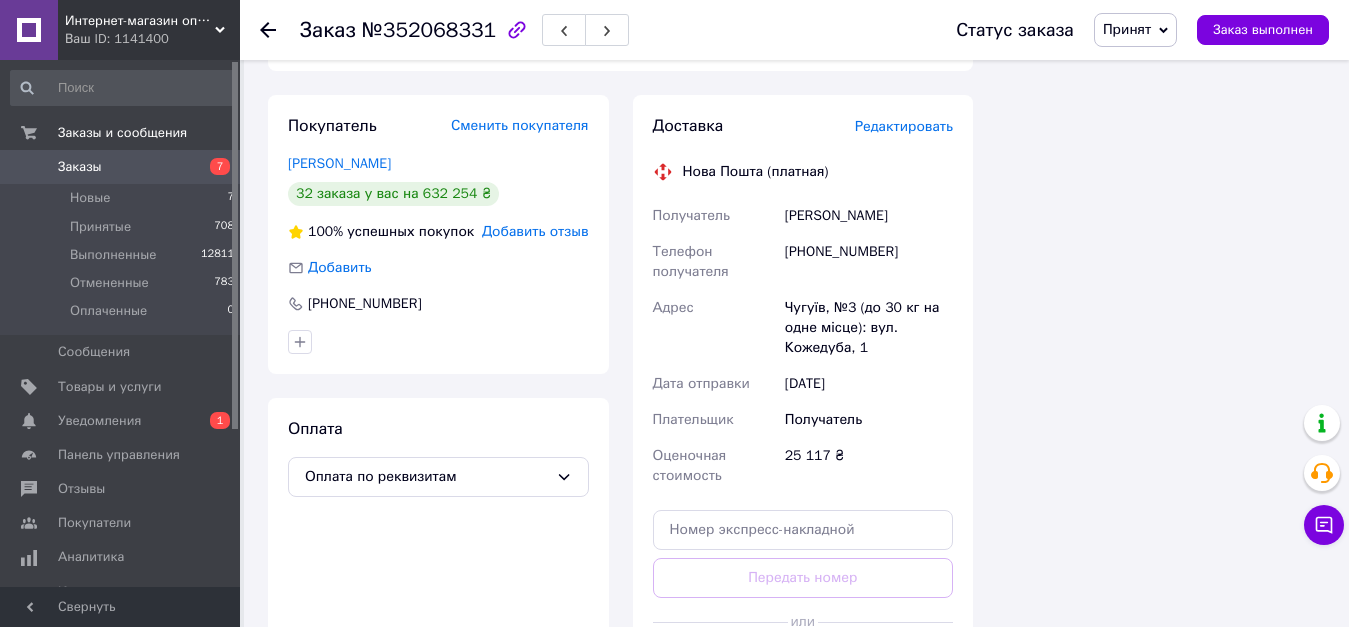 click on "Редактировать" at bounding box center [904, 126] 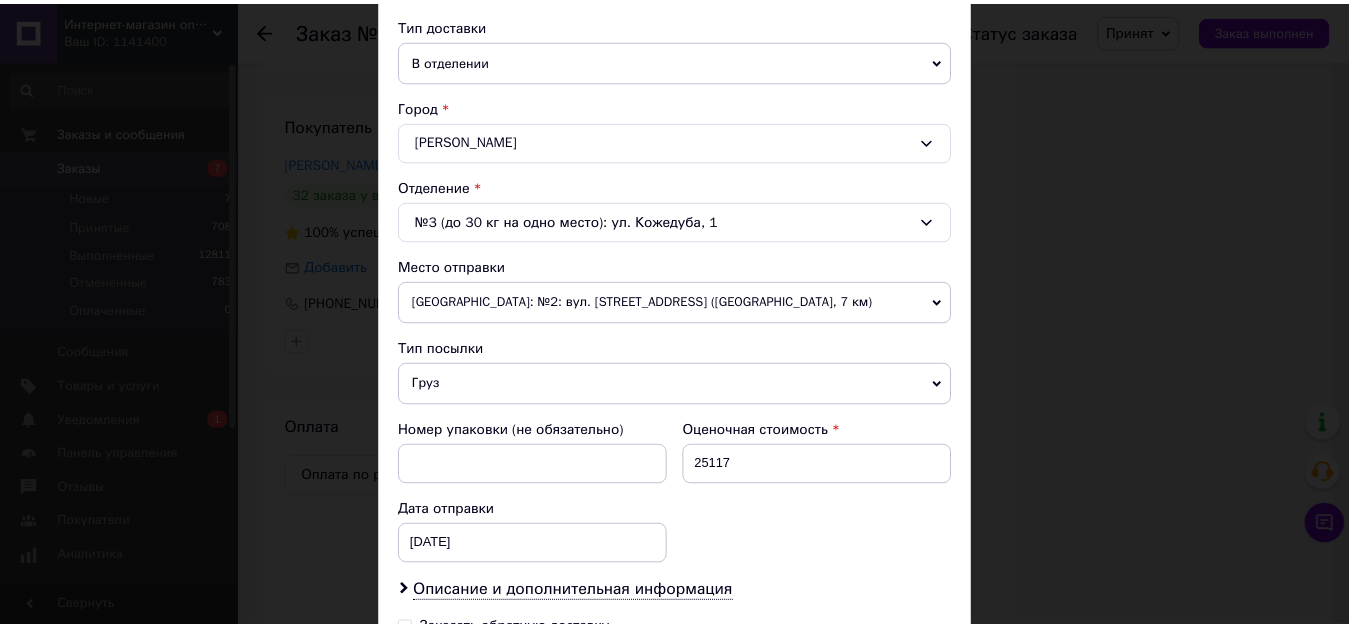 scroll, scrollTop: 736, scrollLeft: 0, axis: vertical 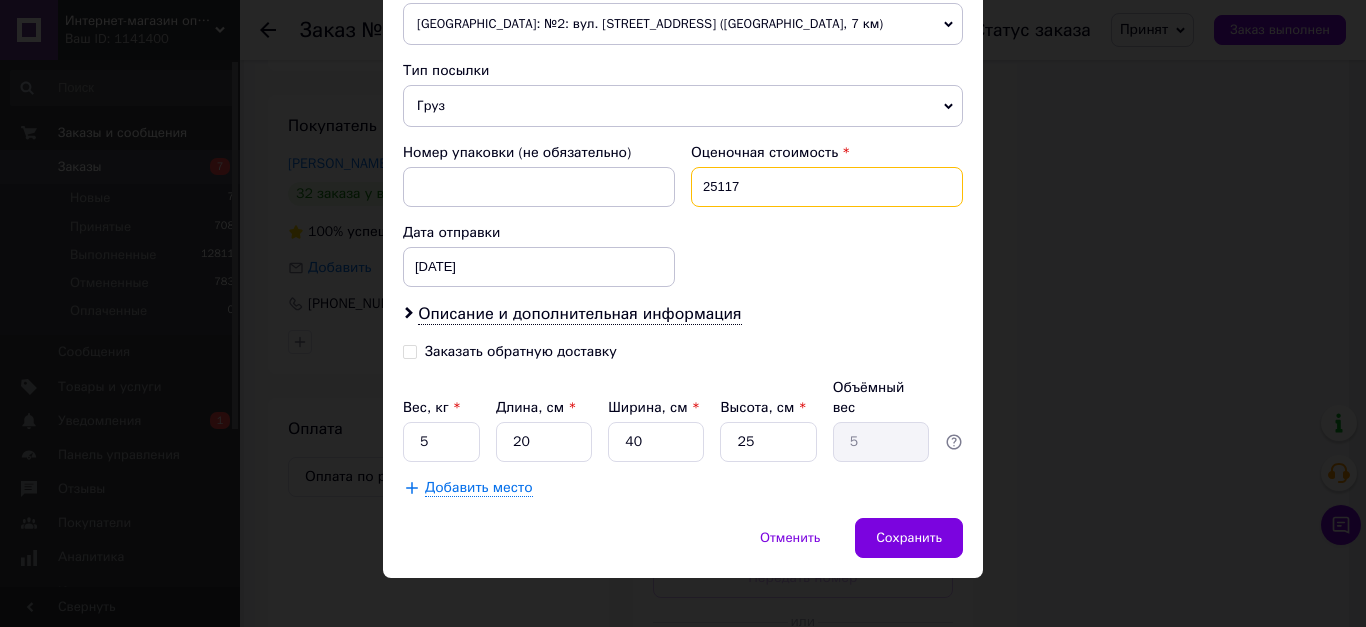 click on "25117" at bounding box center (827, 187) 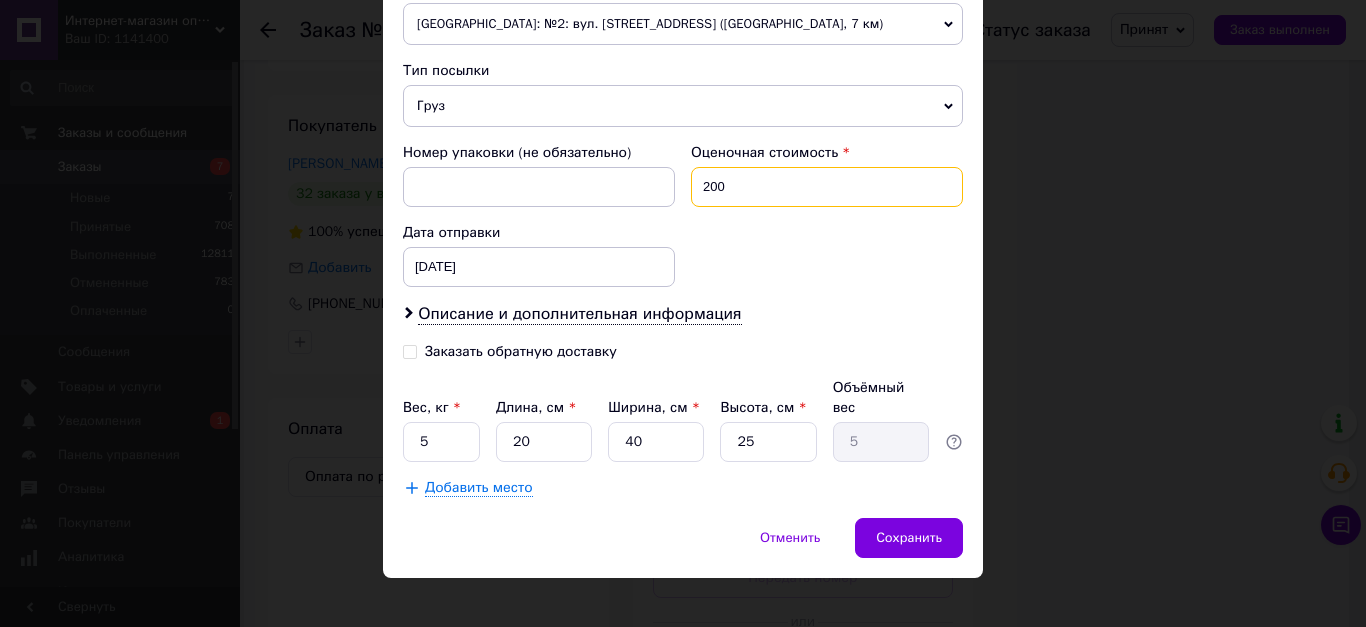 type on "200" 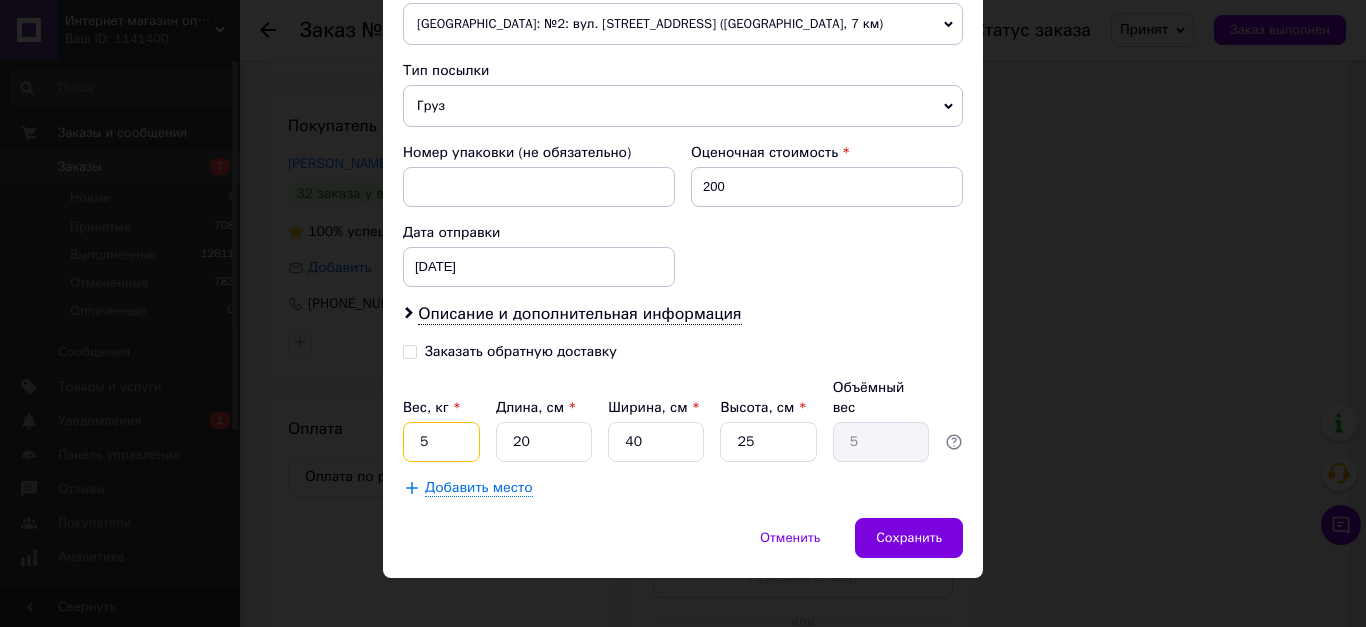 click on "5" at bounding box center [441, 442] 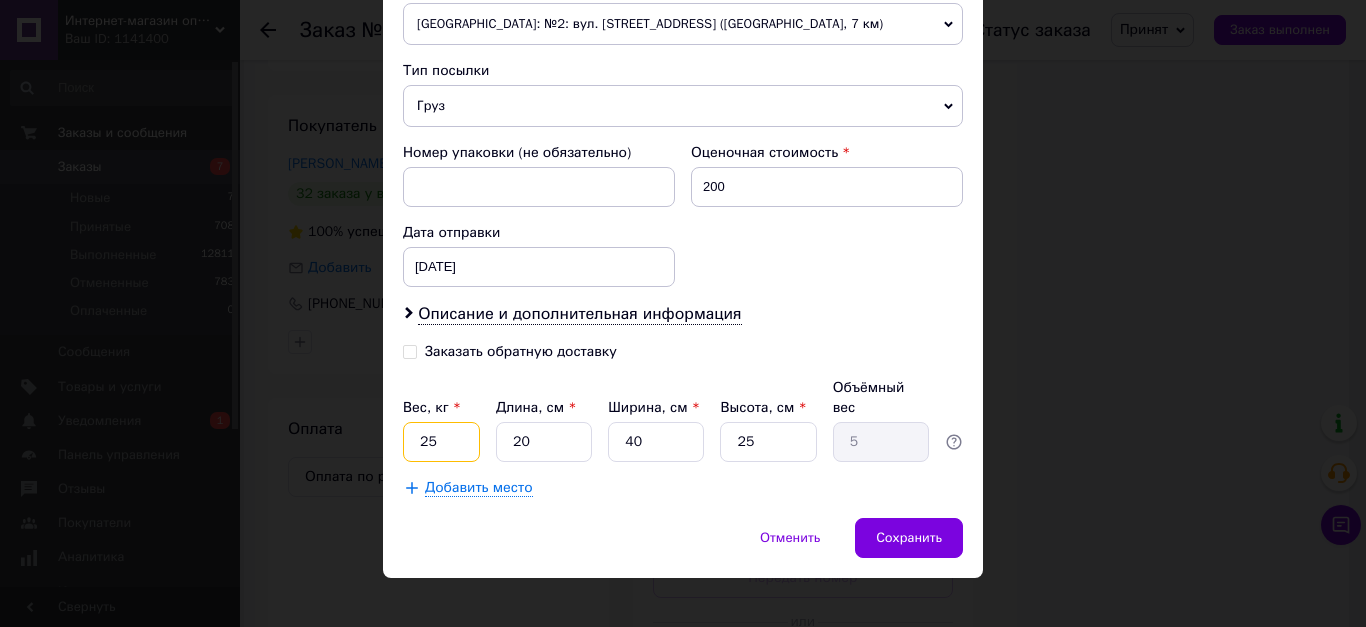 type on "25" 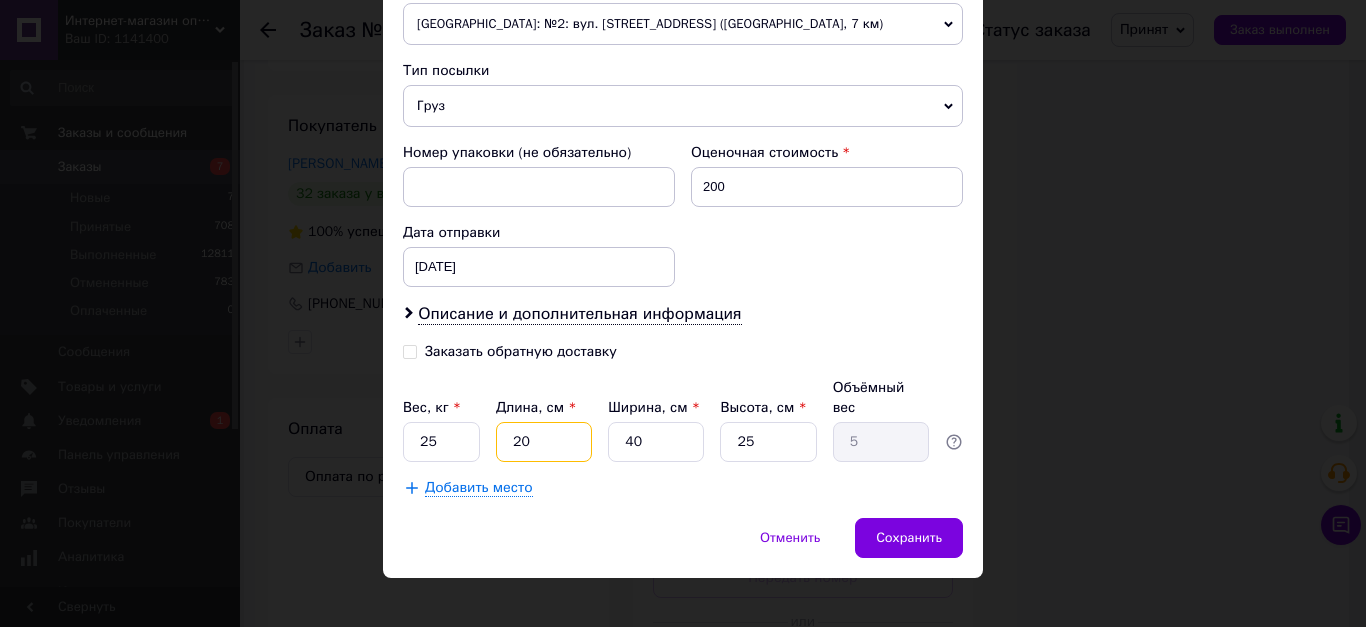 click on "20" at bounding box center [544, 442] 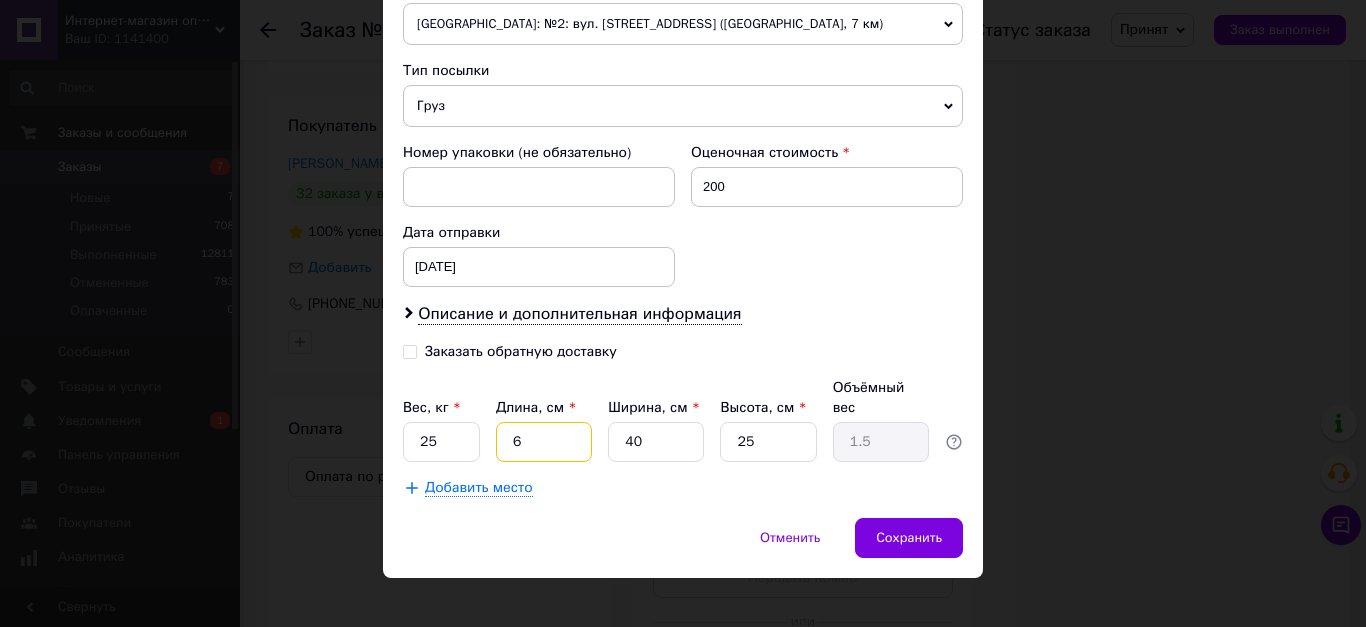 type on "60" 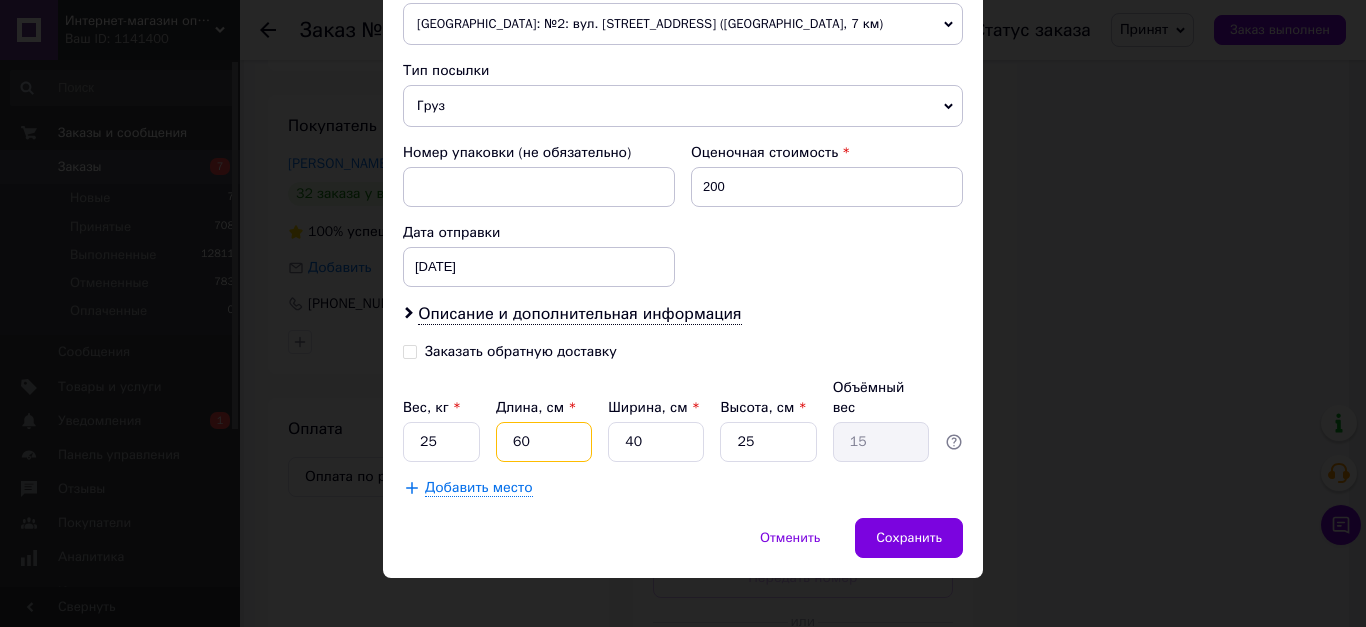 type on "60" 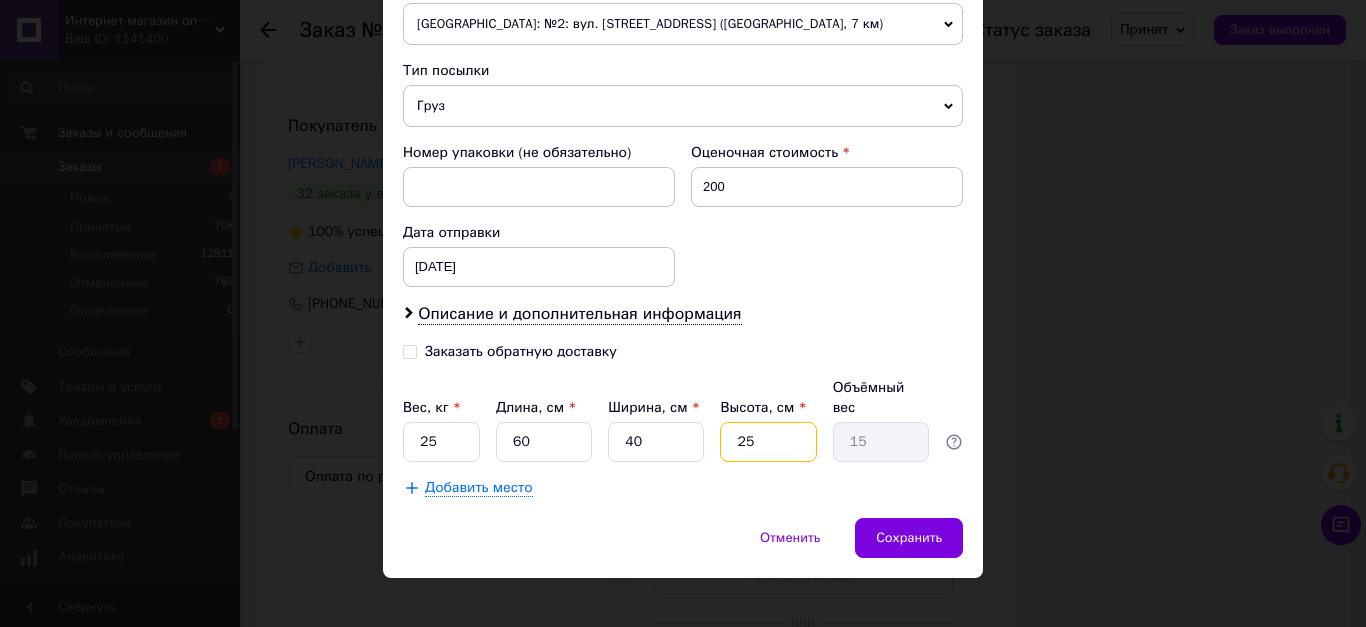 click on "25" at bounding box center (768, 442) 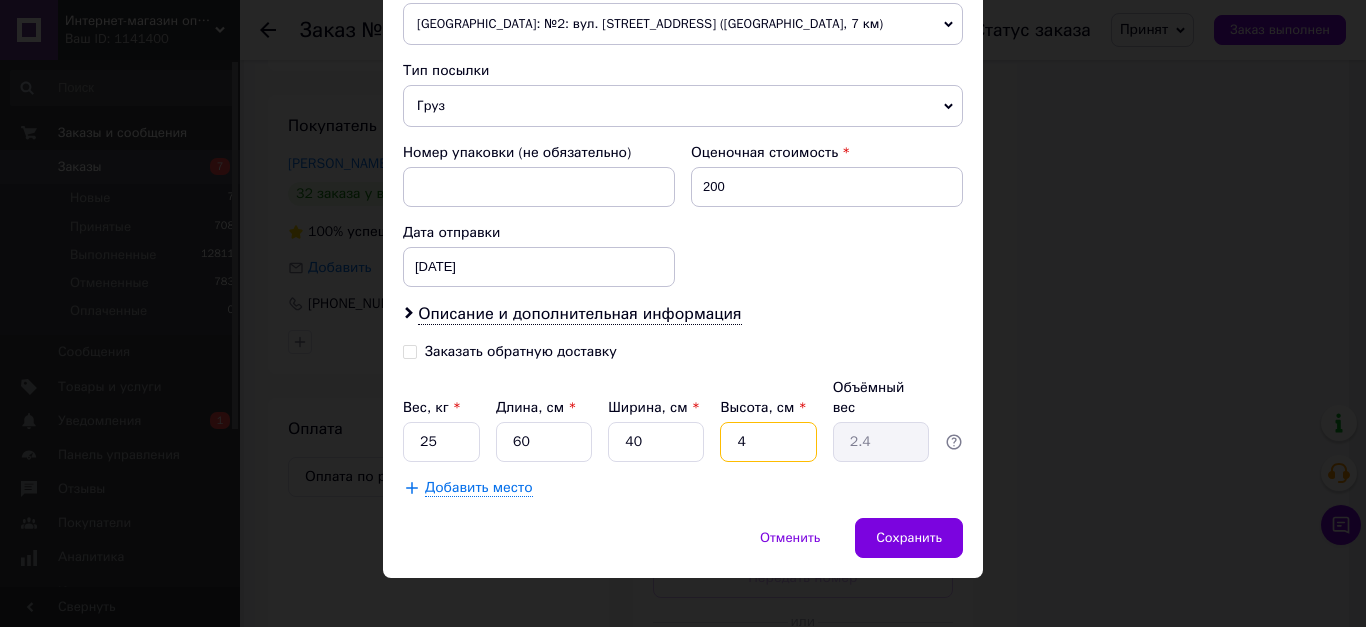 type on "40" 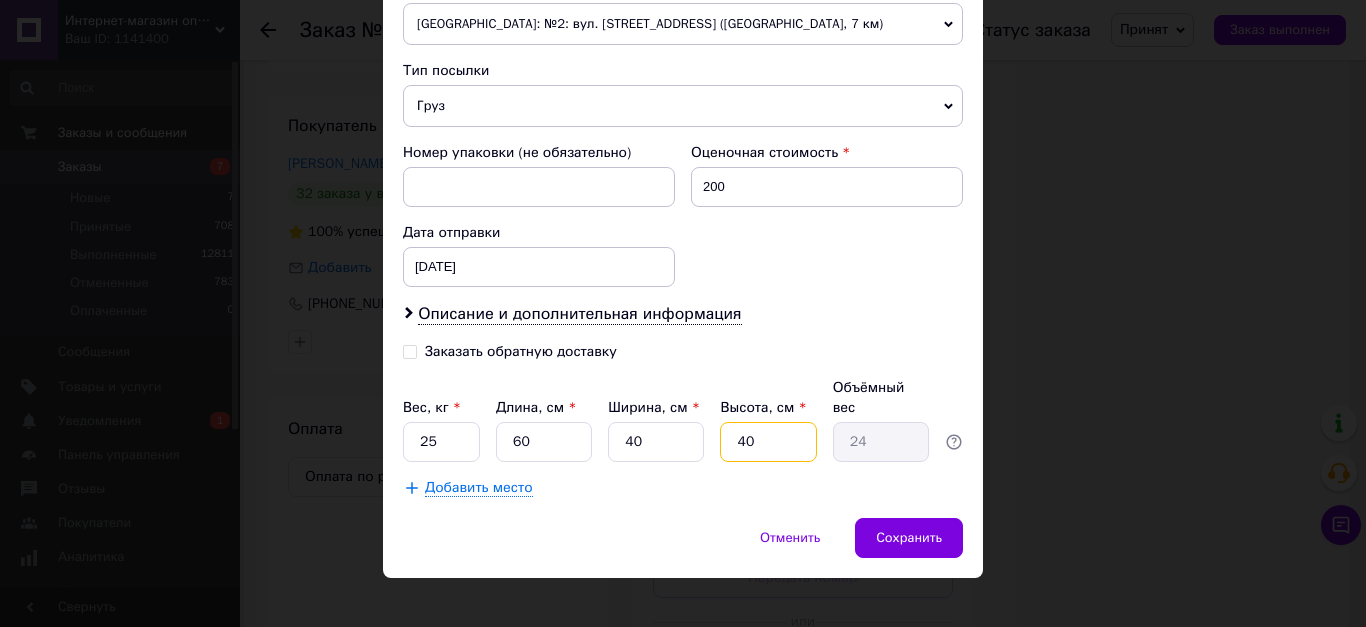 type on "40" 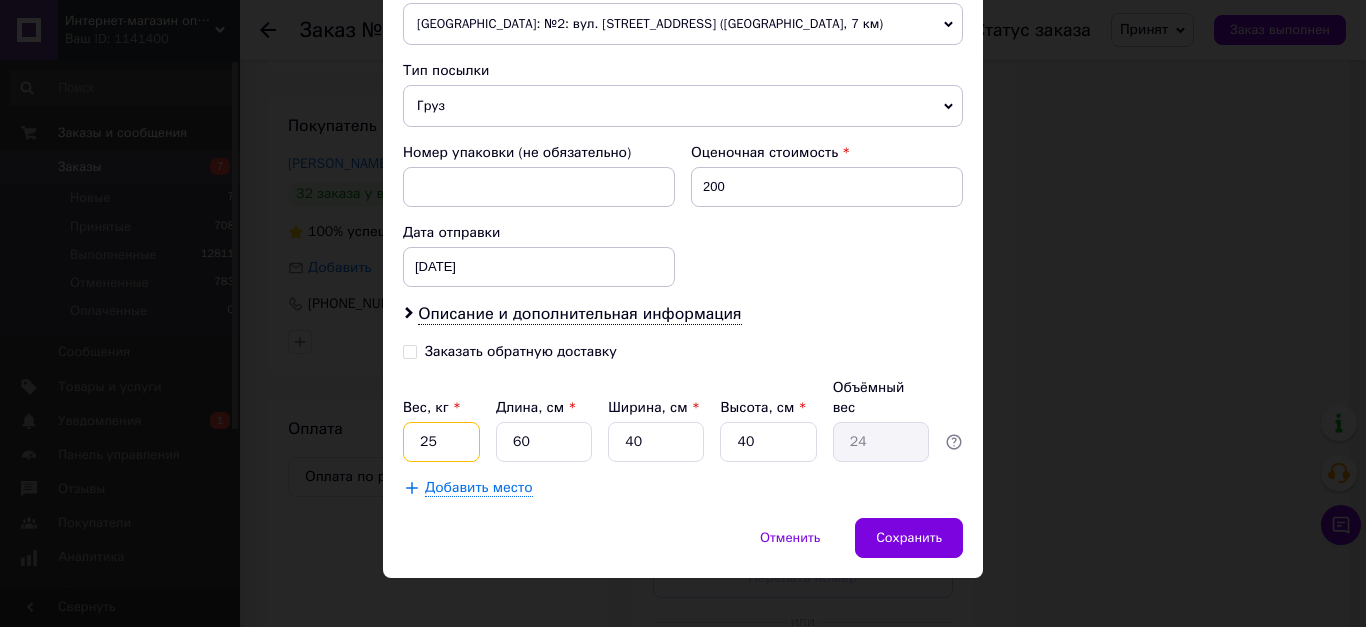 click on "25" at bounding box center [441, 442] 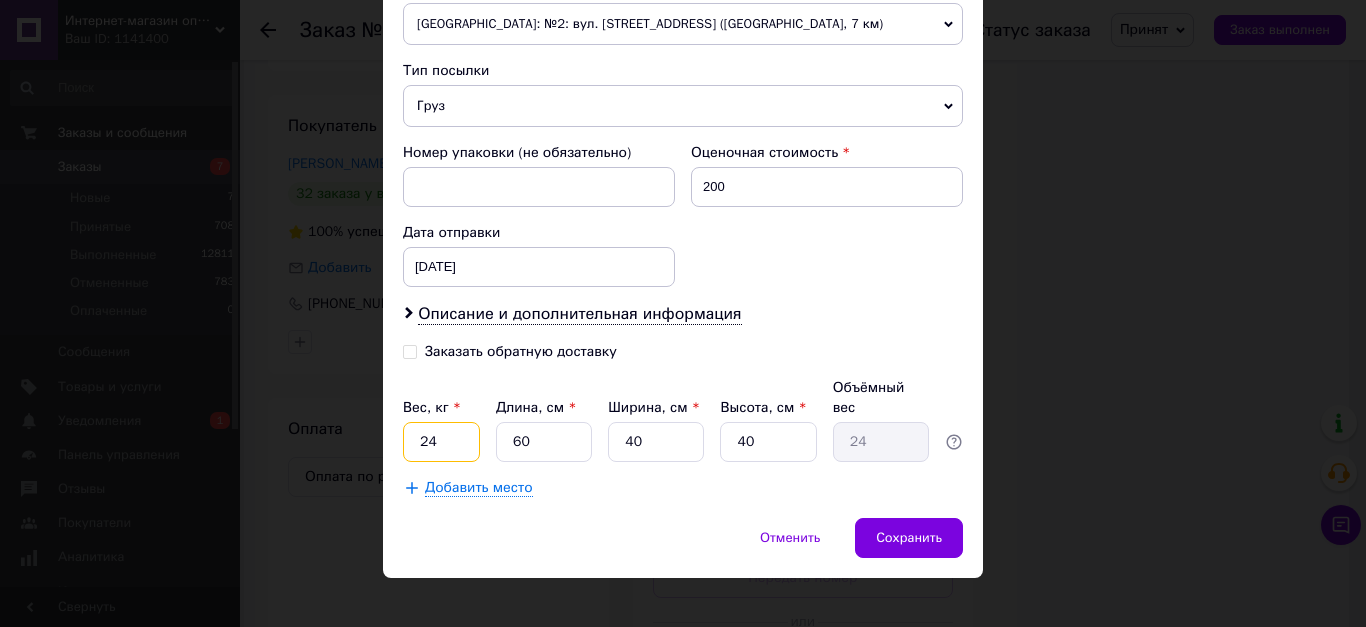 type on "24" 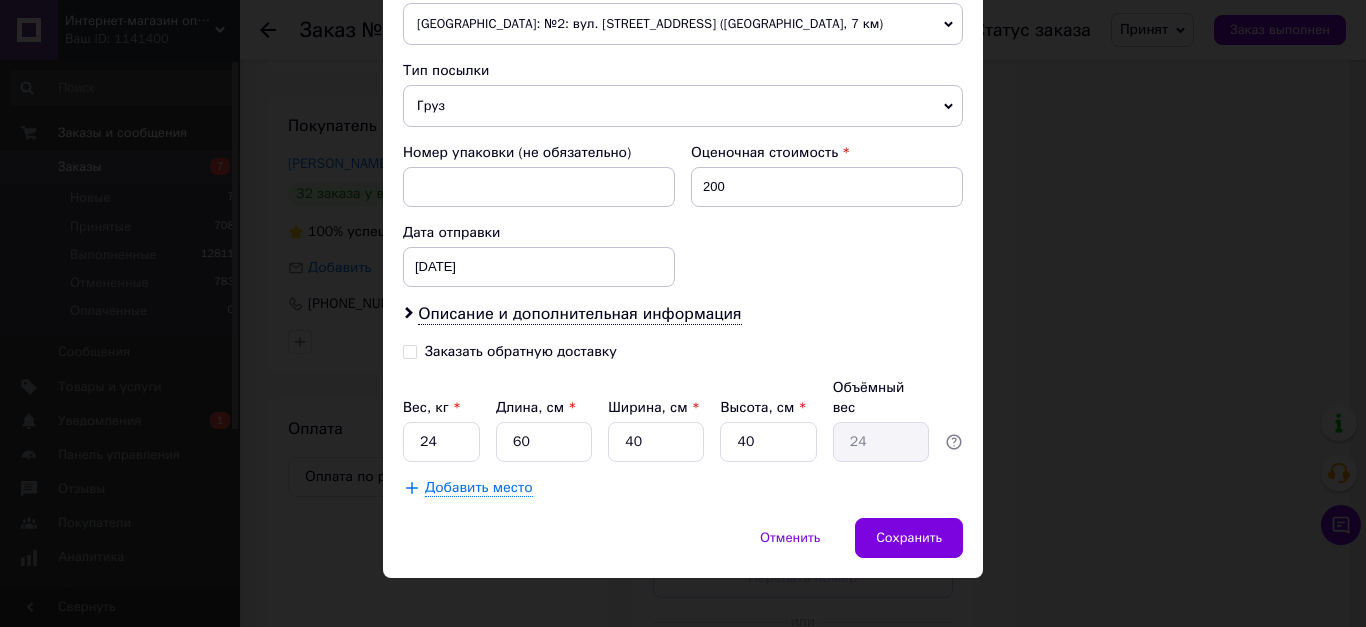 click on "Добавить место" at bounding box center (479, 488) 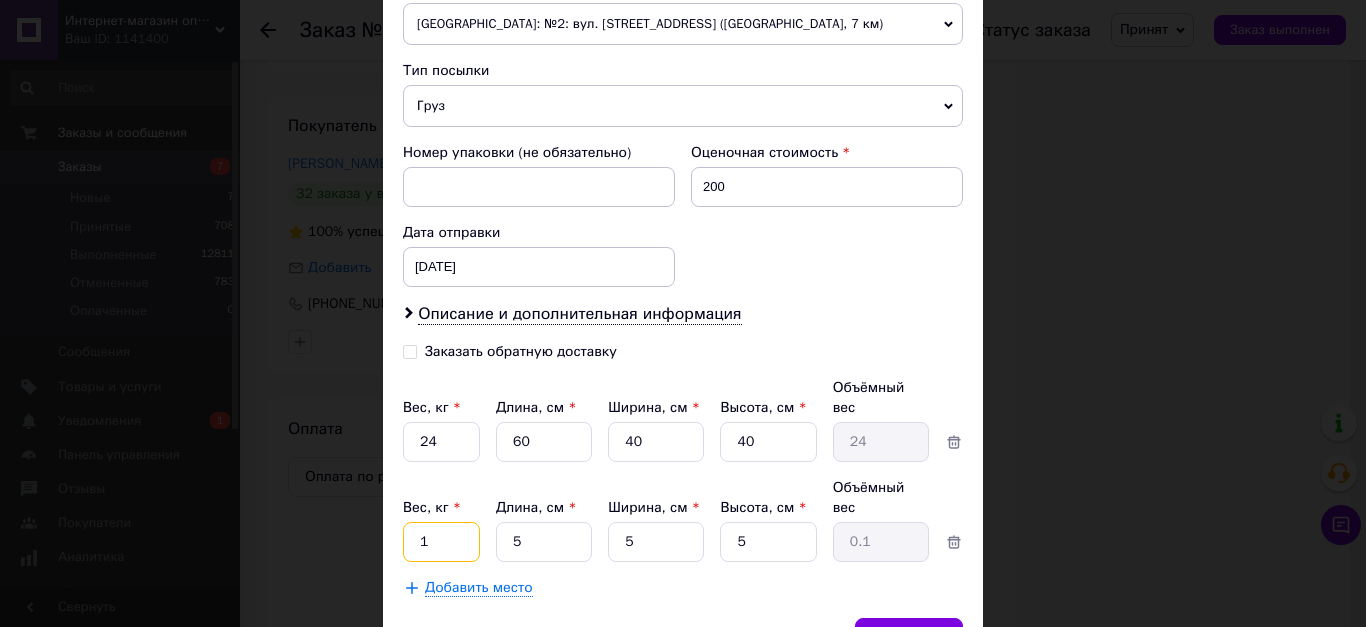 click on "1" at bounding box center (441, 442) 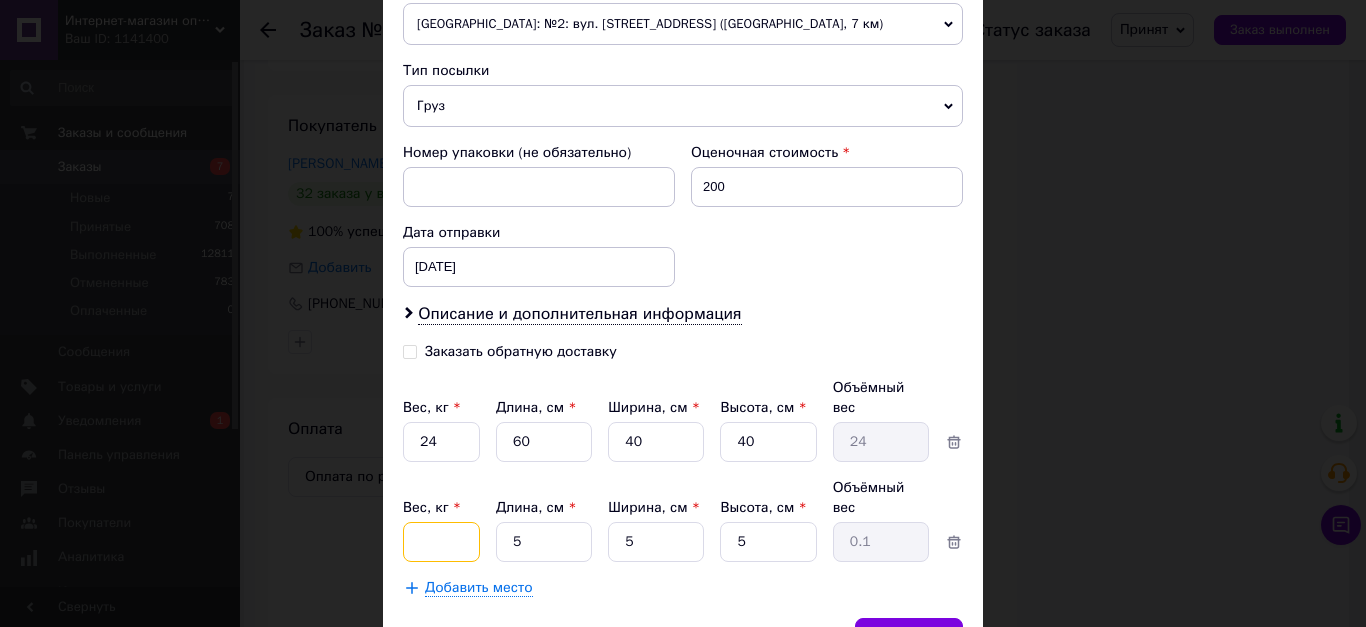 type on "5" 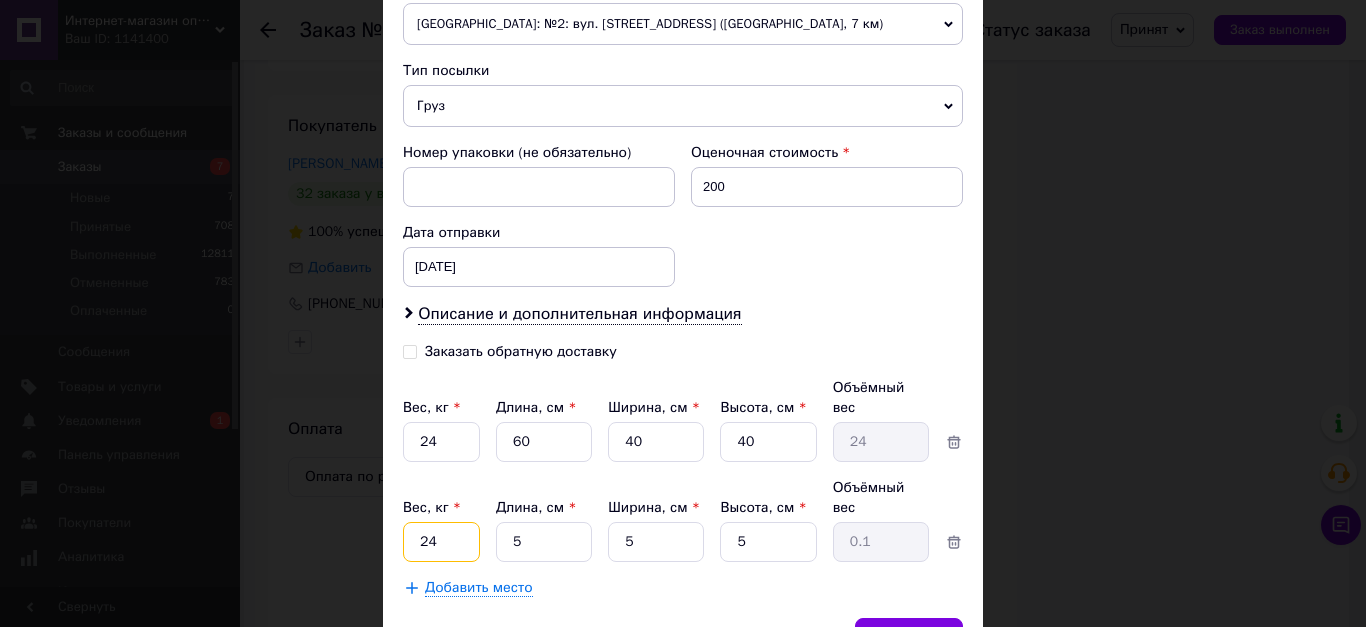 type on "24" 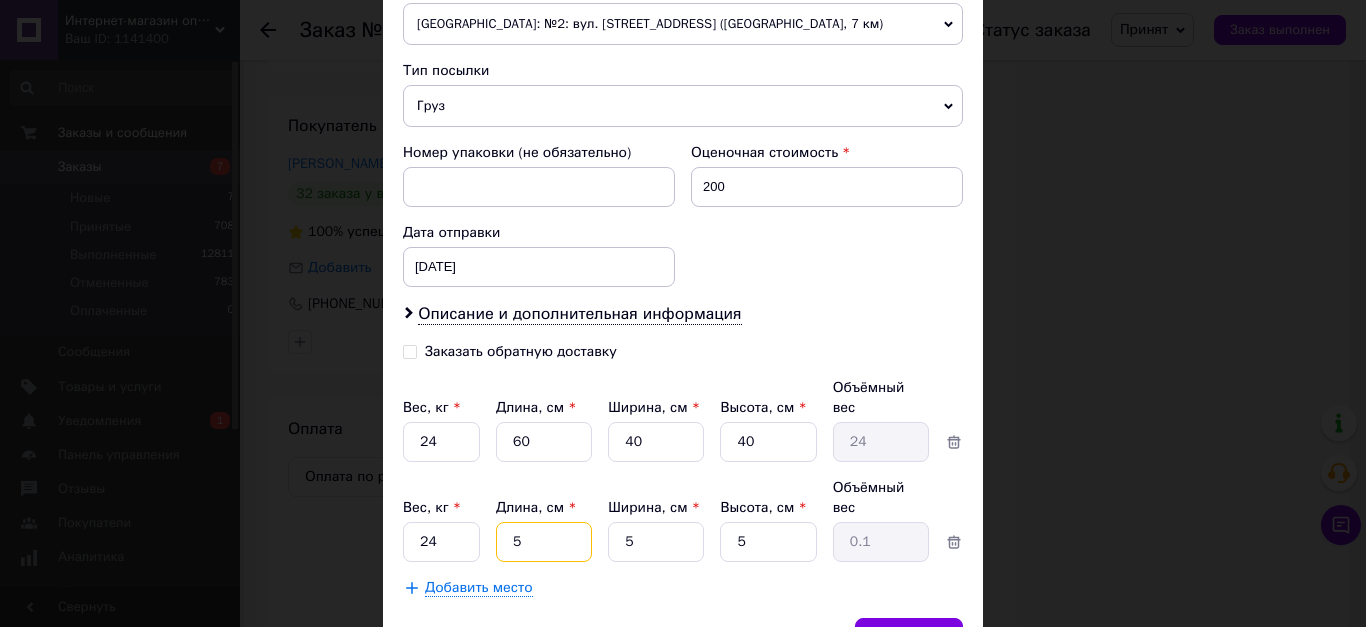click on "5" at bounding box center [544, 442] 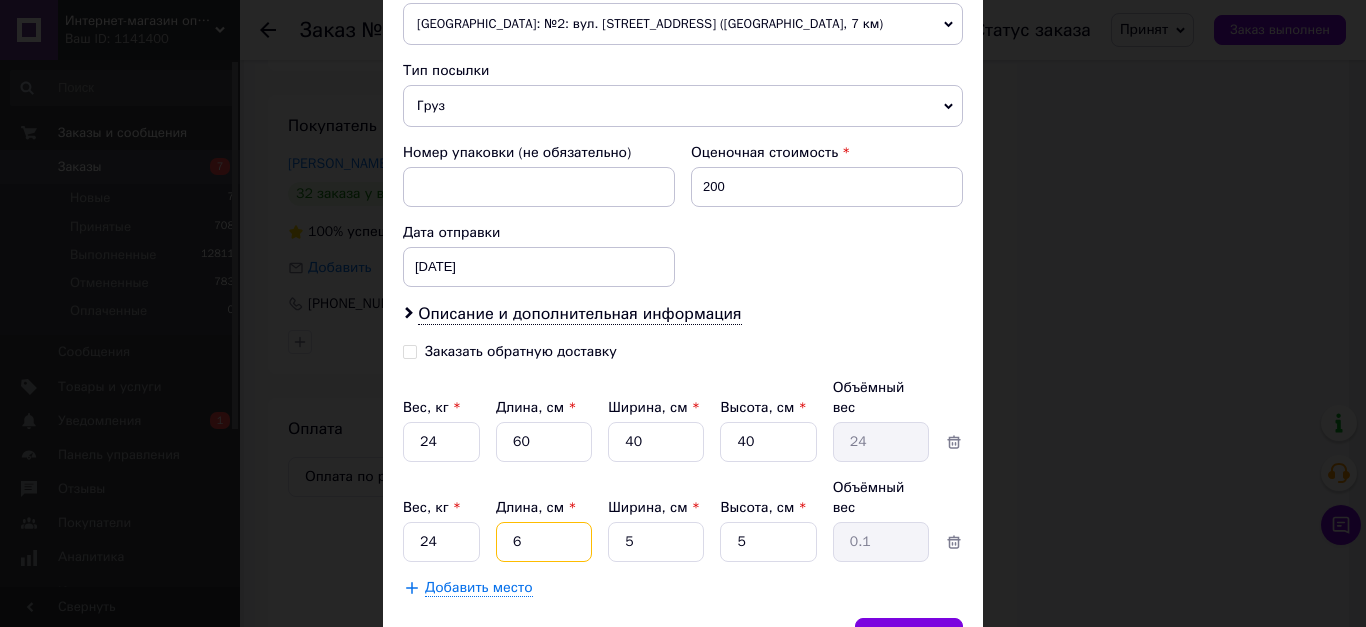 type on "60" 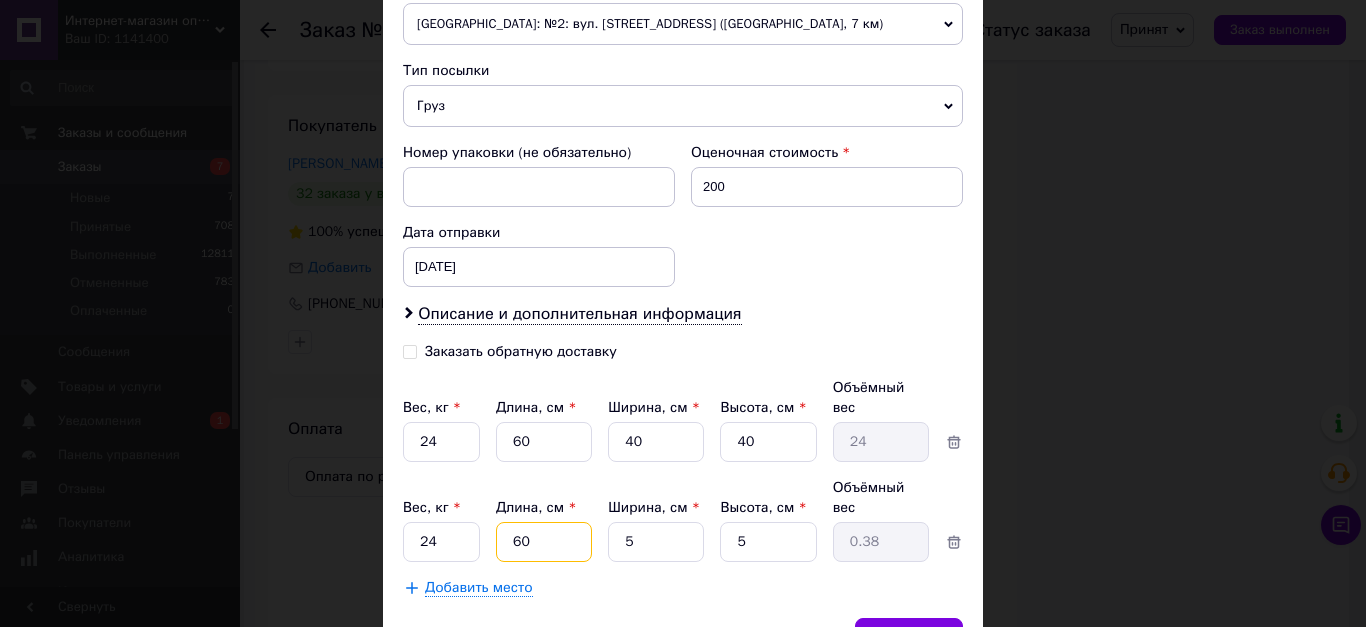 type on "60" 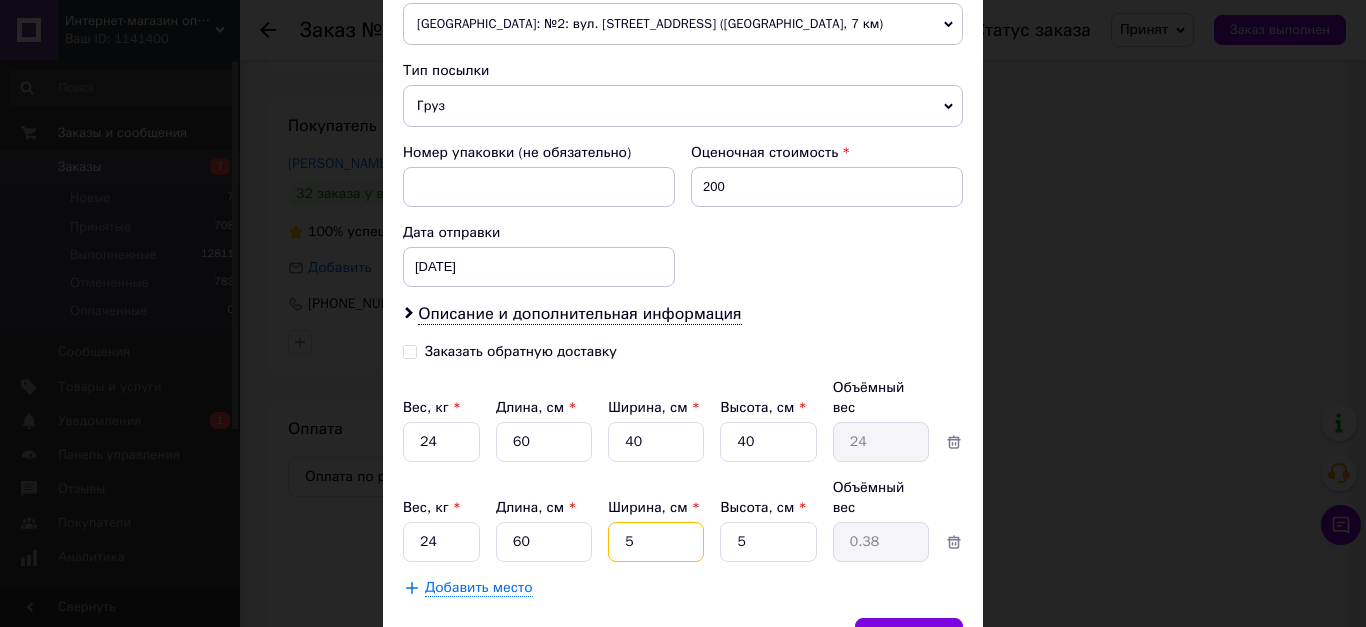 click on "5" at bounding box center (656, 442) 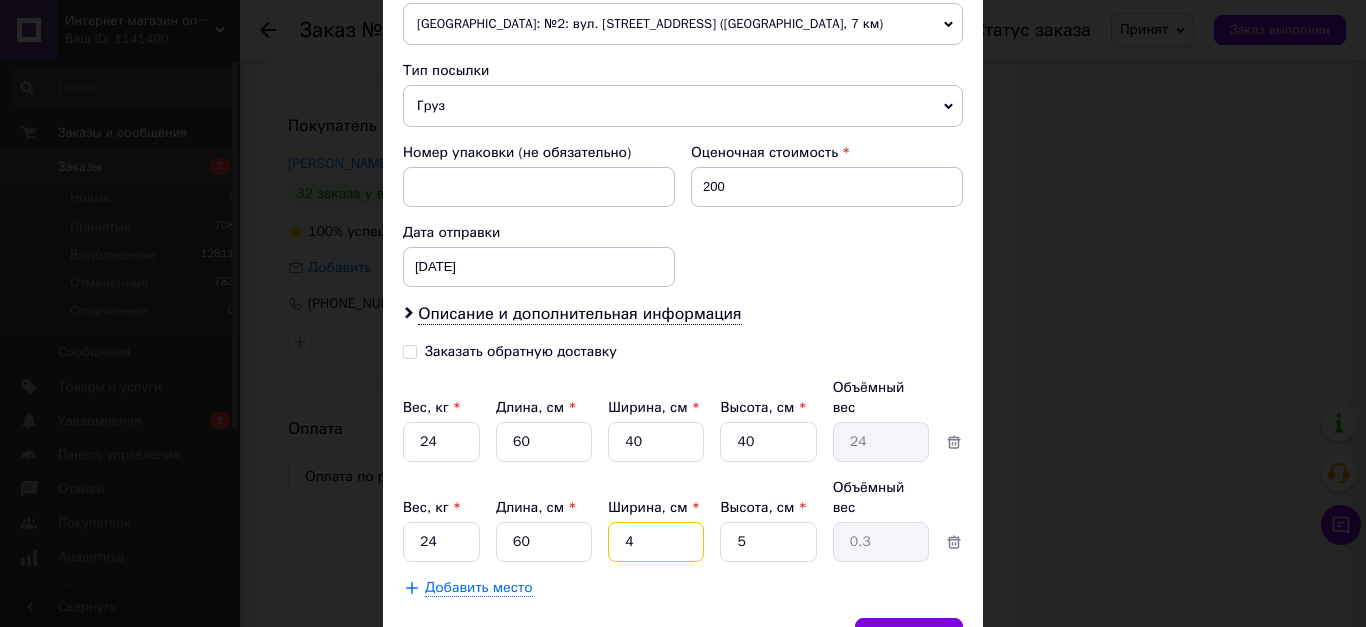 type on "40" 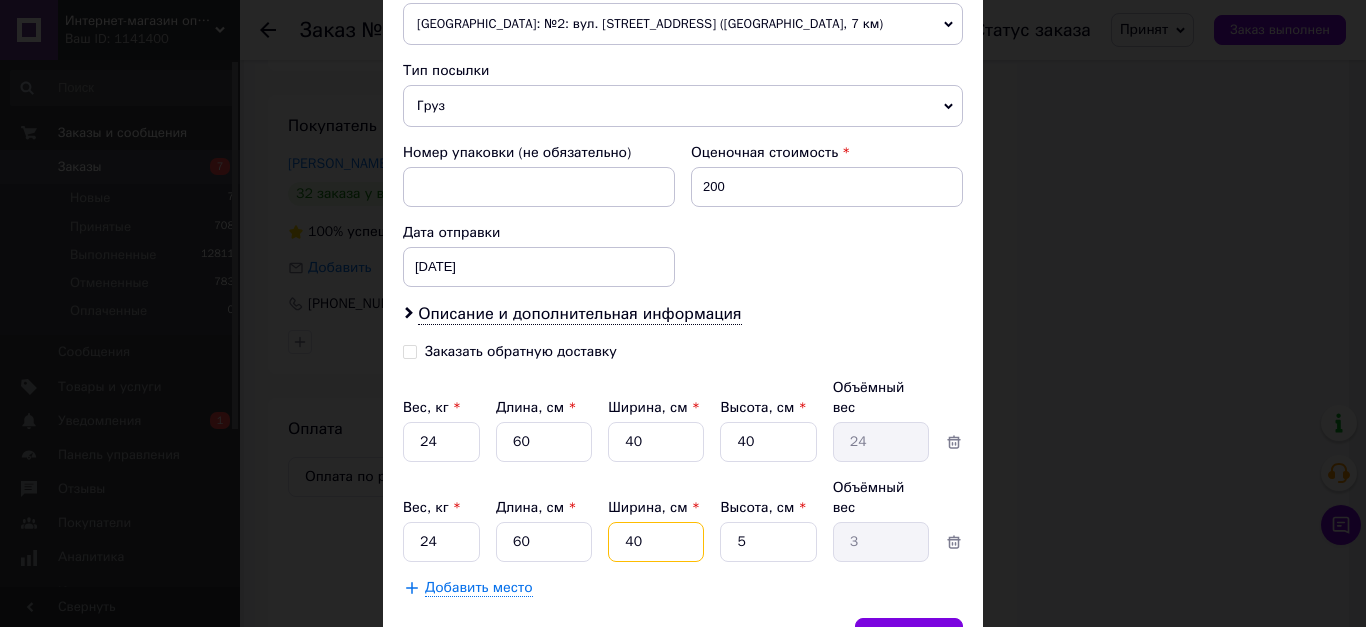 type on "40" 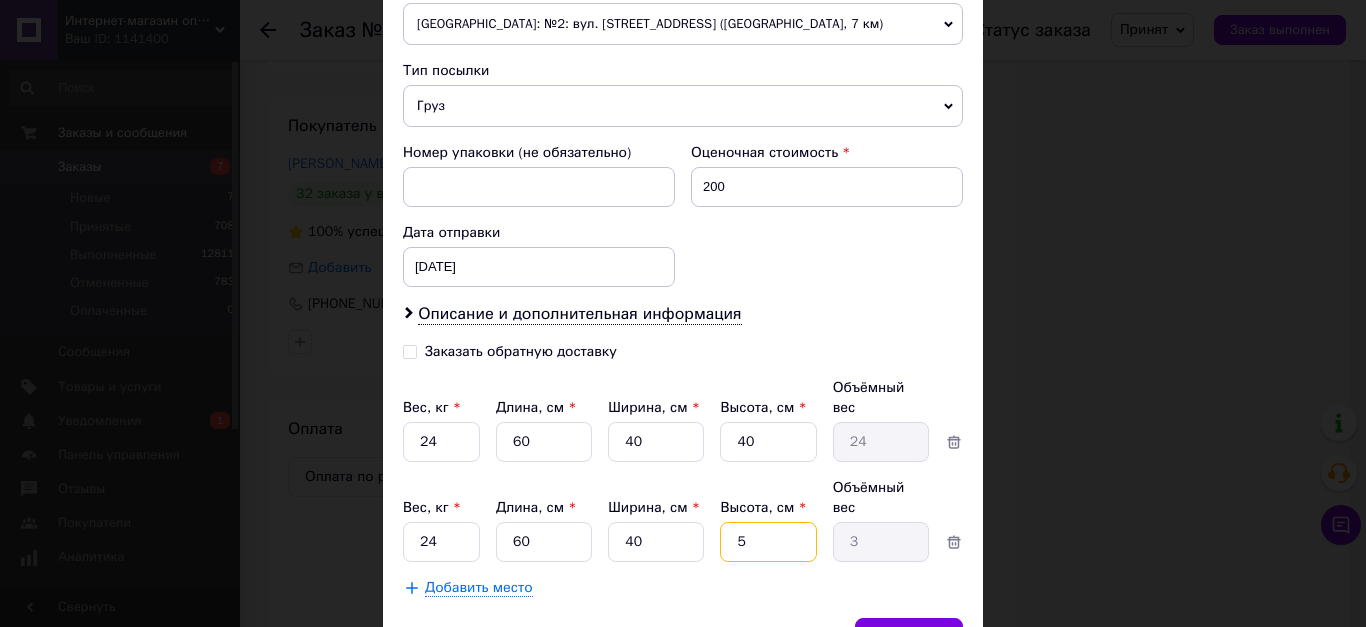 click on "5" at bounding box center [768, 442] 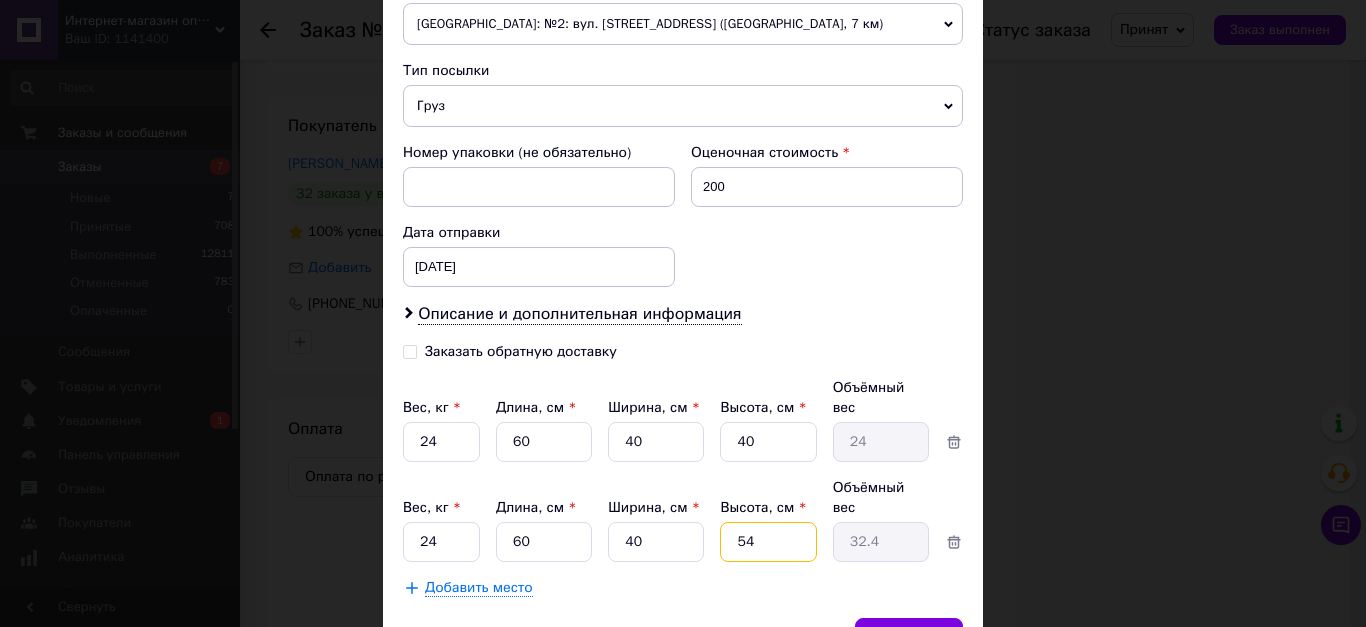type on "540" 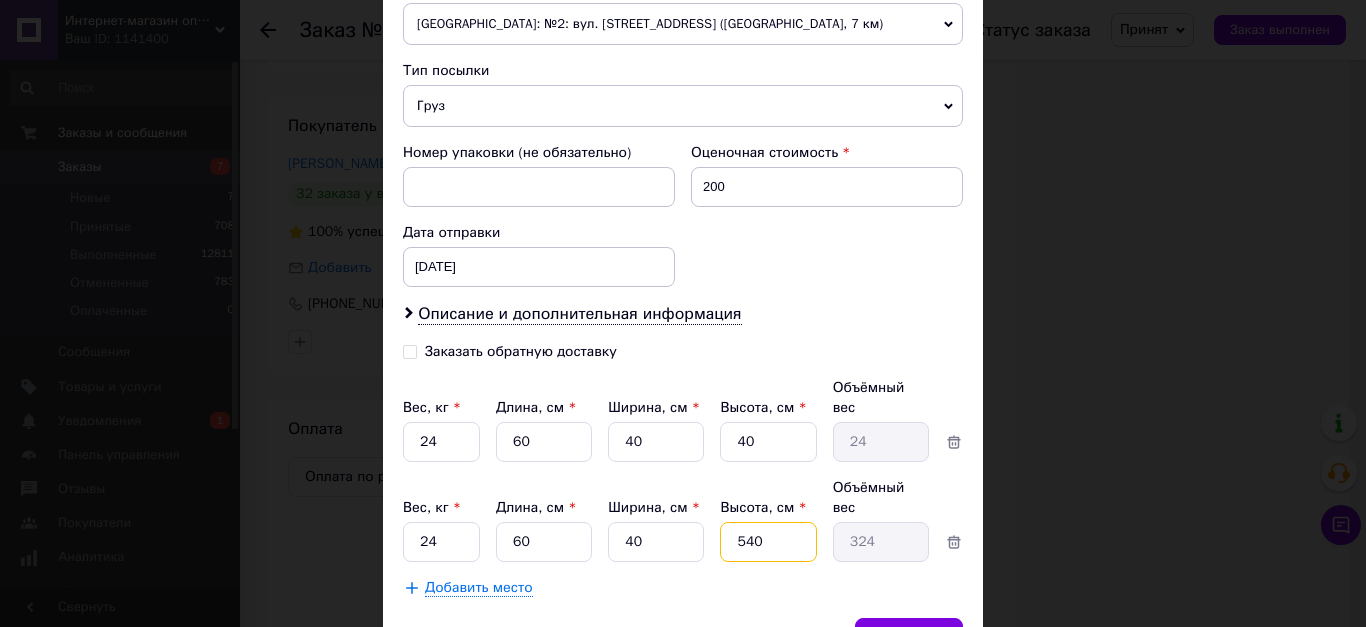 click on "540" at bounding box center (768, 442) 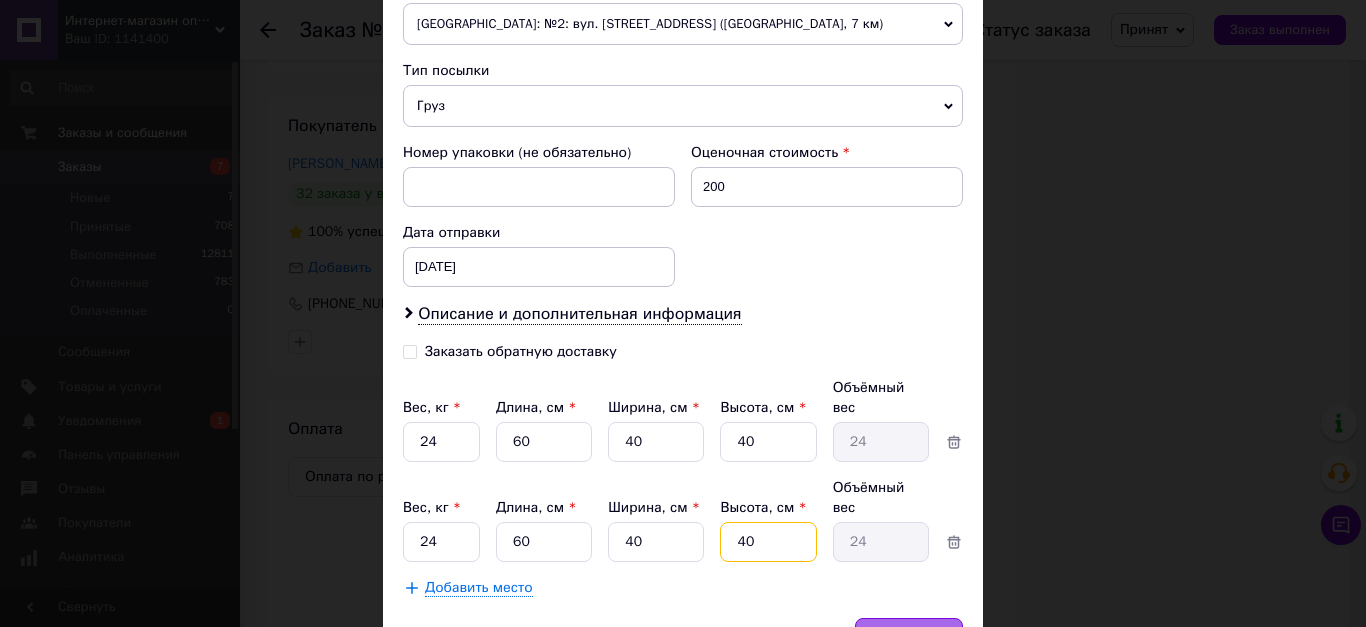 type on "40" 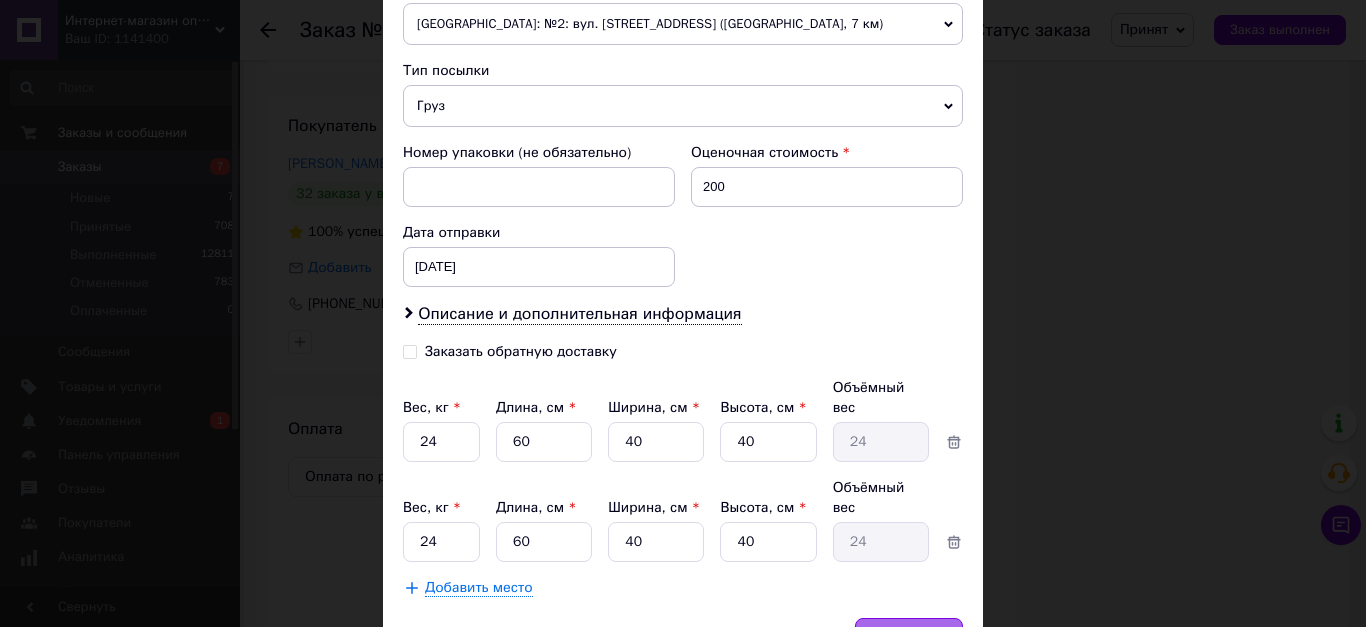 click on "Сохранить" at bounding box center (909, 638) 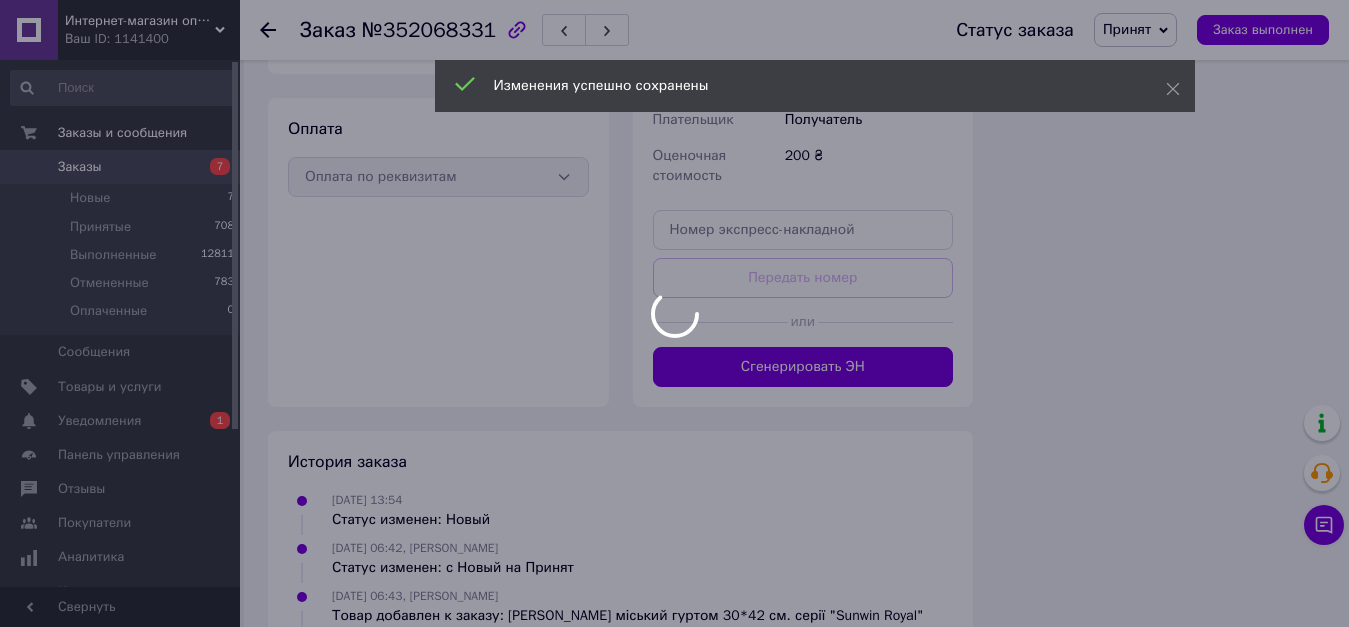 scroll, scrollTop: 8400, scrollLeft: 0, axis: vertical 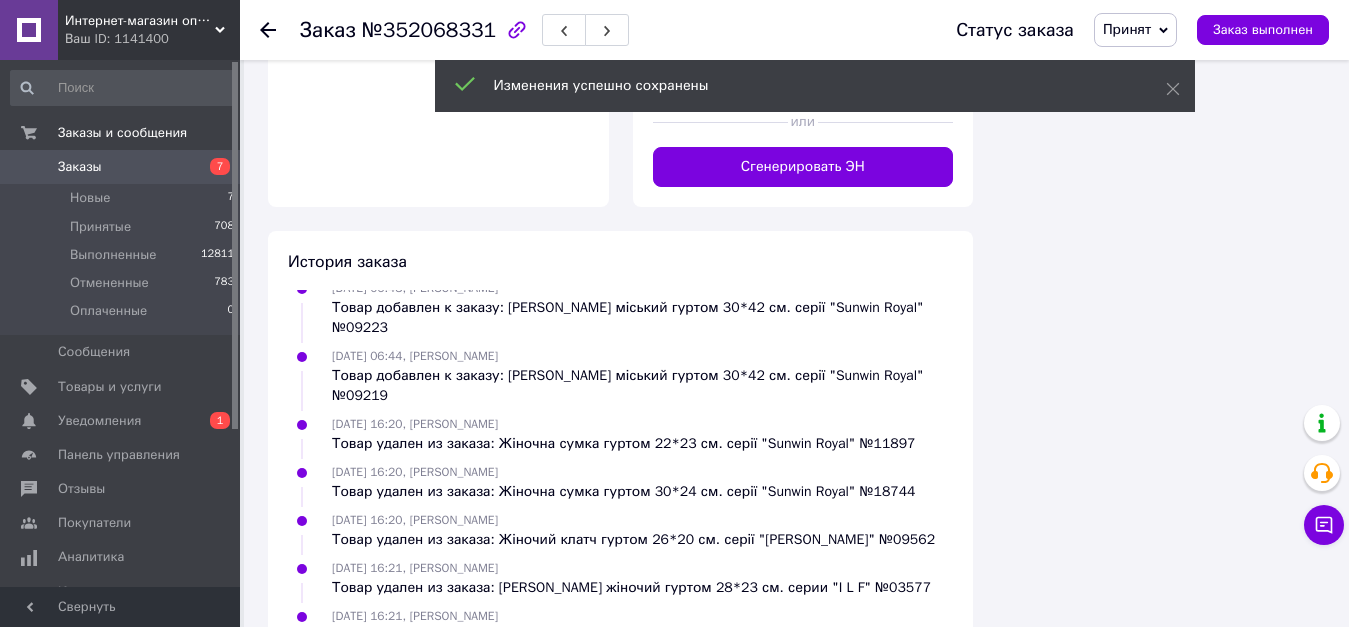 click on "Сгенерировать ЭН" at bounding box center [803, 167] 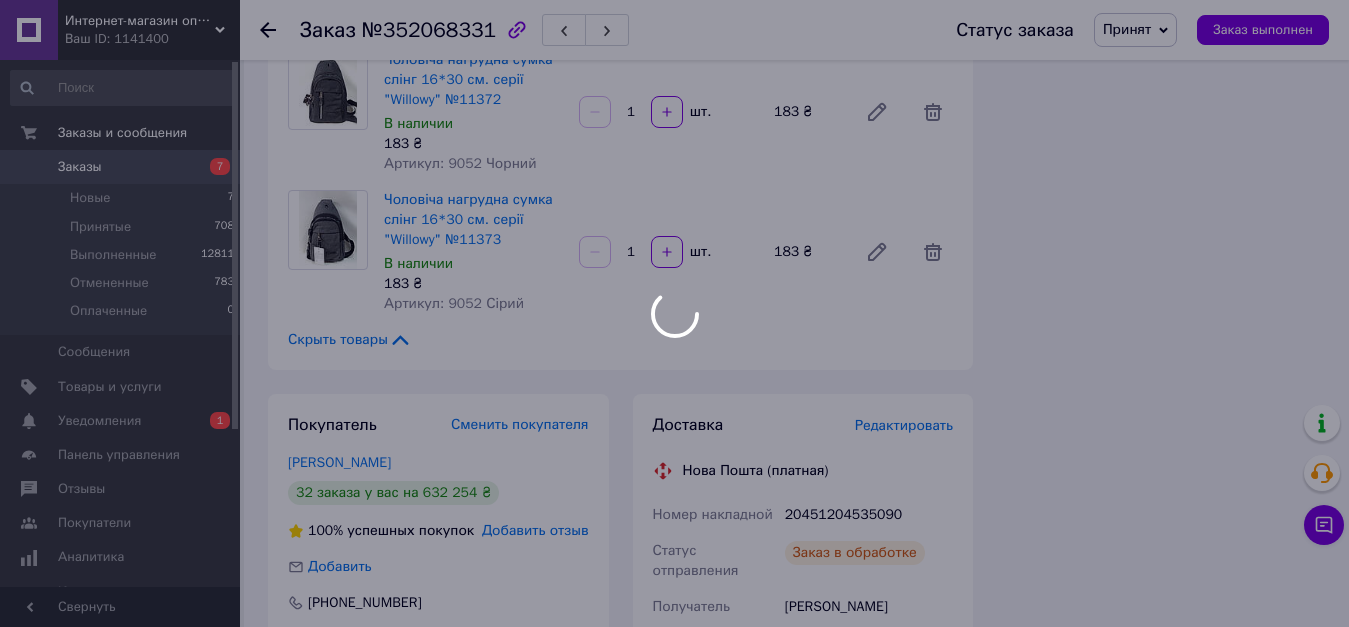 scroll, scrollTop: 7500, scrollLeft: 0, axis: vertical 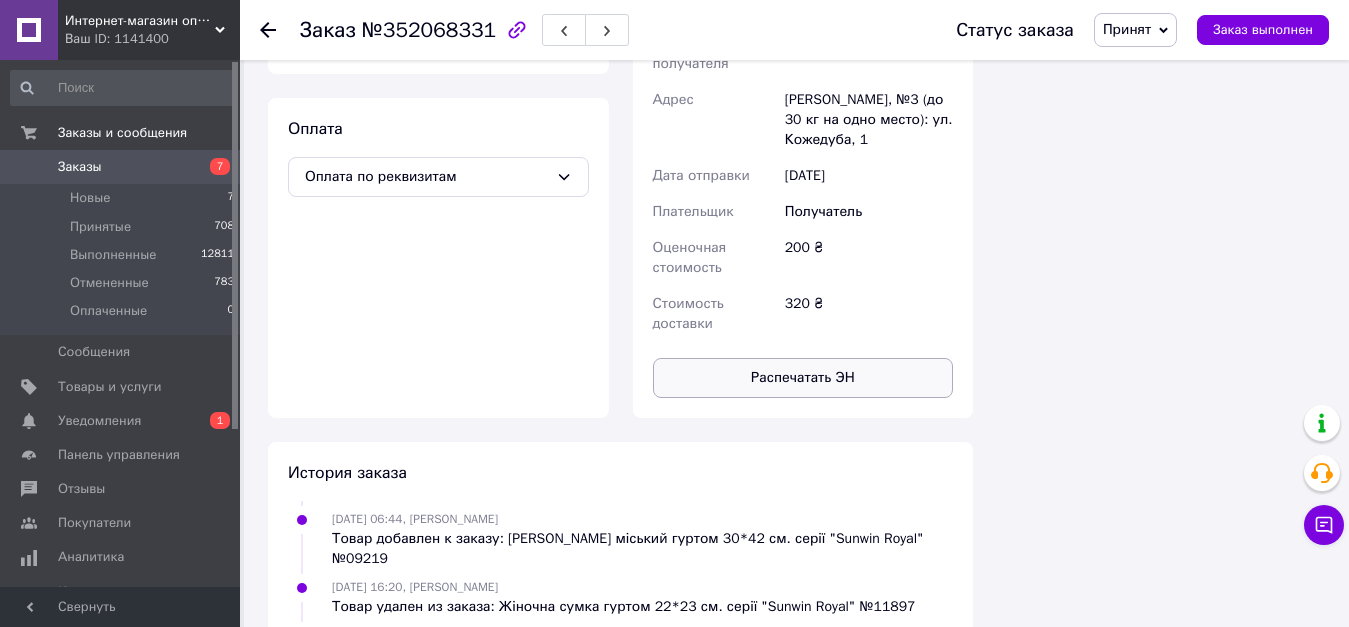 click on "Распечатать ЭН" at bounding box center [803, 378] 